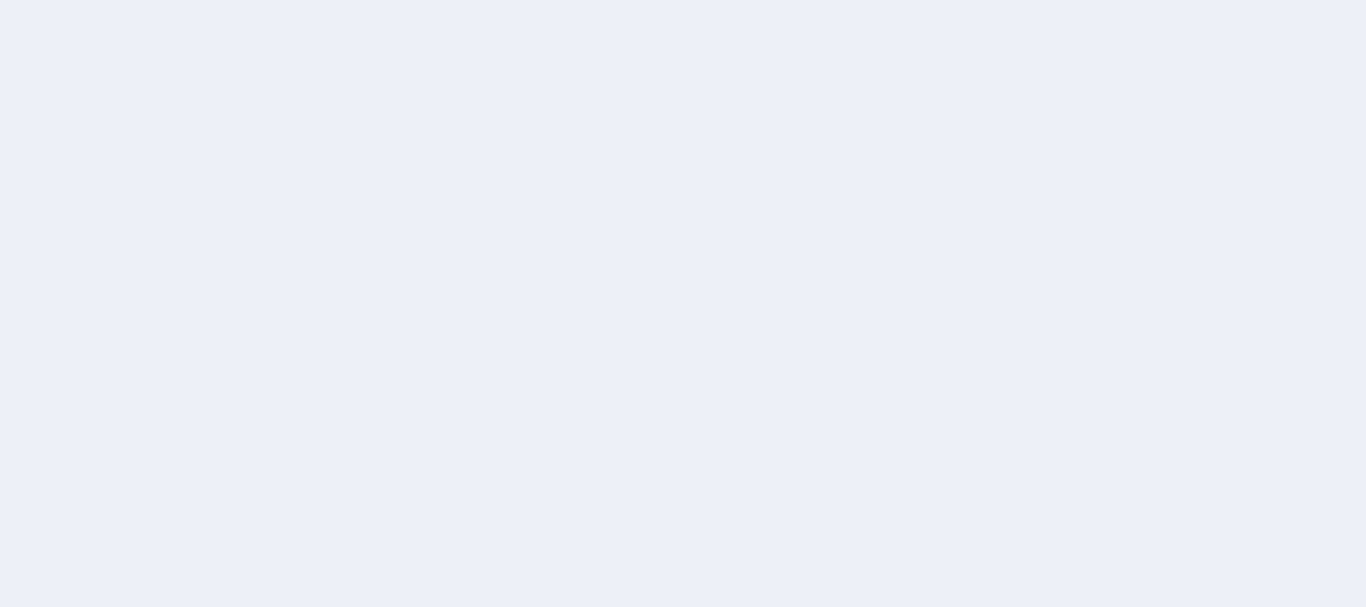 scroll, scrollTop: 0, scrollLeft: 0, axis: both 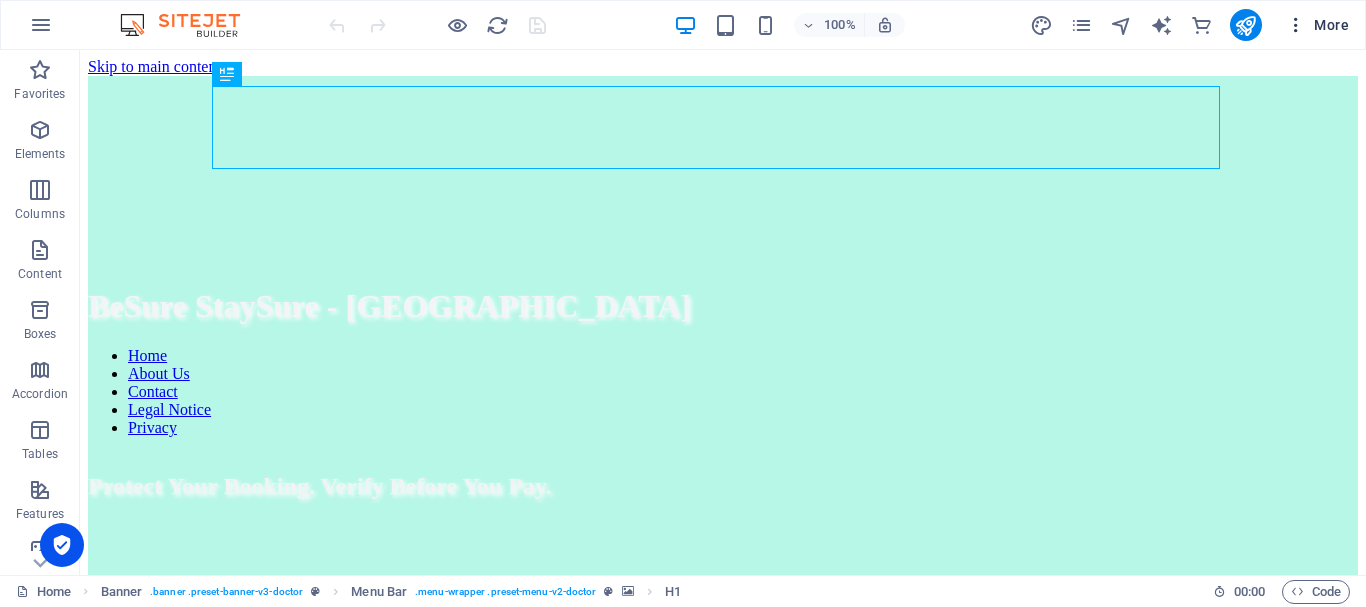 click on "More" at bounding box center (1317, 25) 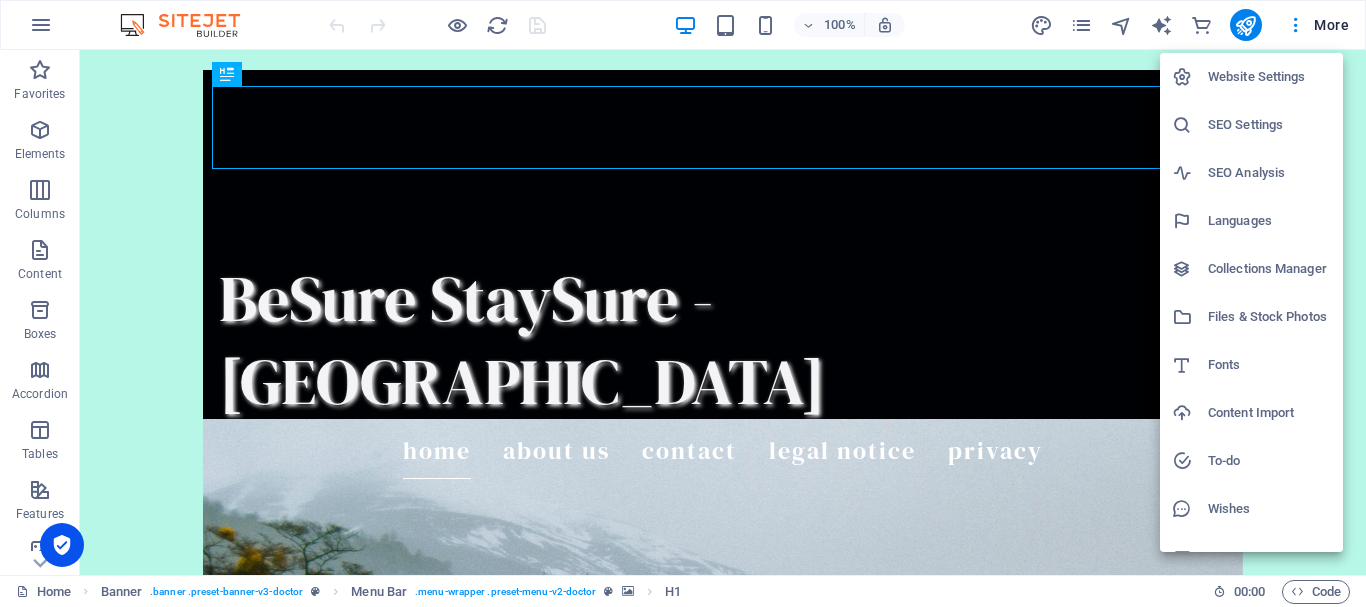 click at bounding box center [683, 303] 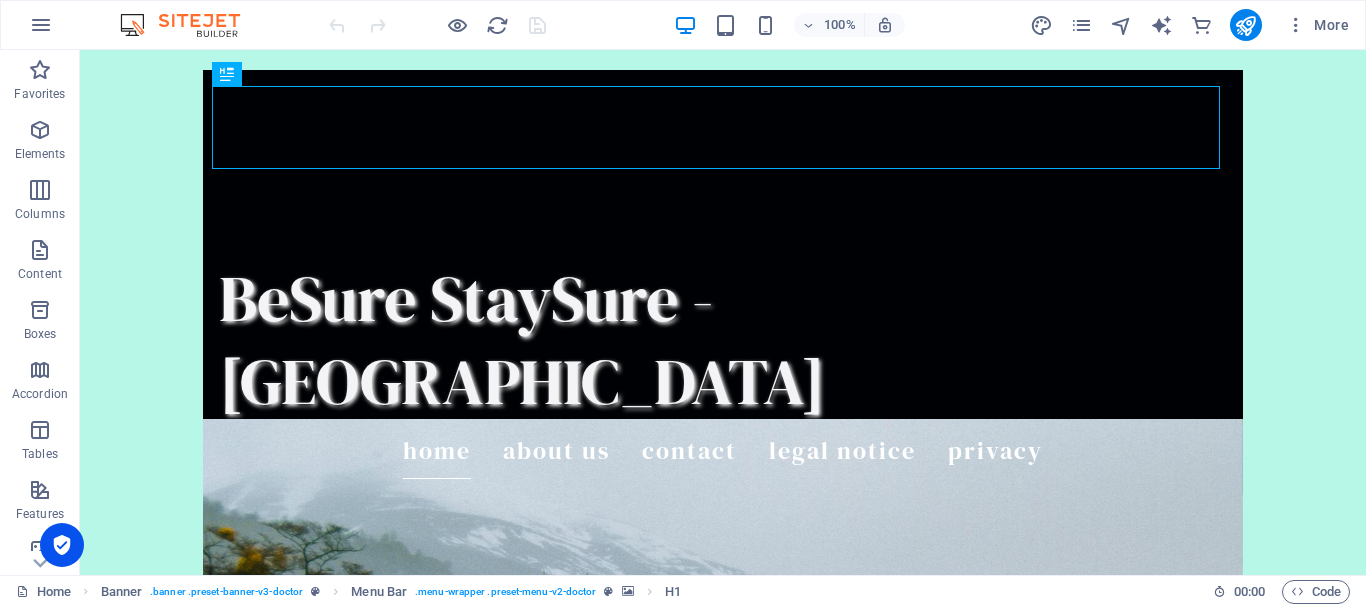 click at bounding box center (41, 25) 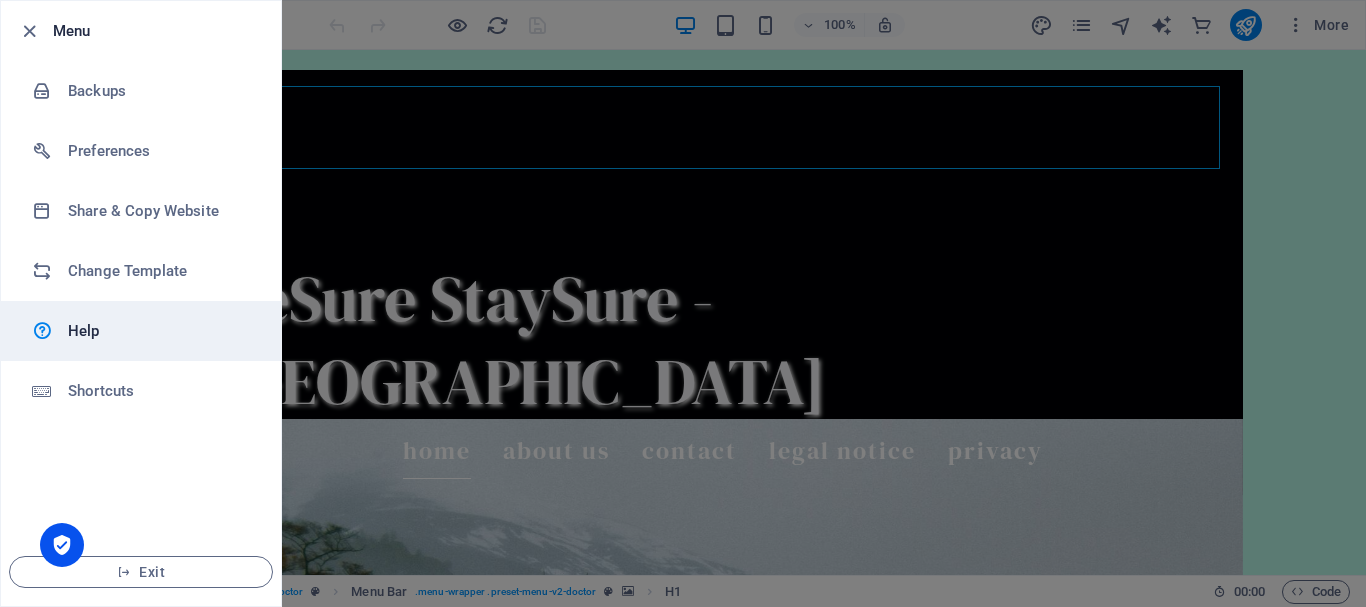 click on "Help" at bounding box center (160, 331) 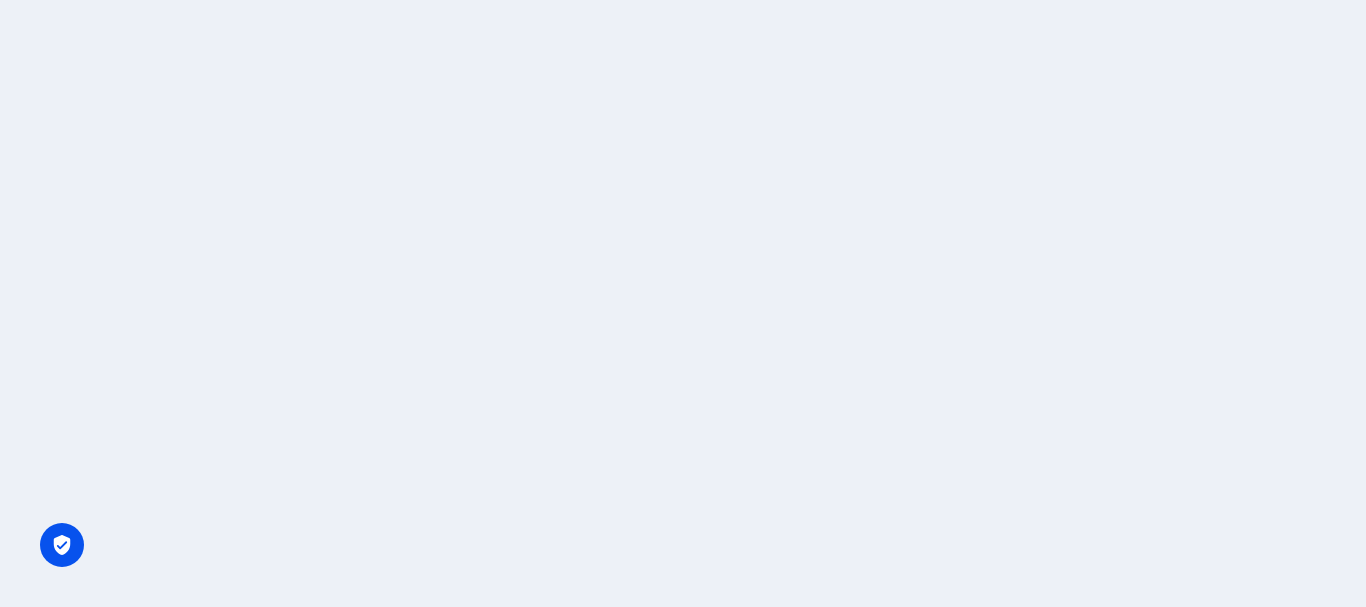 scroll, scrollTop: 0, scrollLeft: 0, axis: both 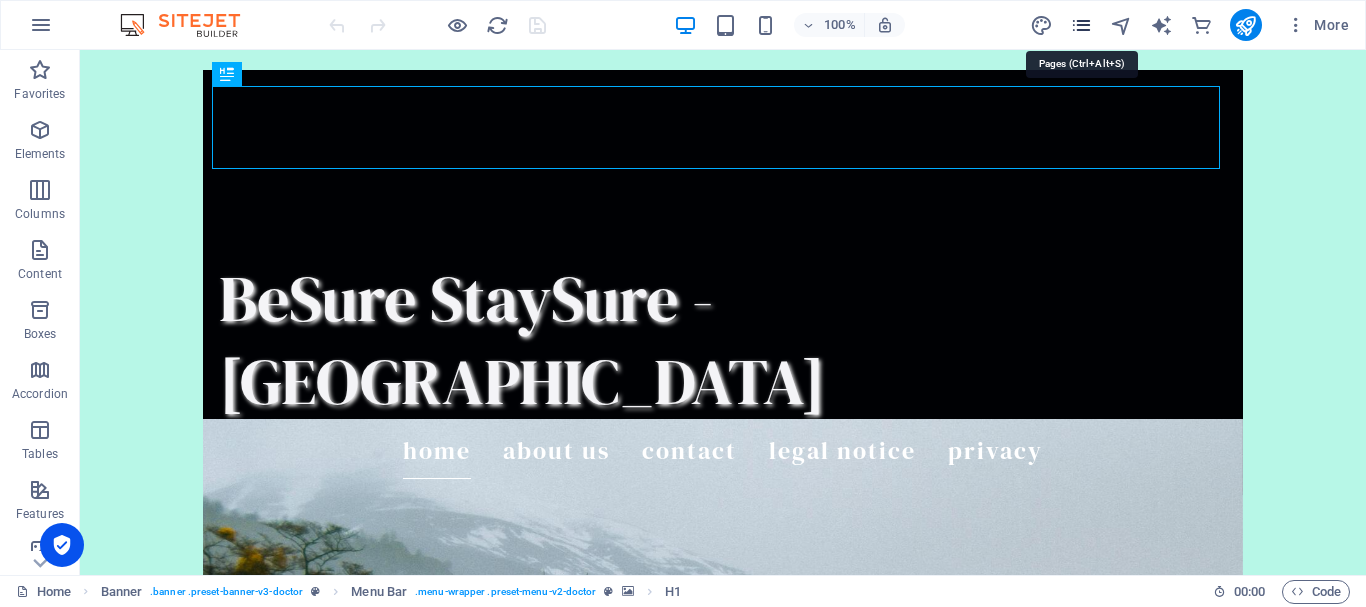 click at bounding box center (1081, 25) 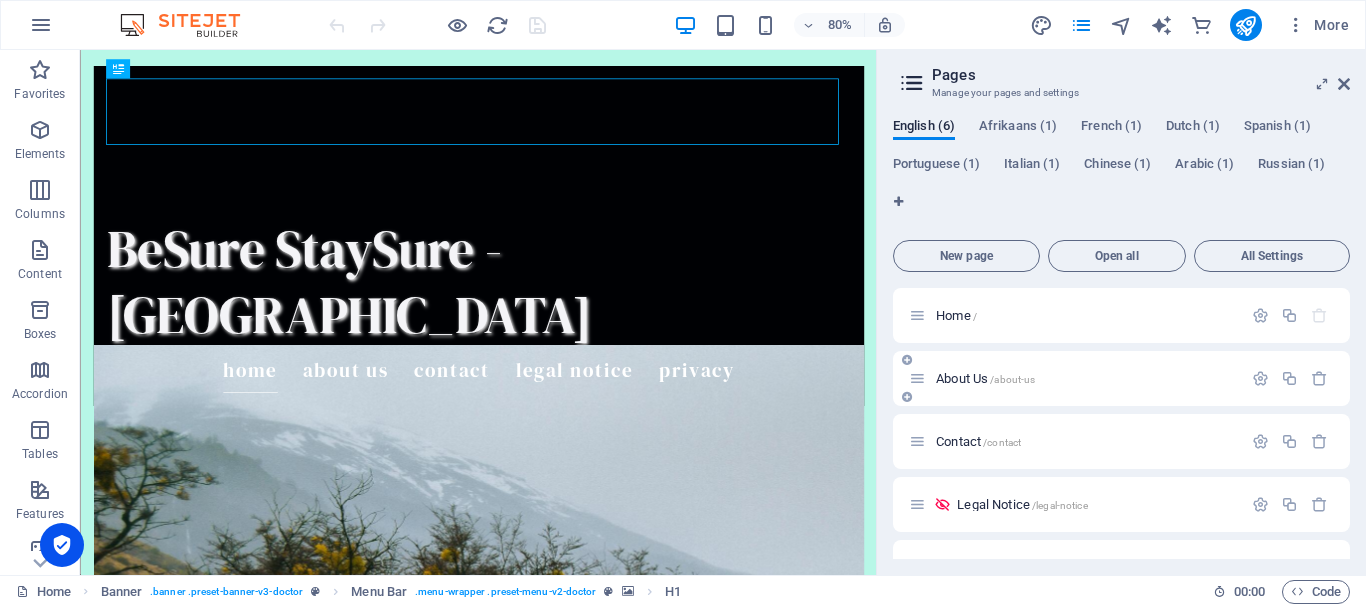 click on "About Us /about-us" at bounding box center (1086, 378) 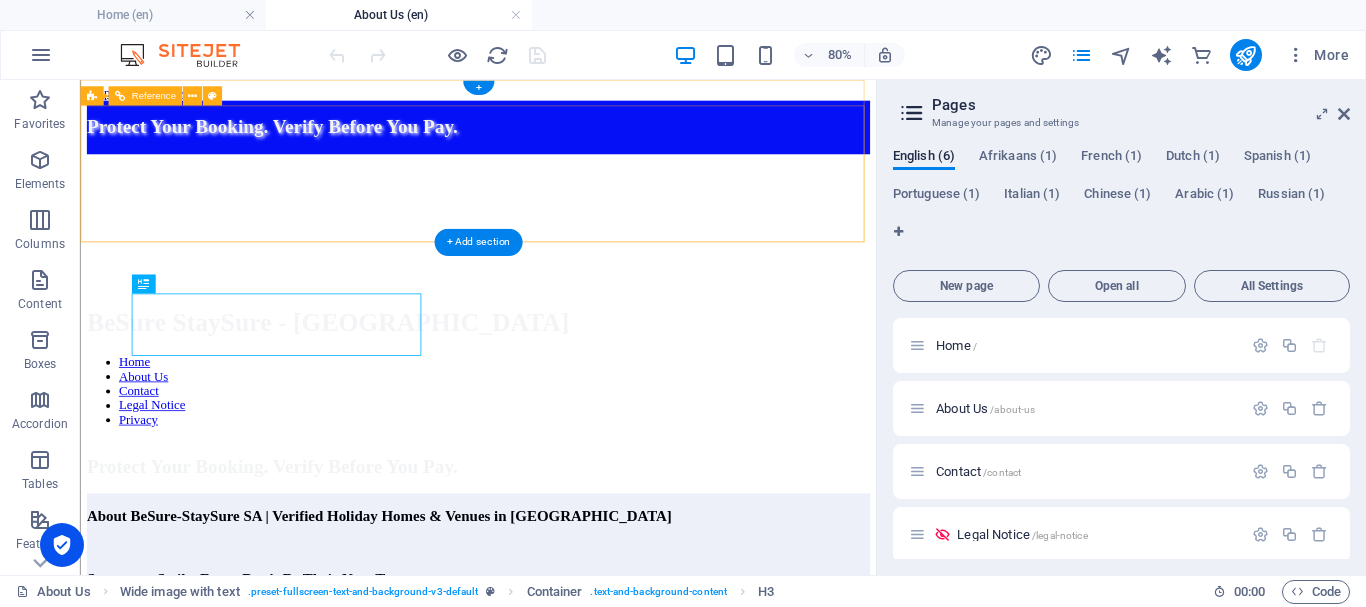 scroll, scrollTop: 0, scrollLeft: 0, axis: both 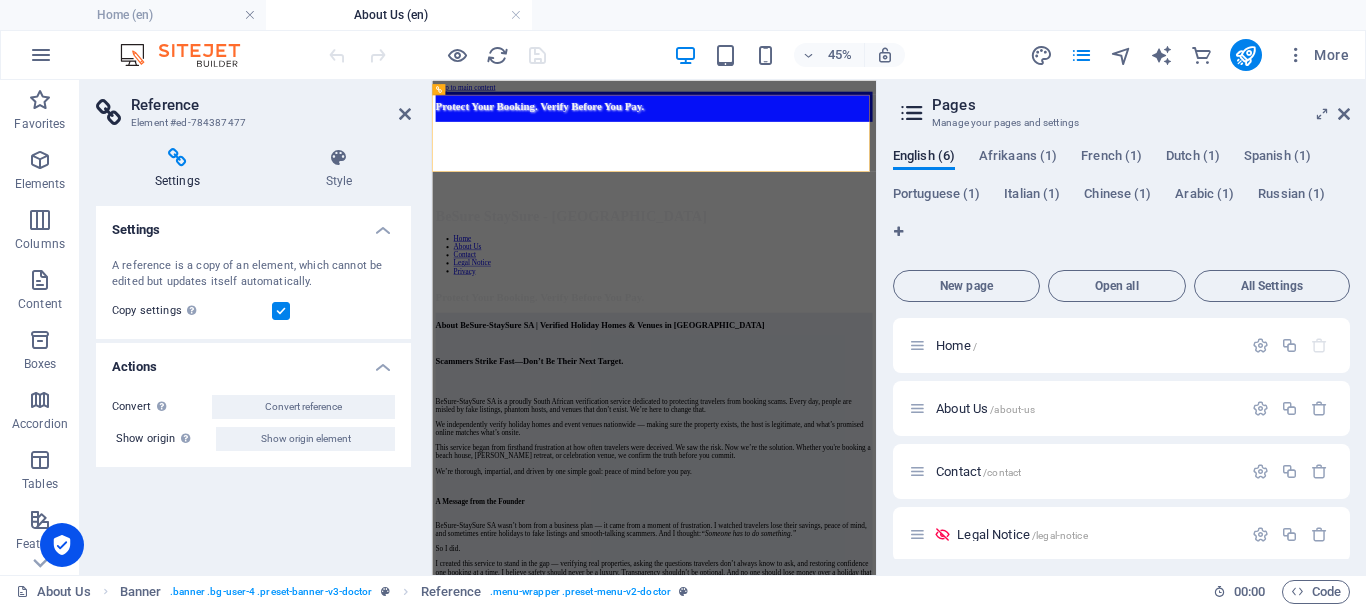 click at bounding box center [177, 158] 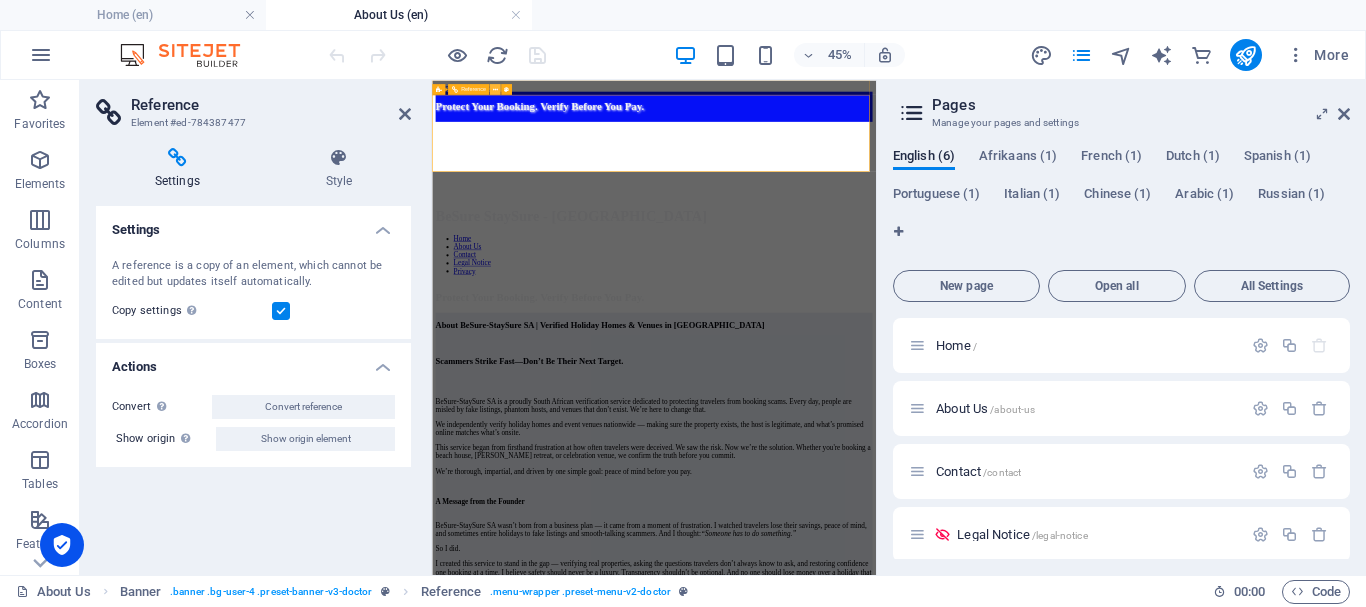 click at bounding box center [495, 88] 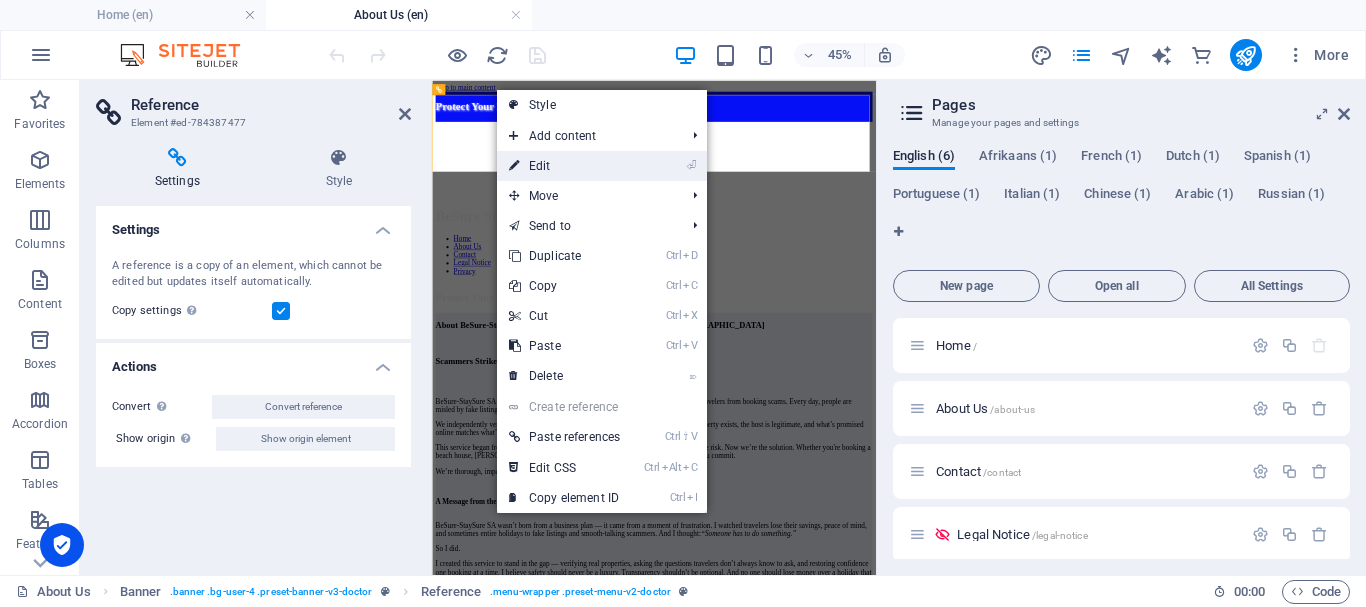 click on "⏎  Edit" at bounding box center [564, 166] 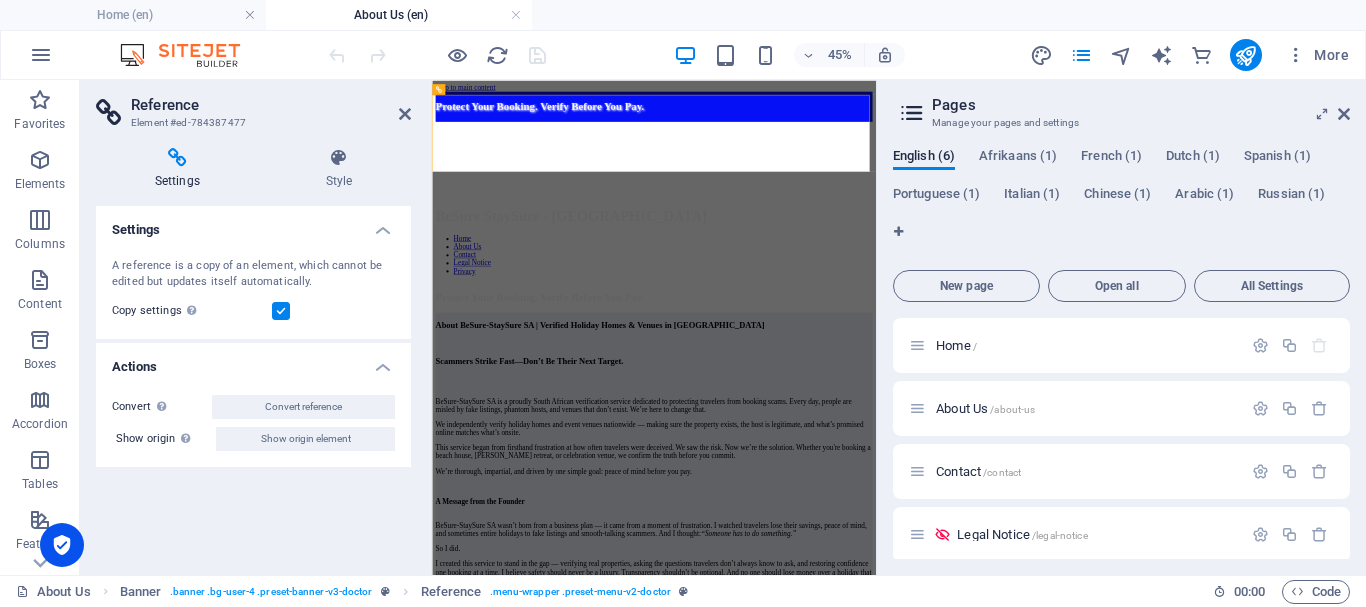 click on "Reference" at bounding box center (271, 105) 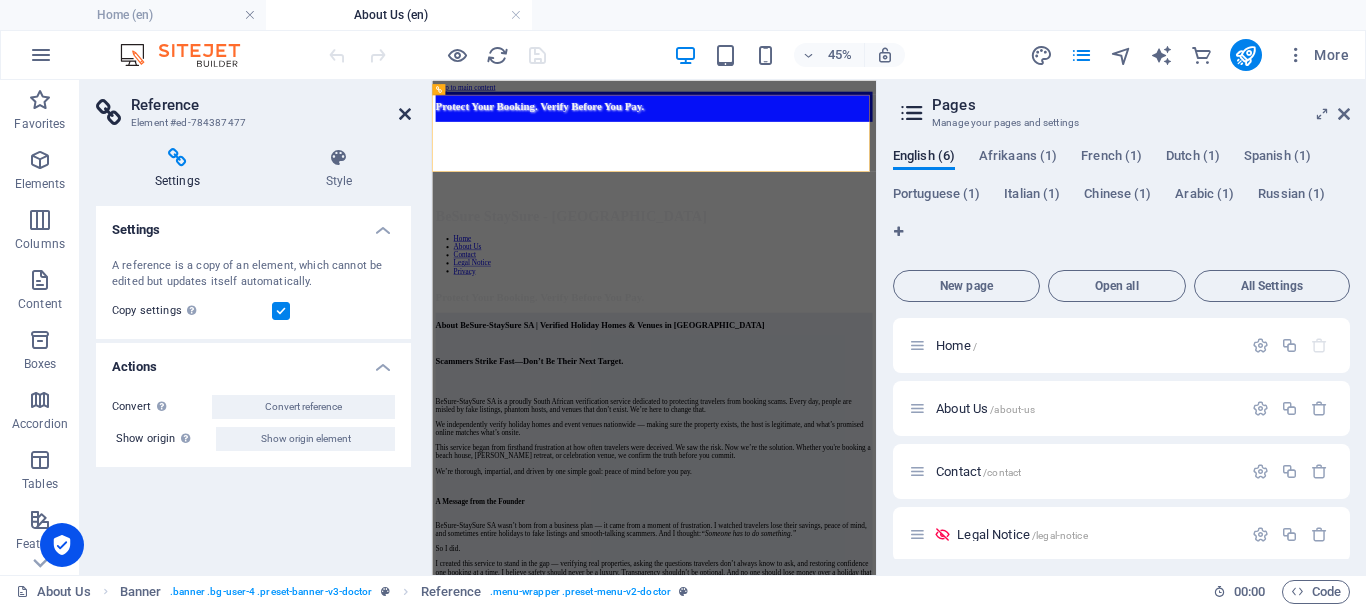 click at bounding box center [405, 114] 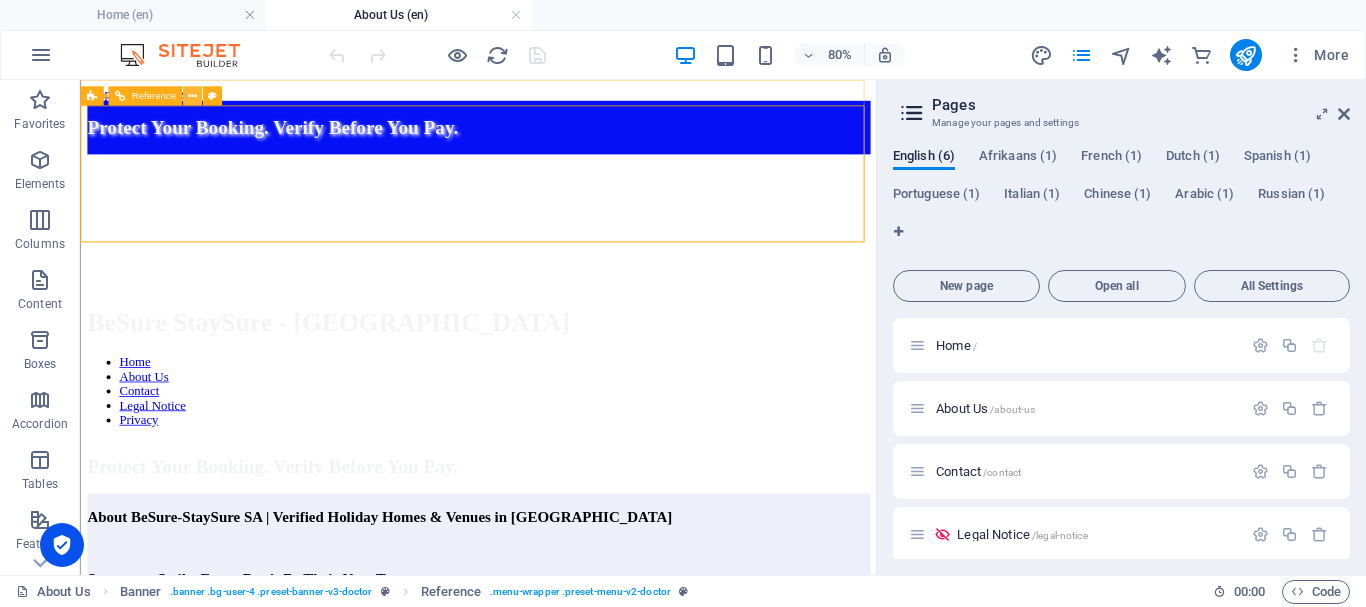 click at bounding box center (192, 96) 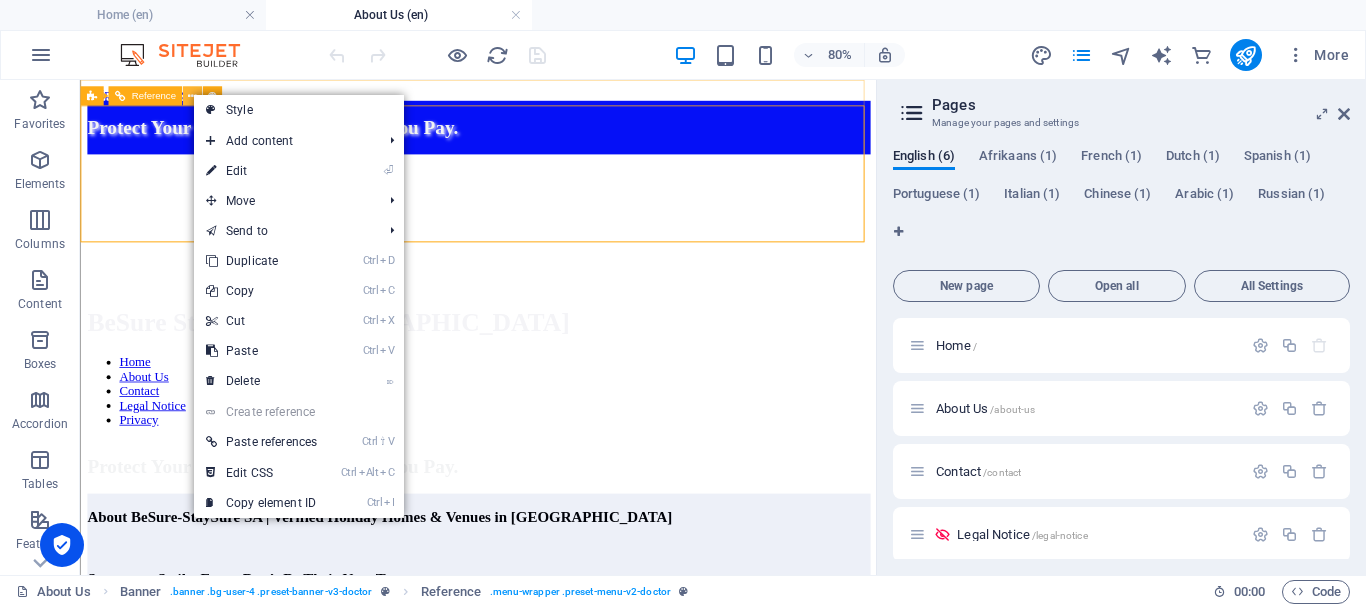 click at bounding box center (192, 96) 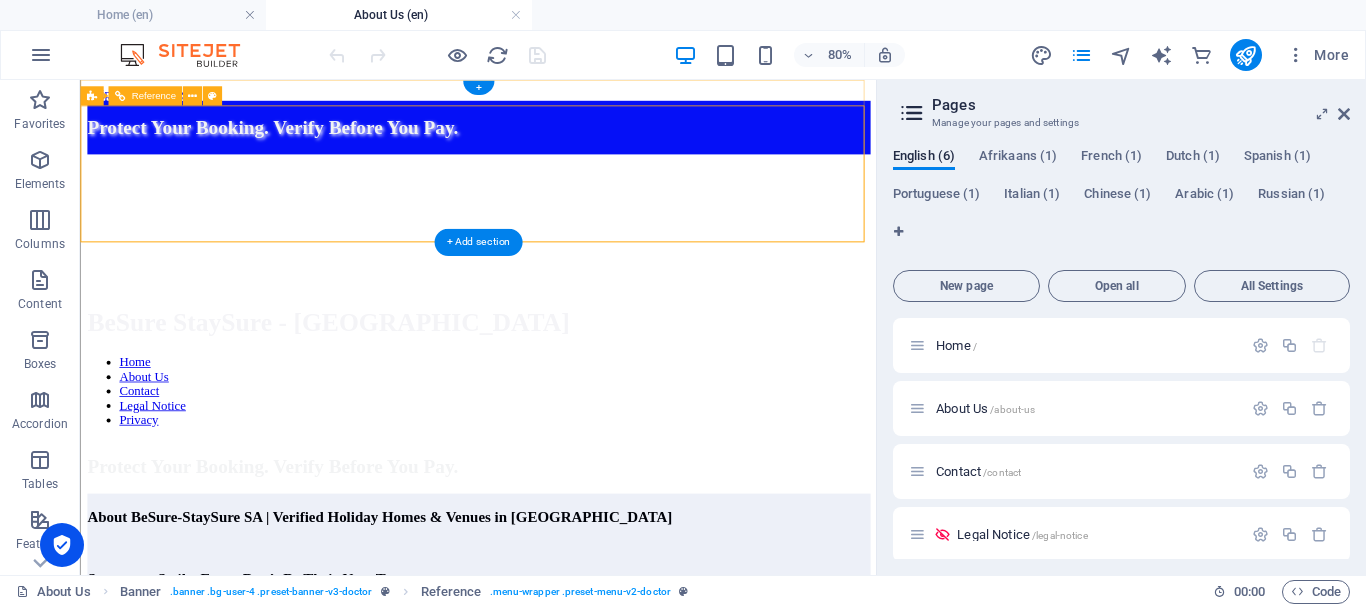 click on "Home About Us Contact Legal Notice Privacy" at bounding box center (577, 469) 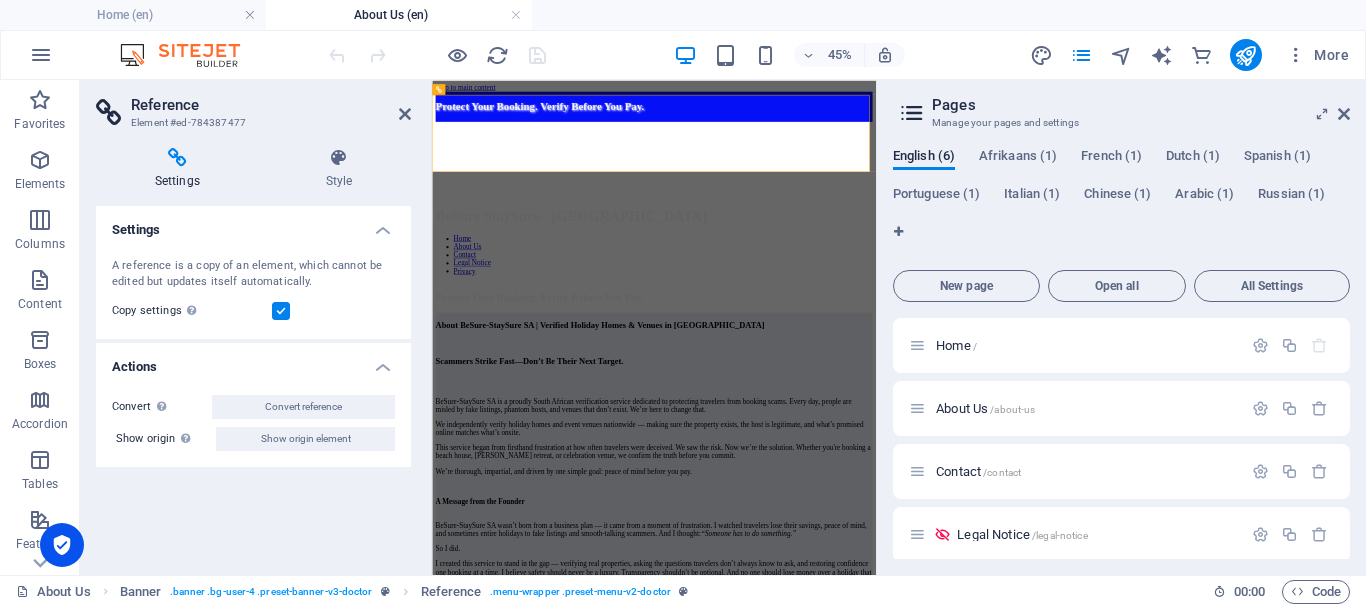 click at bounding box center [177, 158] 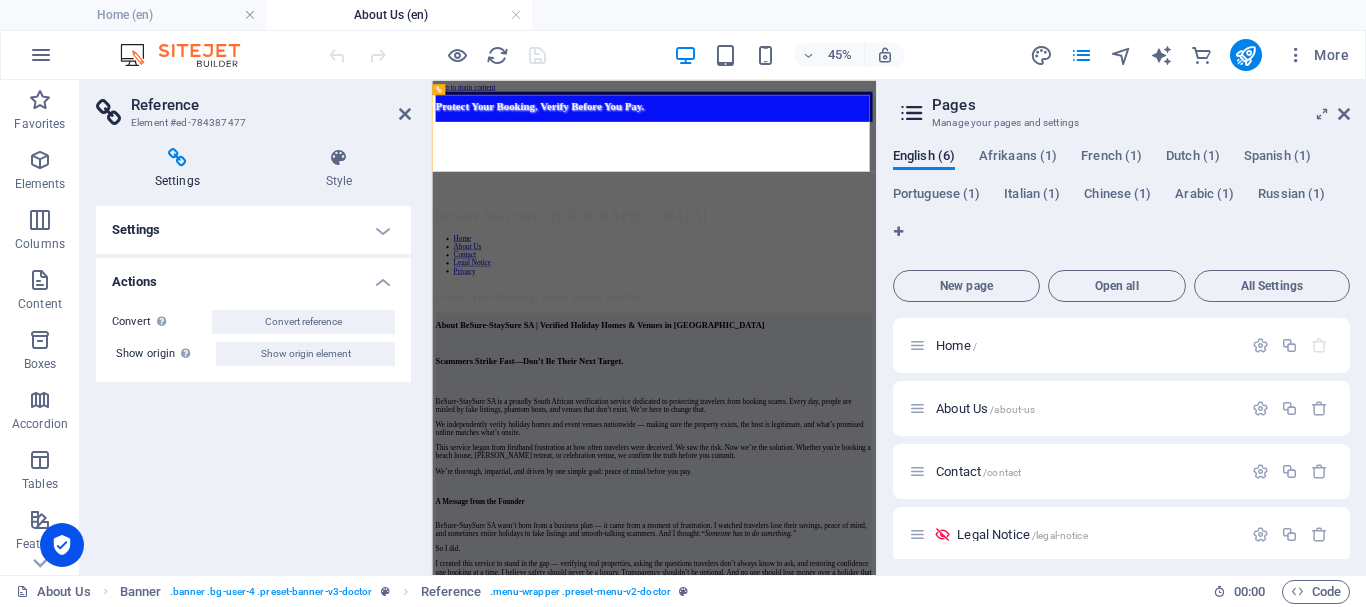 click on "Settings" at bounding box center [253, 230] 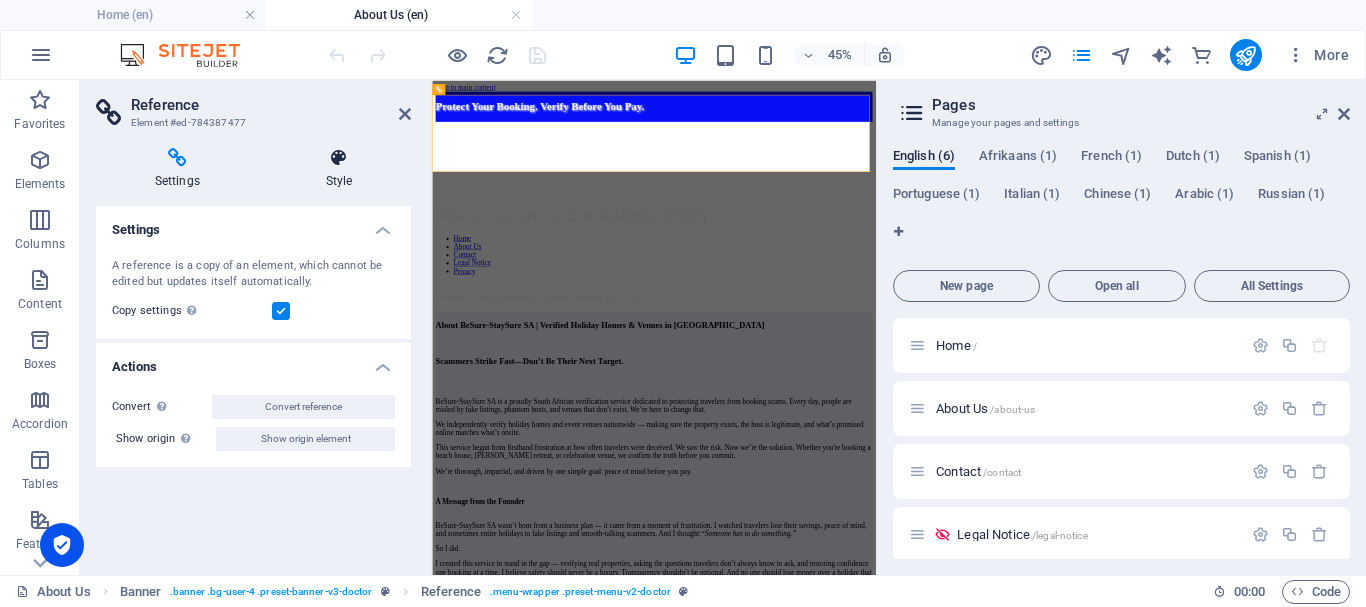 click at bounding box center [339, 158] 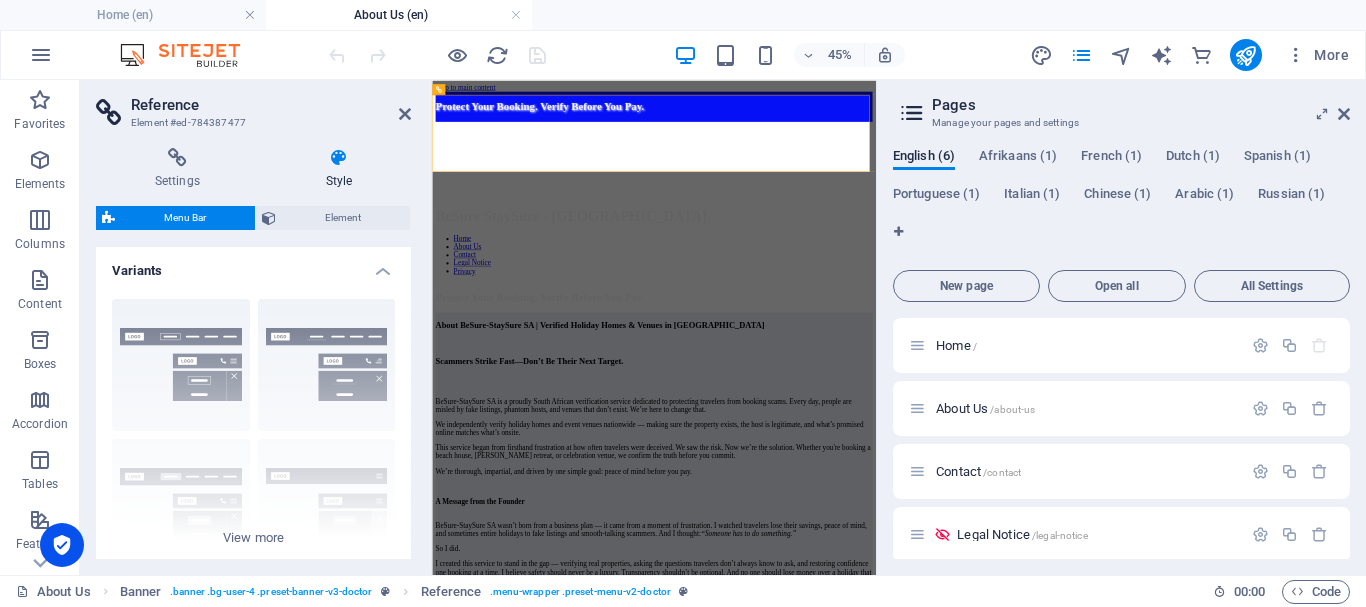 click at bounding box center [339, 158] 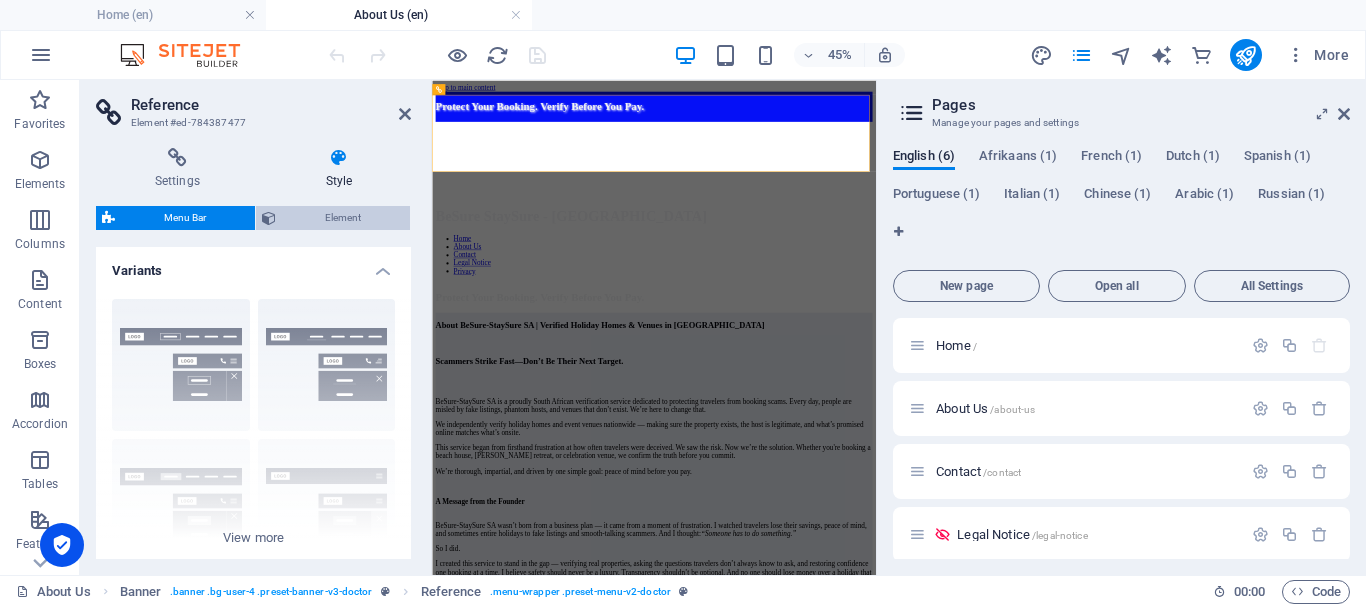 click on "Element" at bounding box center (343, 218) 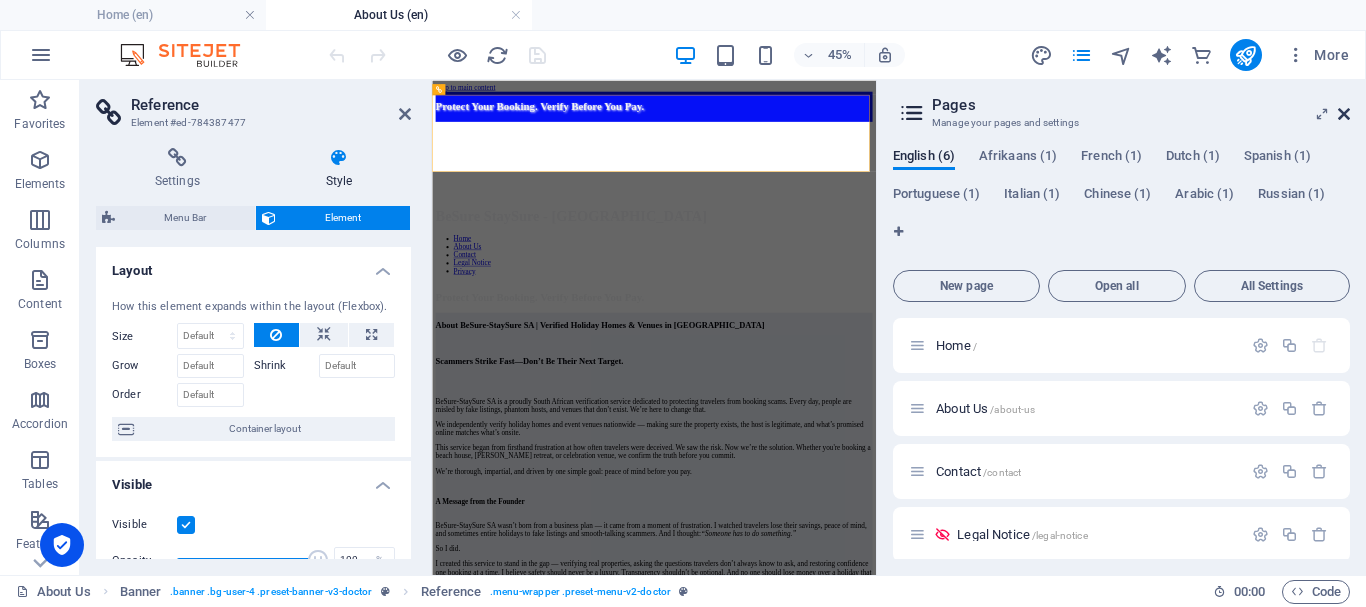 click at bounding box center (1344, 114) 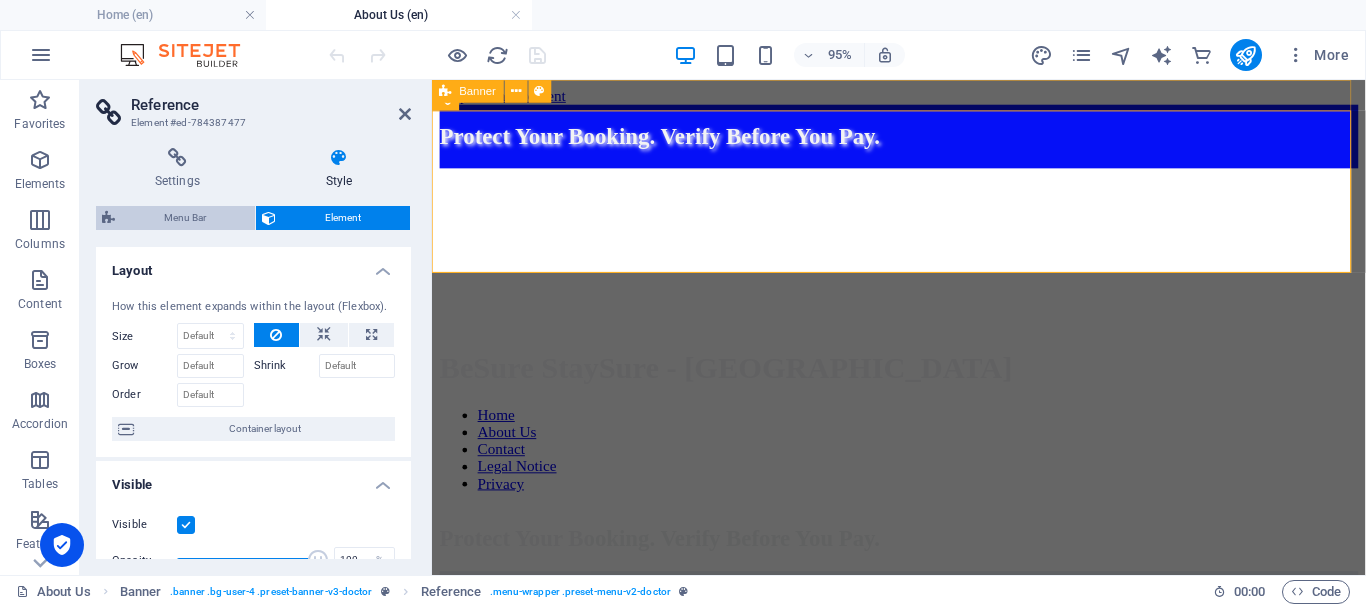 click on "Menu Bar" at bounding box center [185, 218] 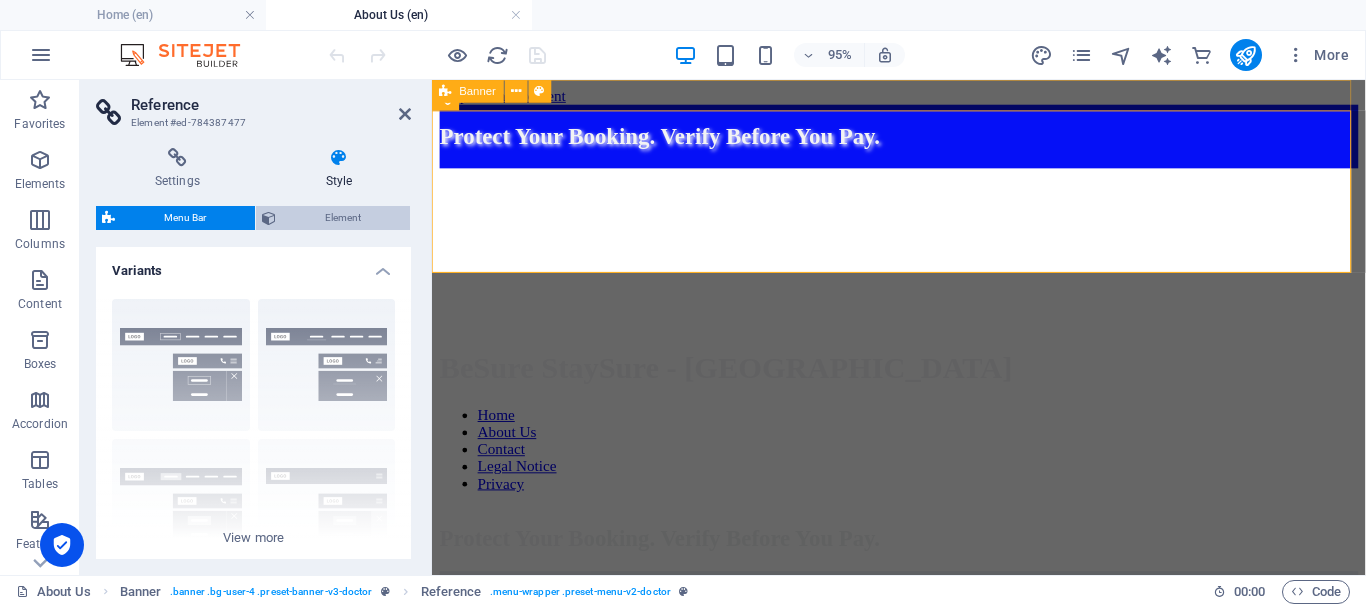 click on "Element" at bounding box center (343, 218) 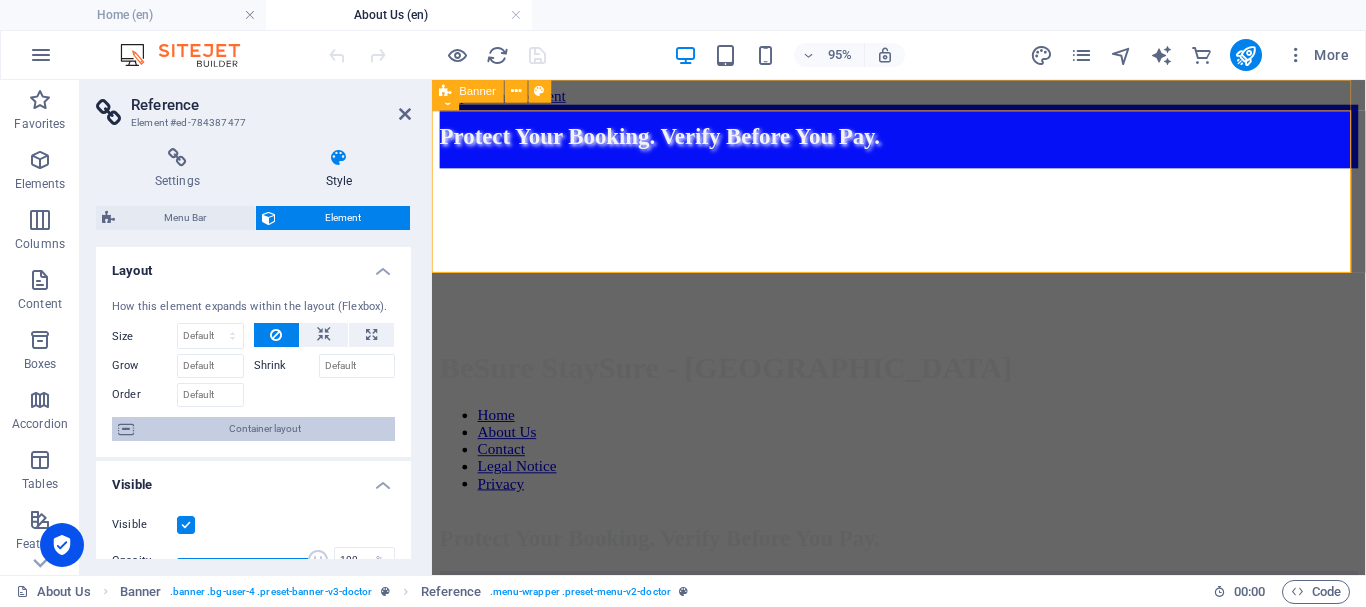 click on "Container layout" at bounding box center (264, 429) 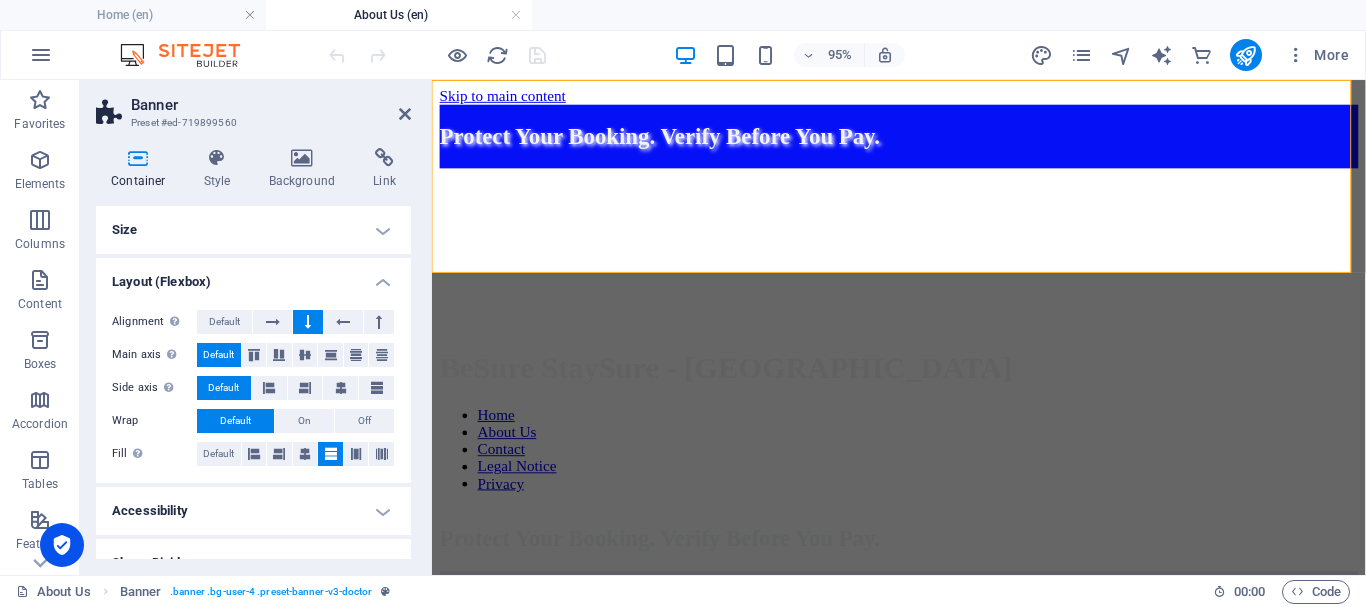 click on "Layout (Flexbox)" at bounding box center [253, 276] 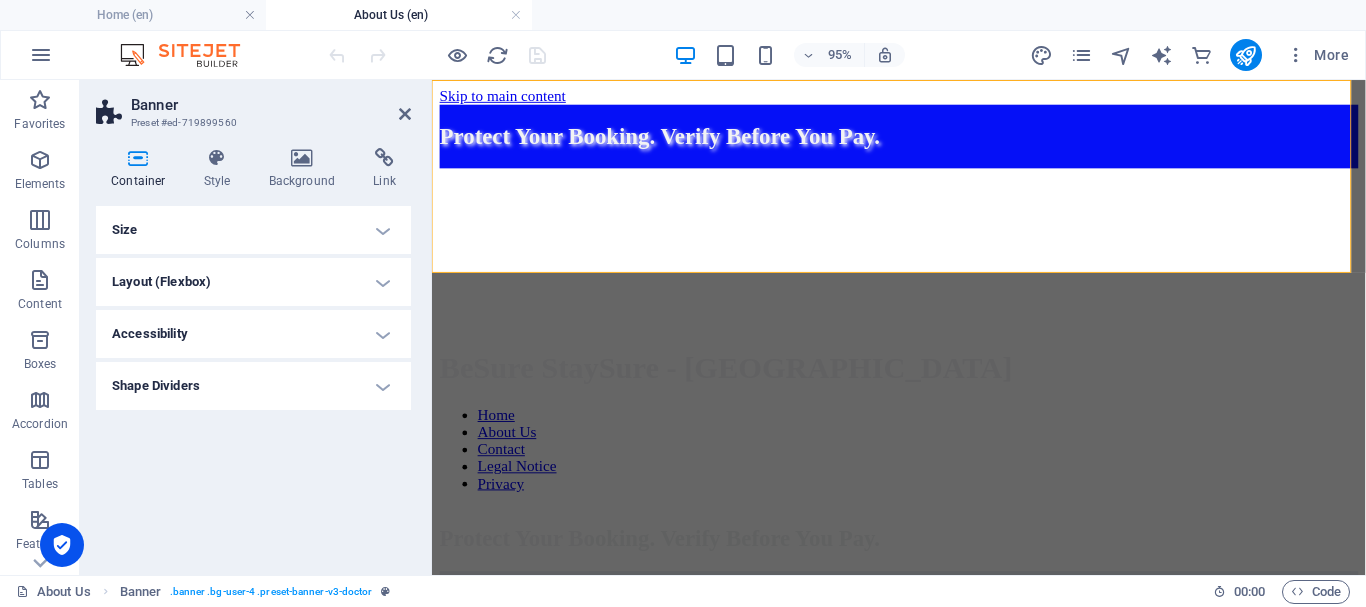 click at bounding box center [138, 158] 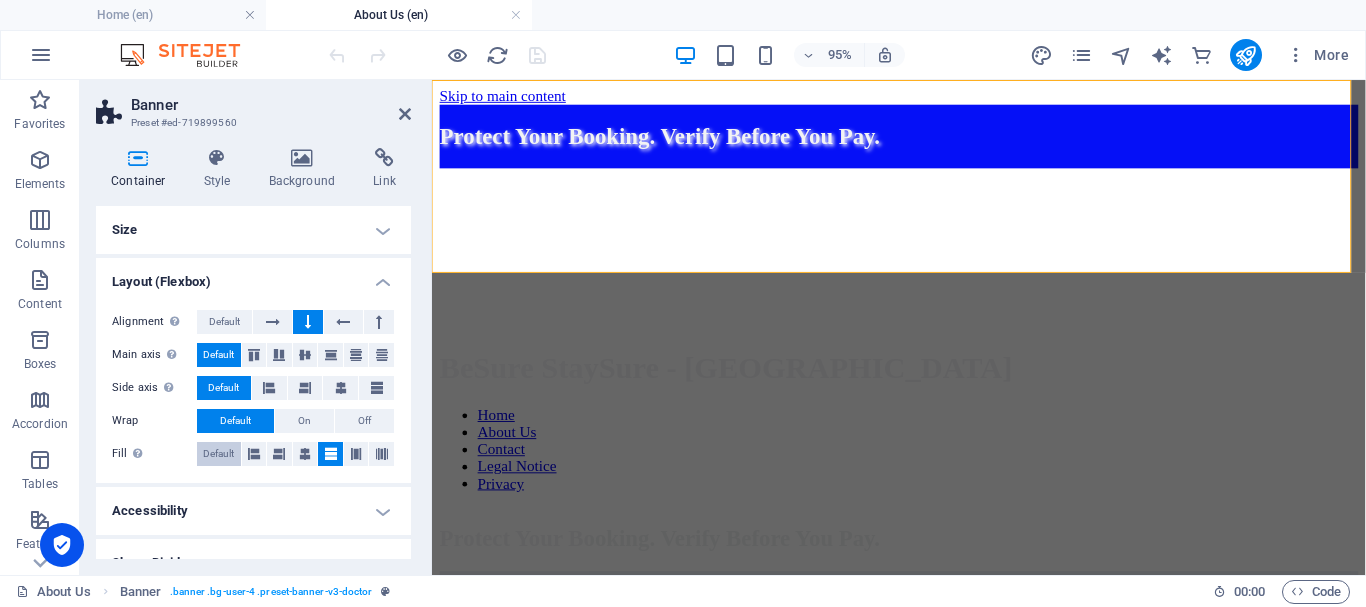 click on "Default" at bounding box center (218, 454) 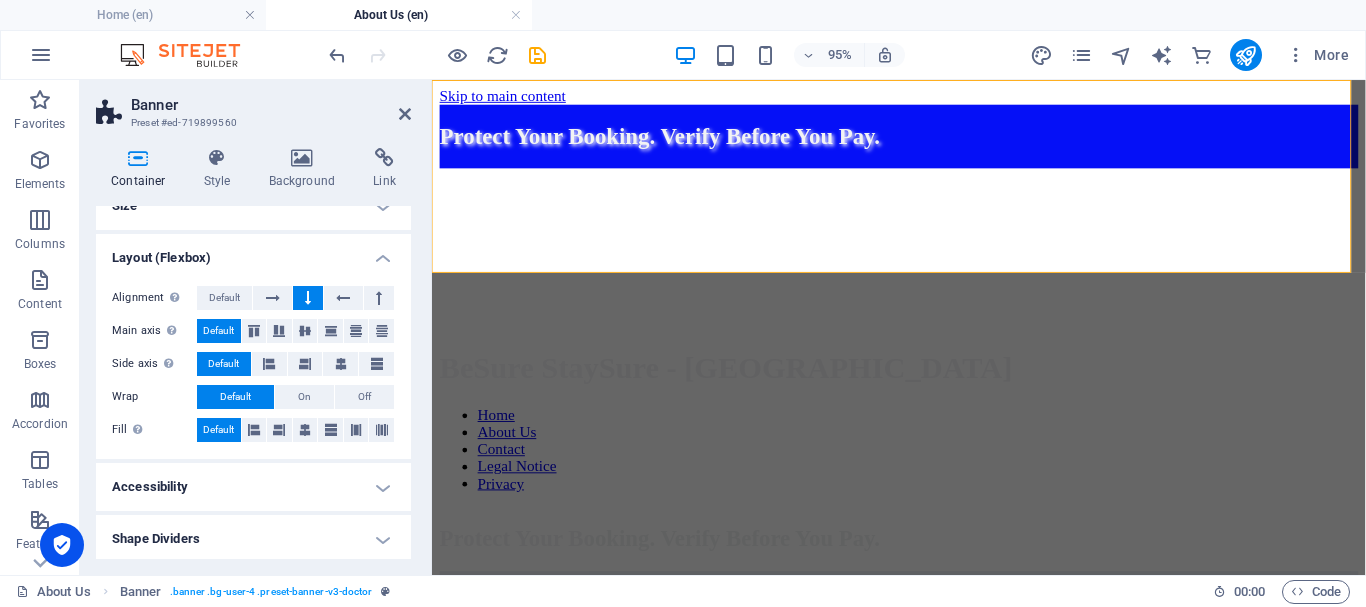 scroll, scrollTop: 28, scrollLeft: 0, axis: vertical 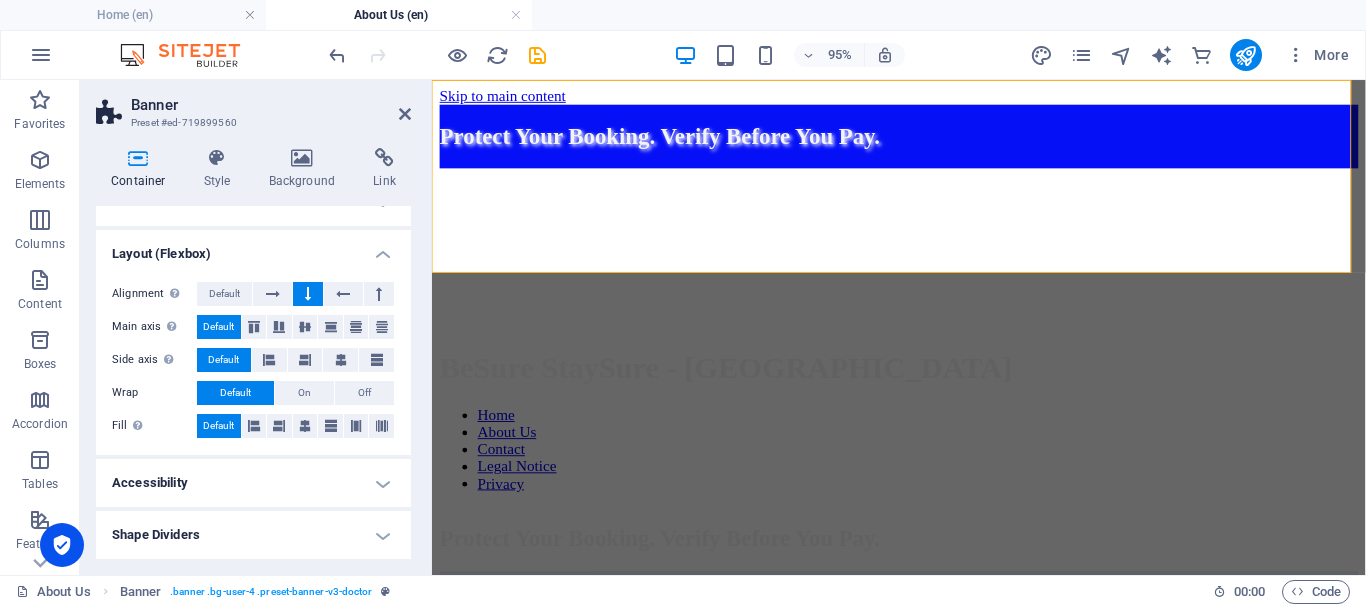 click on "Accessibility" at bounding box center [253, 483] 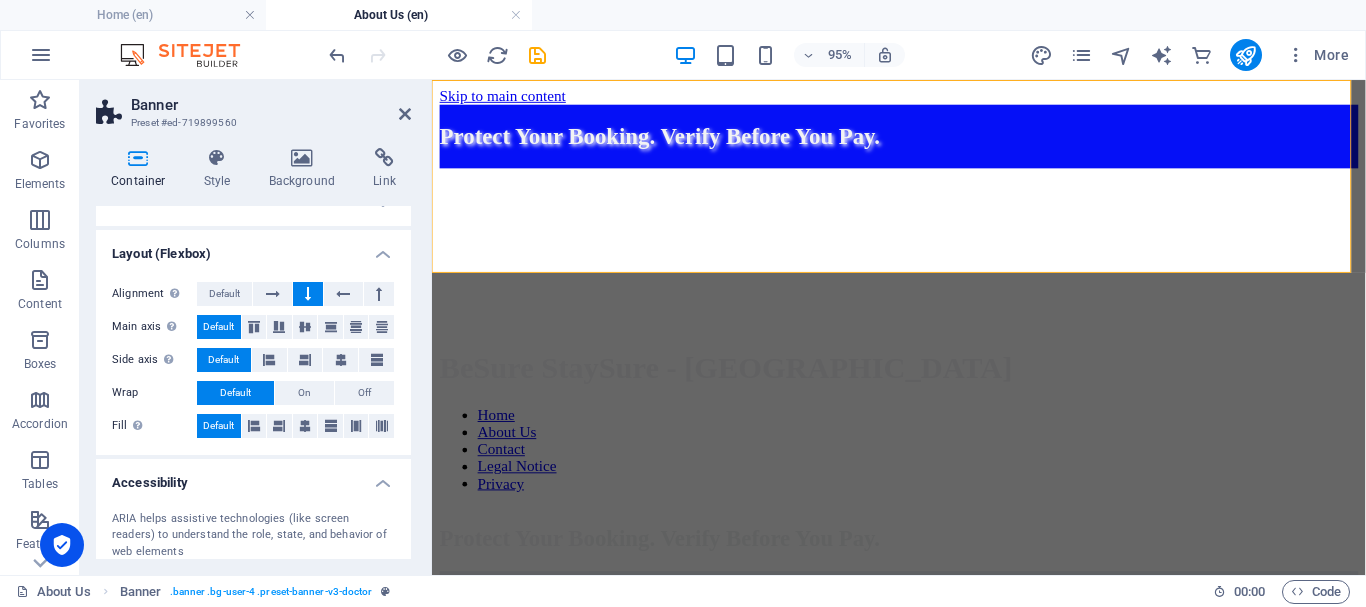 drag, startPoint x: 411, startPoint y: 435, endPoint x: 408, endPoint y: 476, distance: 41.109608 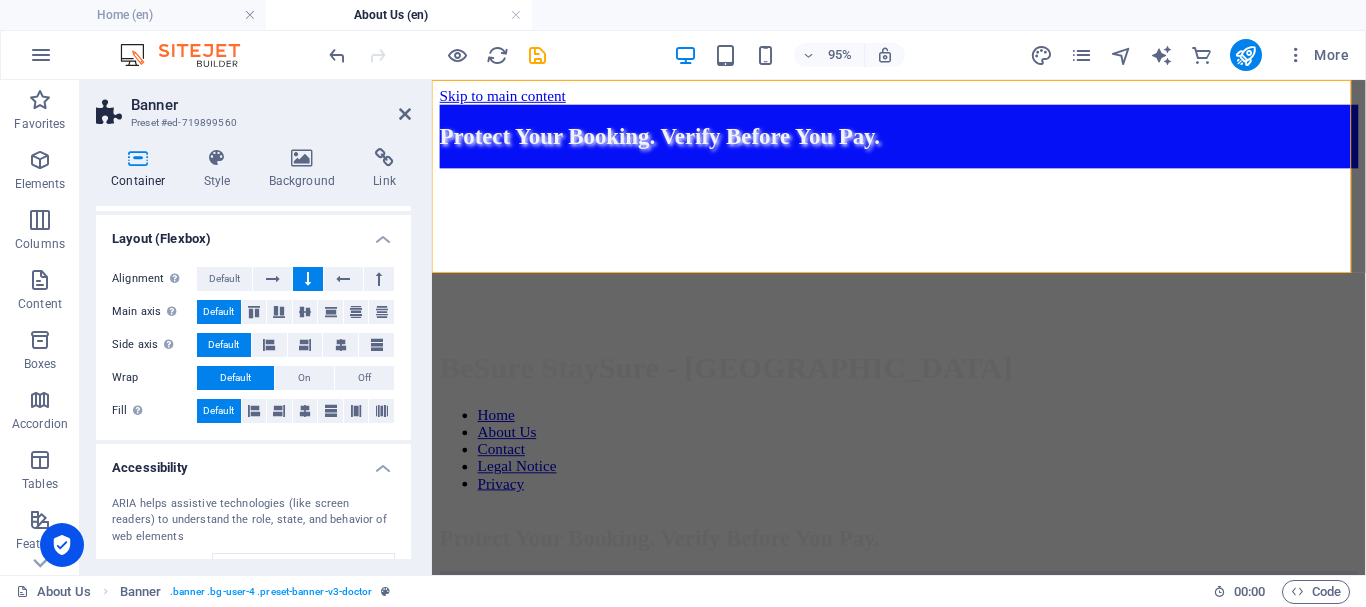 scroll, scrollTop: 46, scrollLeft: 0, axis: vertical 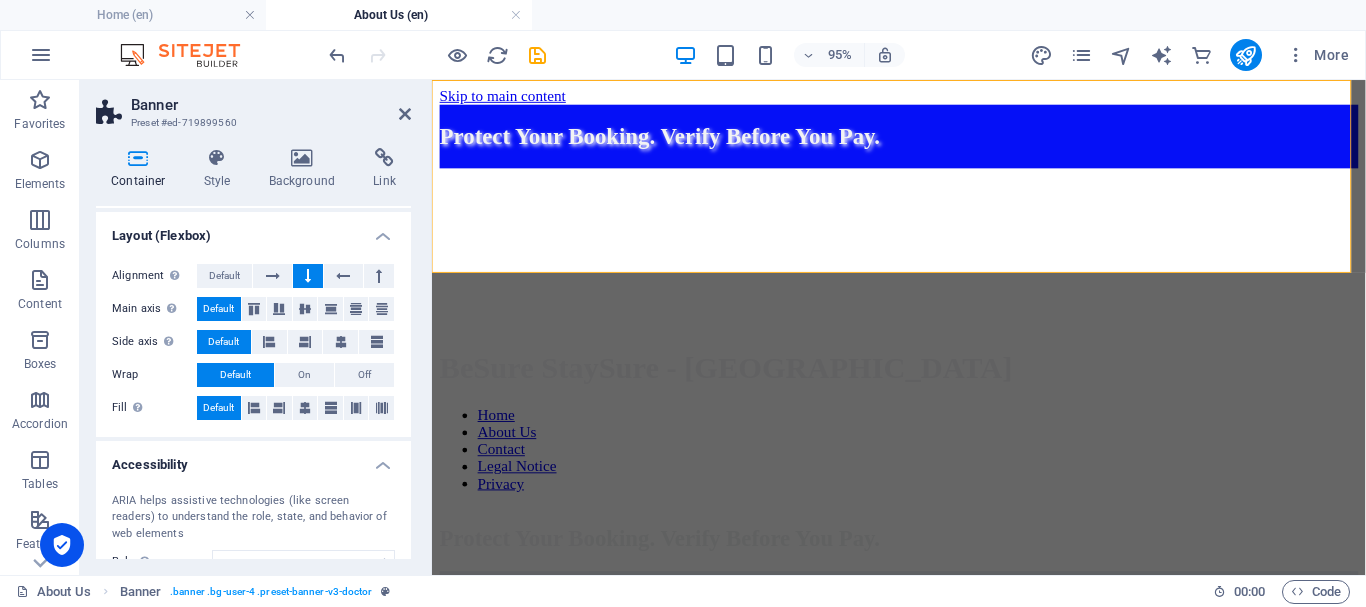 click on "Accessibility" at bounding box center (253, 459) 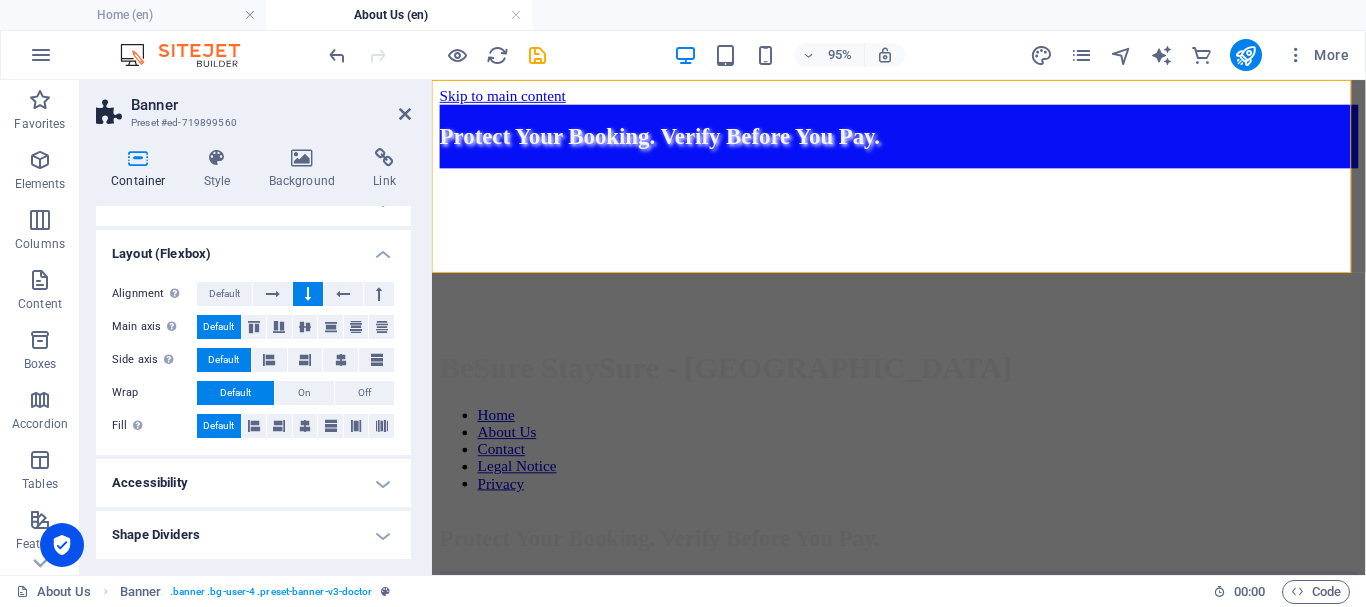 drag, startPoint x: 404, startPoint y: 478, endPoint x: 404, endPoint y: 396, distance: 82 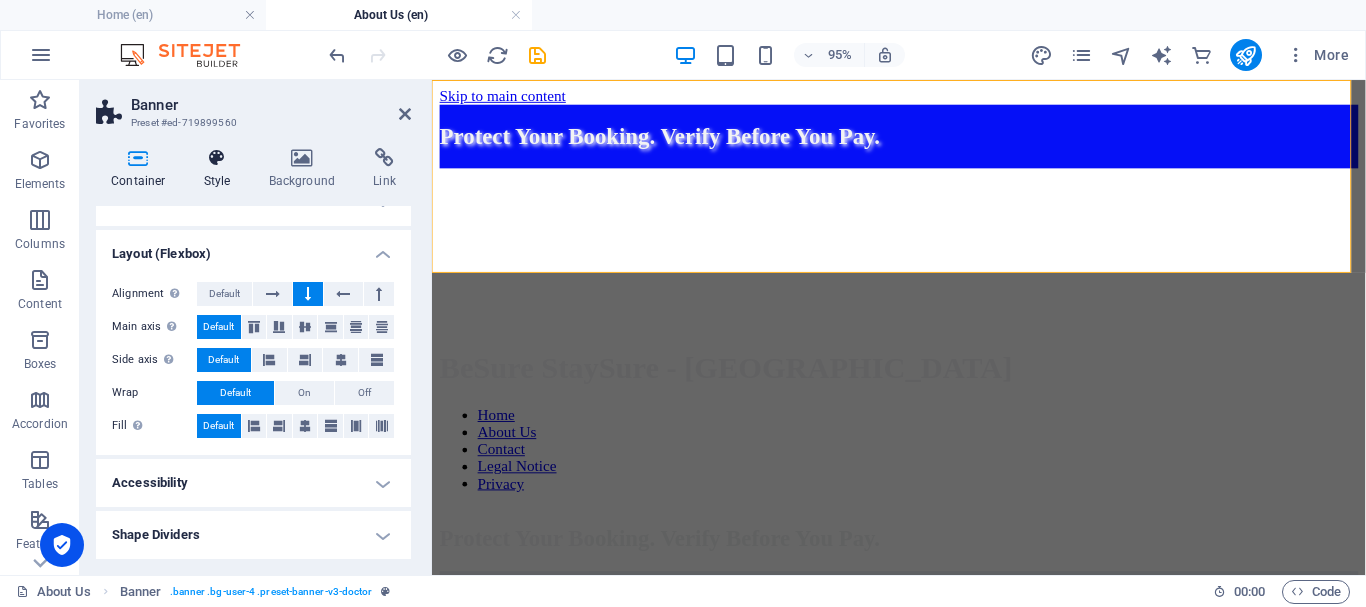 click at bounding box center [217, 158] 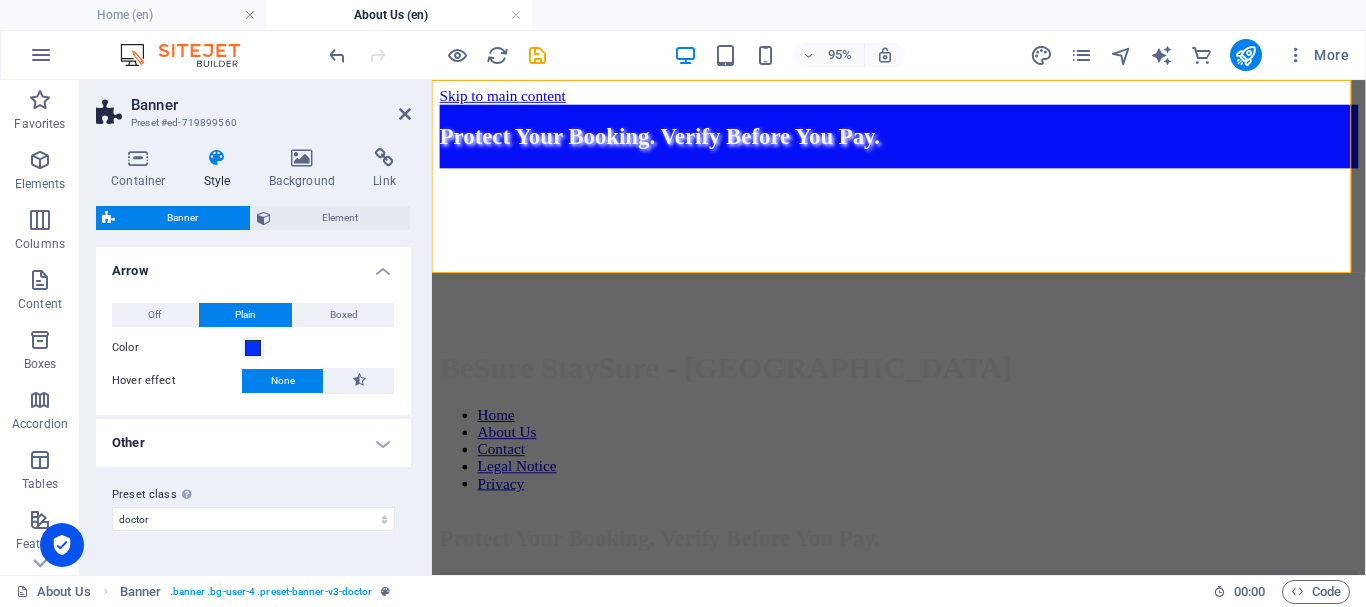 click on "Other" at bounding box center [253, 443] 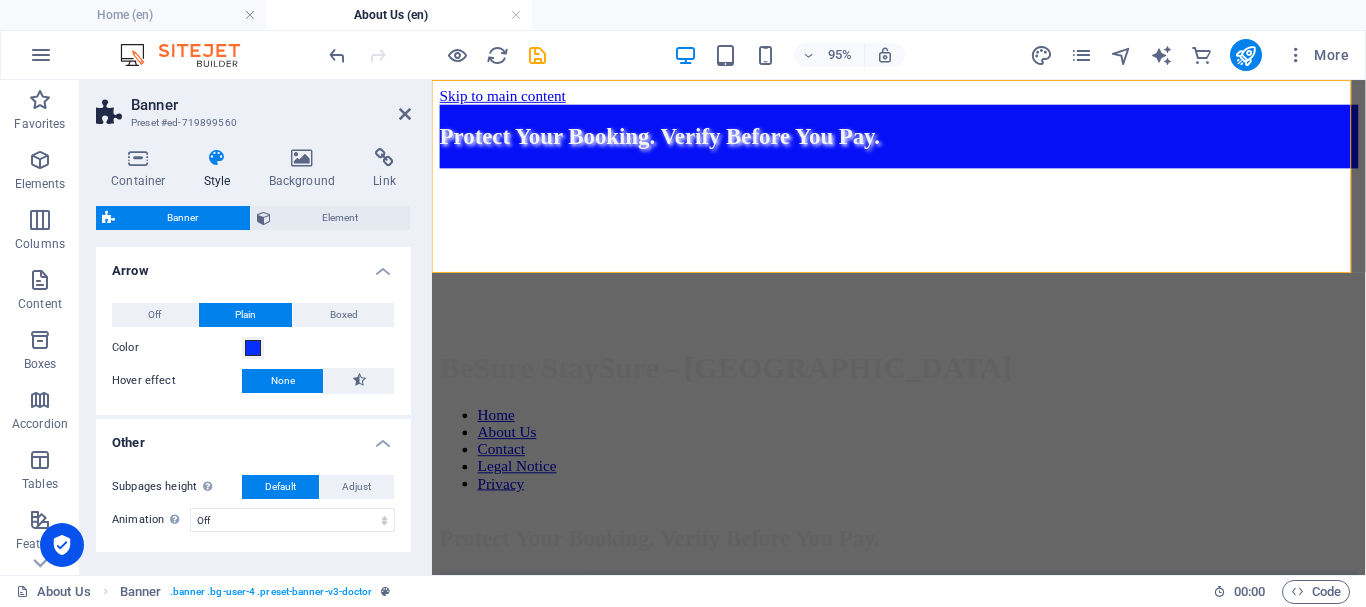scroll, scrollTop: 73, scrollLeft: 0, axis: vertical 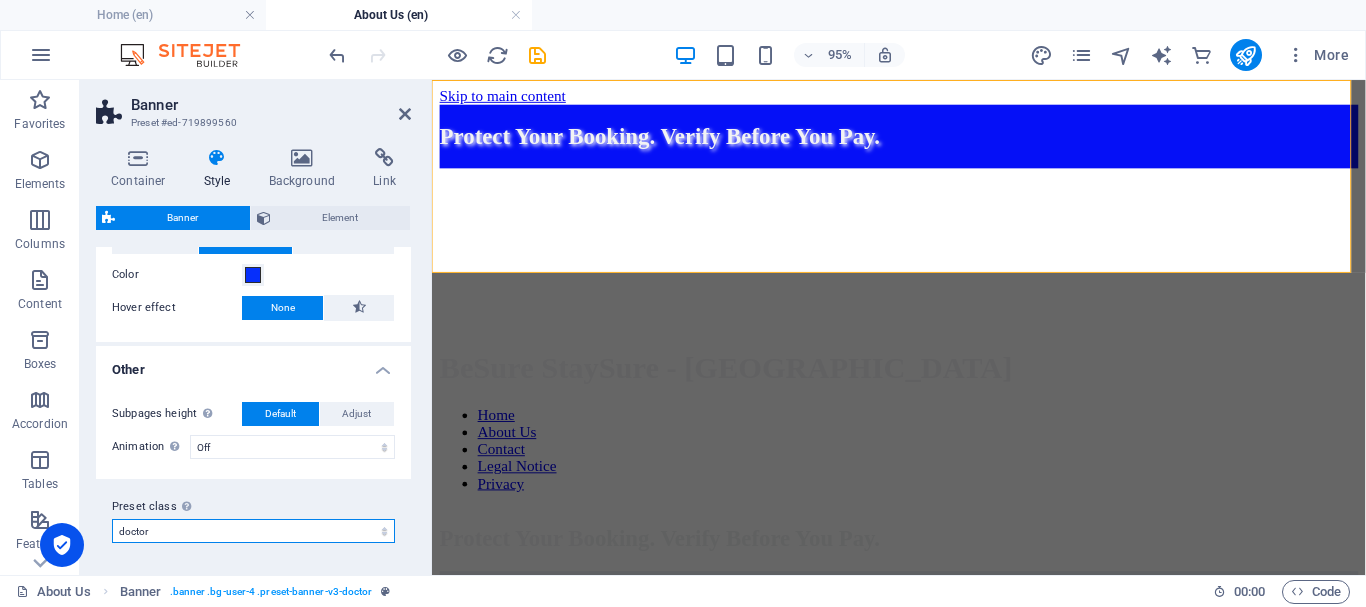click on "doctor Add preset class" at bounding box center (253, 531) 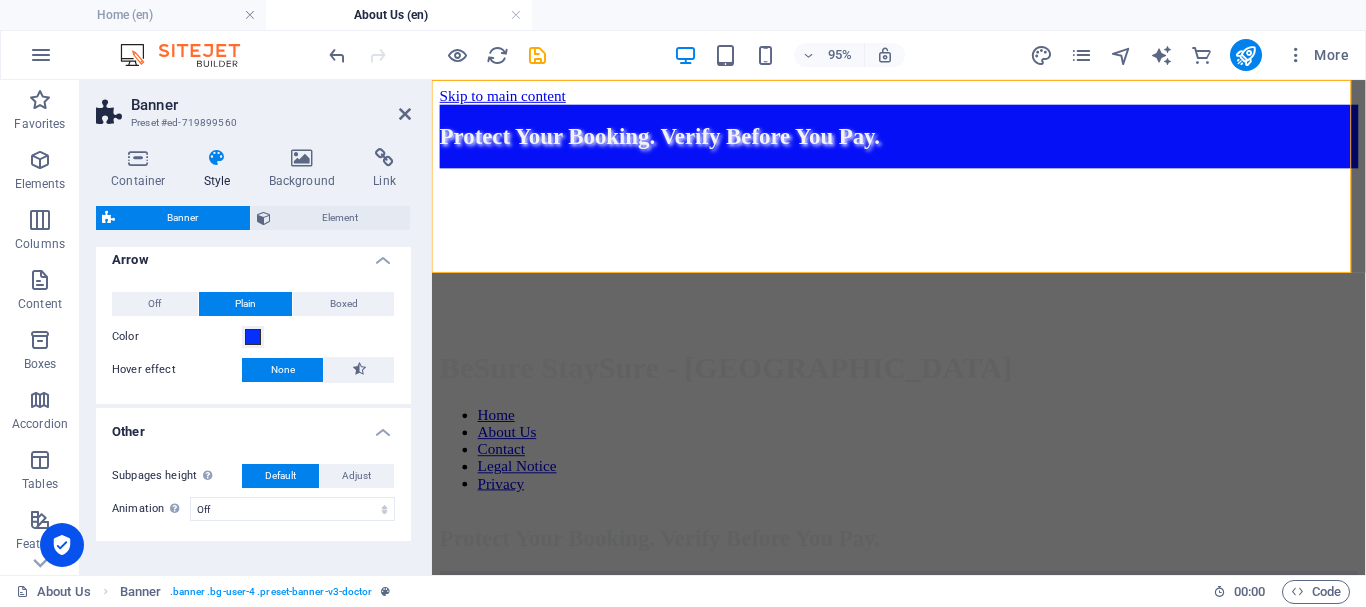 scroll, scrollTop: 0, scrollLeft: 0, axis: both 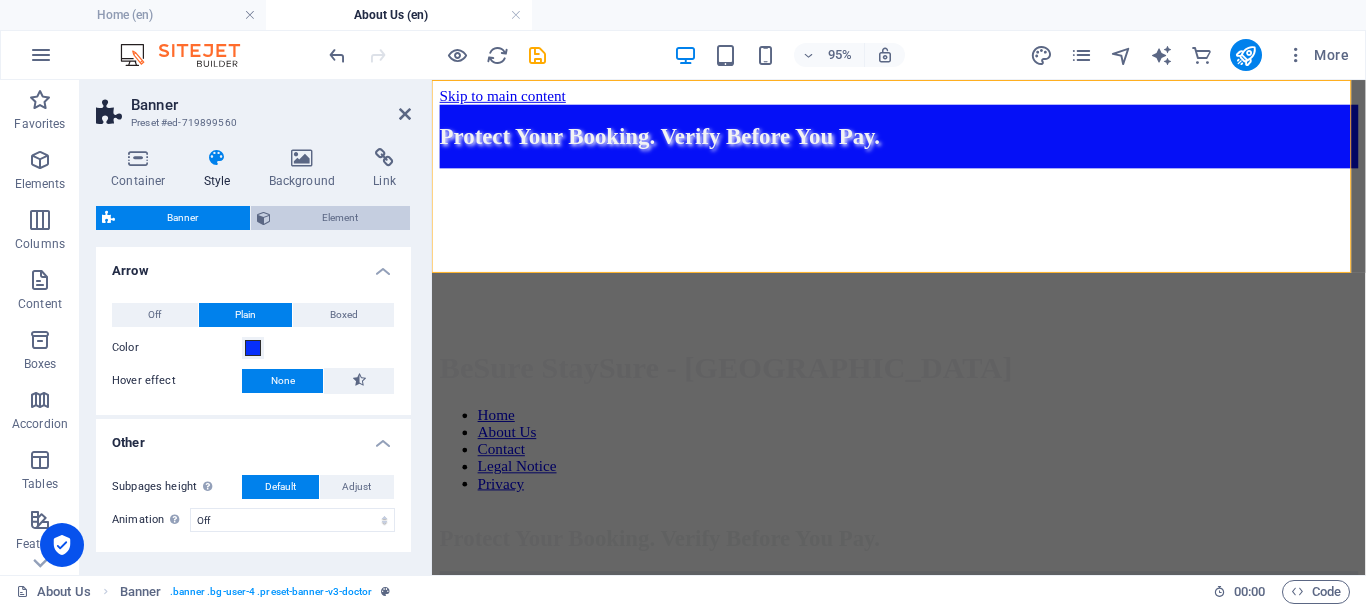 click on "Element" at bounding box center [341, 218] 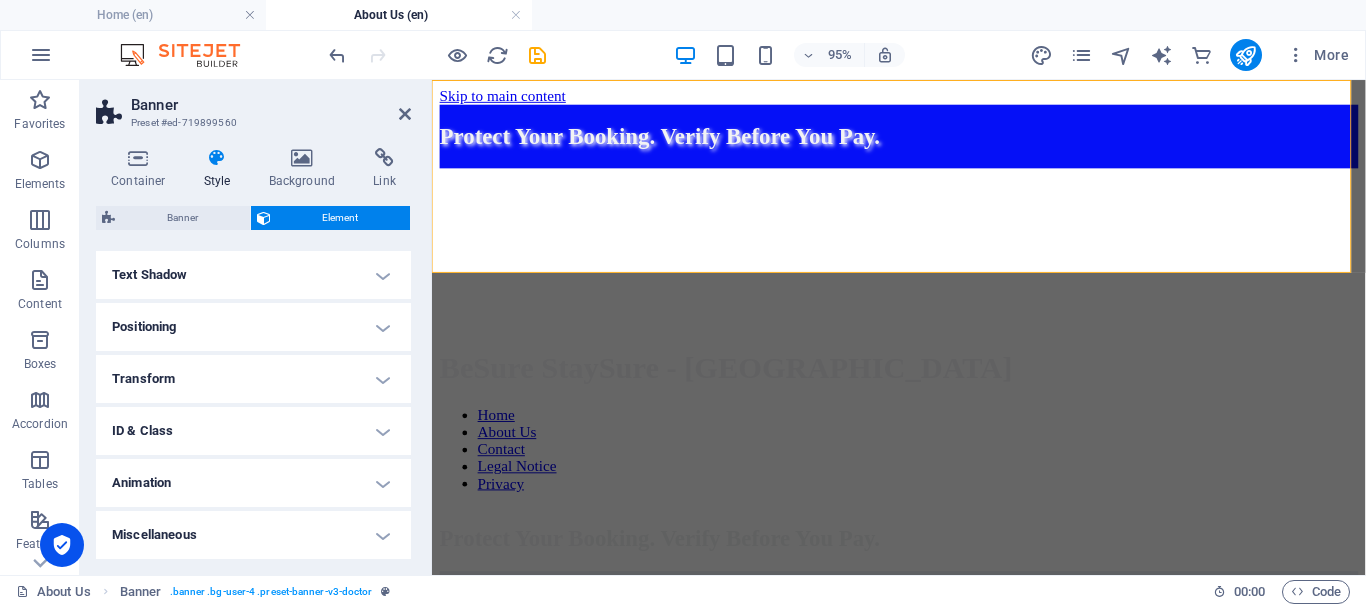scroll, scrollTop: 0, scrollLeft: 0, axis: both 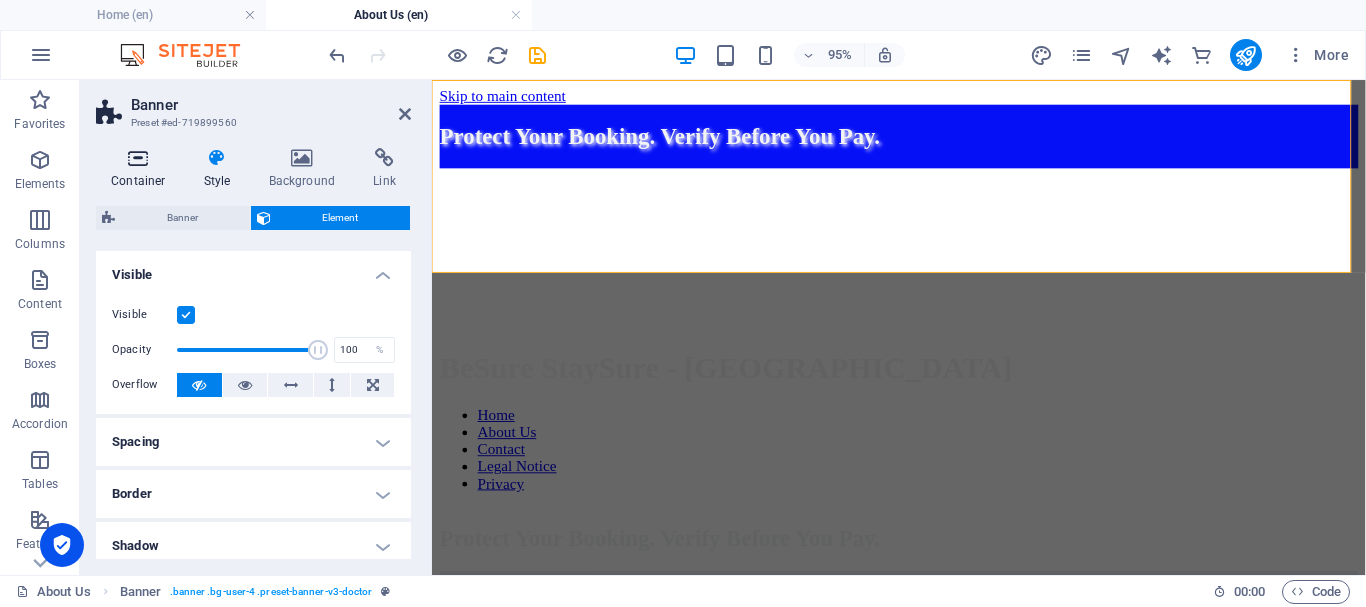 click at bounding box center (138, 158) 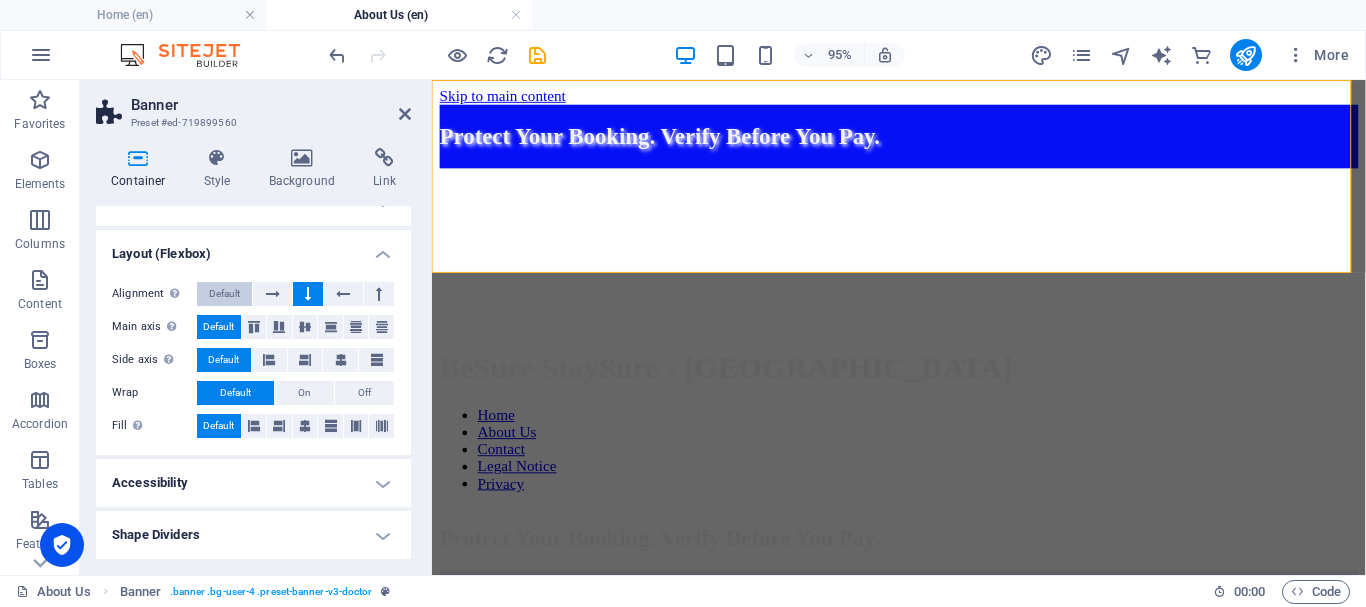 click on "Default" at bounding box center (224, 294) 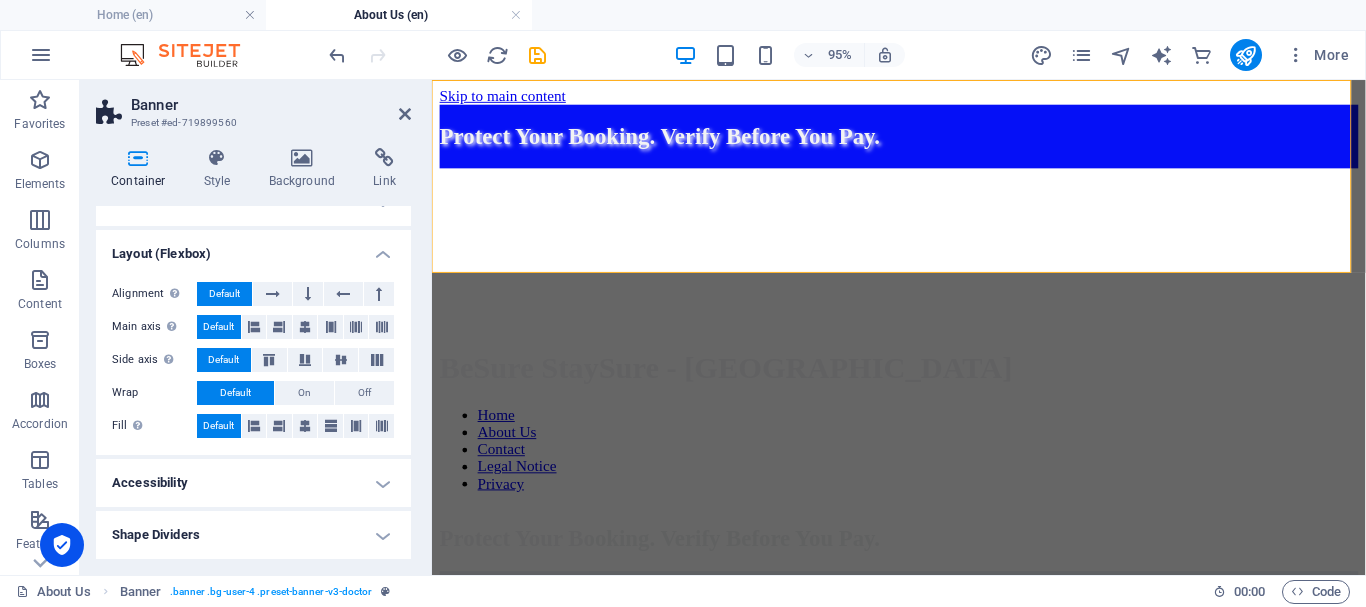 drag, startPoint x: 412, startPoint y: 400, endPoint x: 404, endPoint y: 458, distance: 58.549126 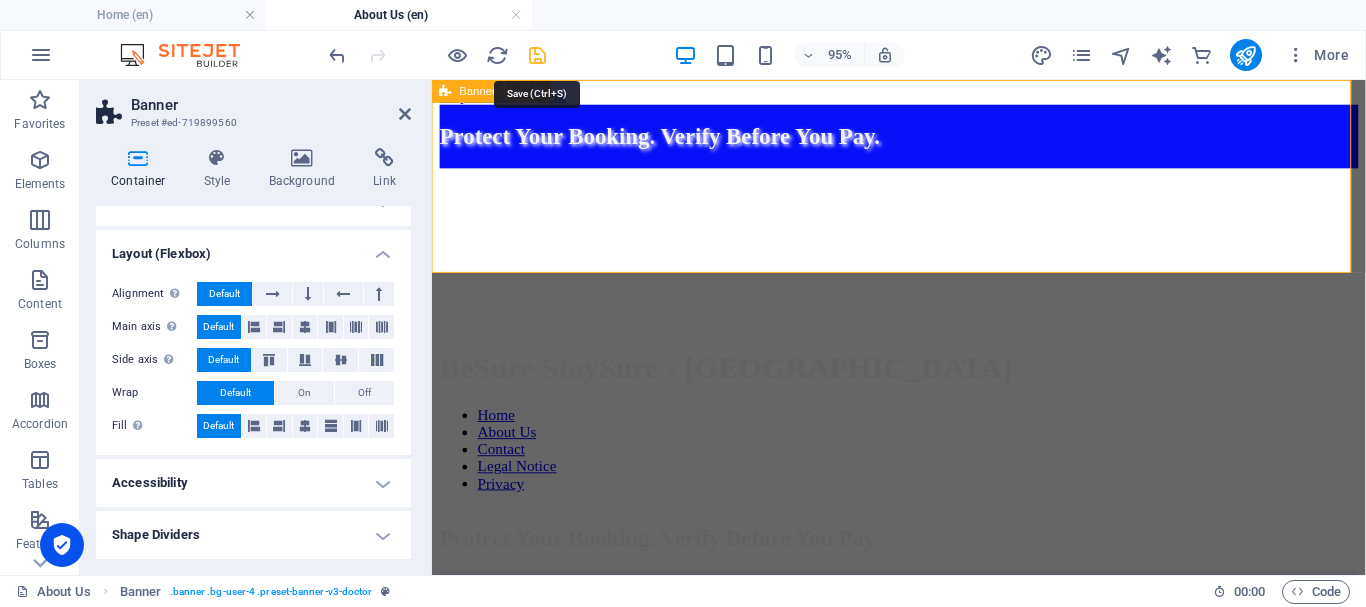 click at bounding box center [537, 55] 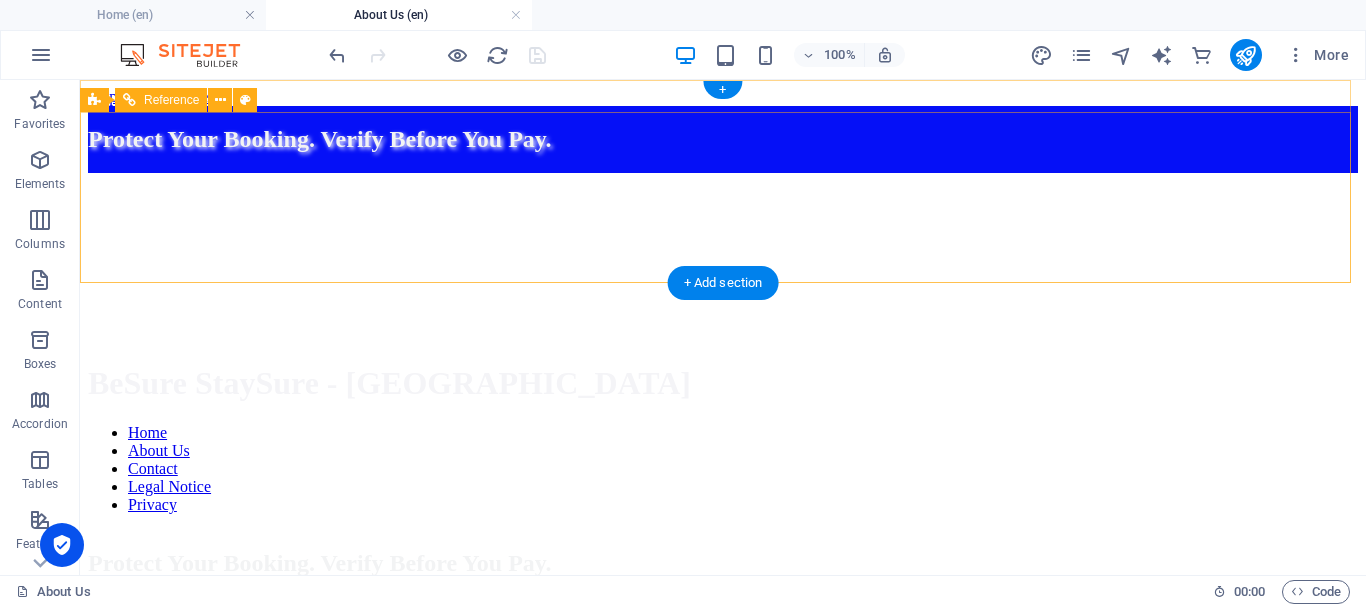 click on "Home About Us Contact Legal Notice Privacy" at bounding box center [723, 469] 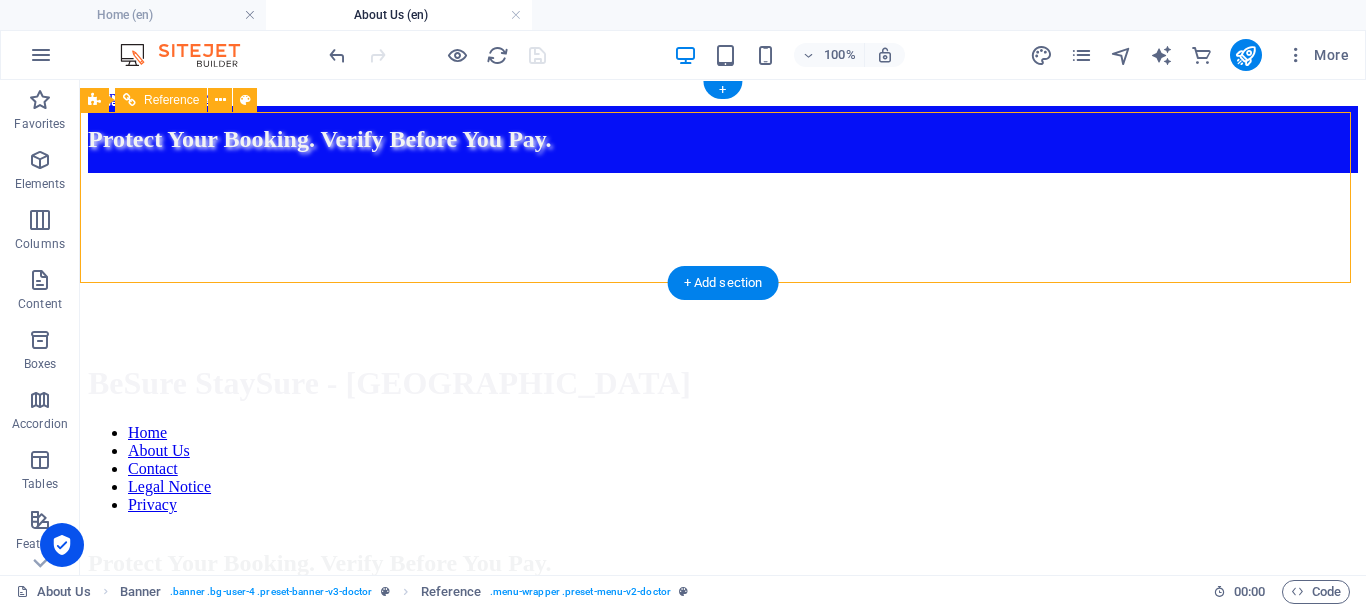 click on "Home About Us Contact Legal Notice Privacy" at bounding box center [723, 469] 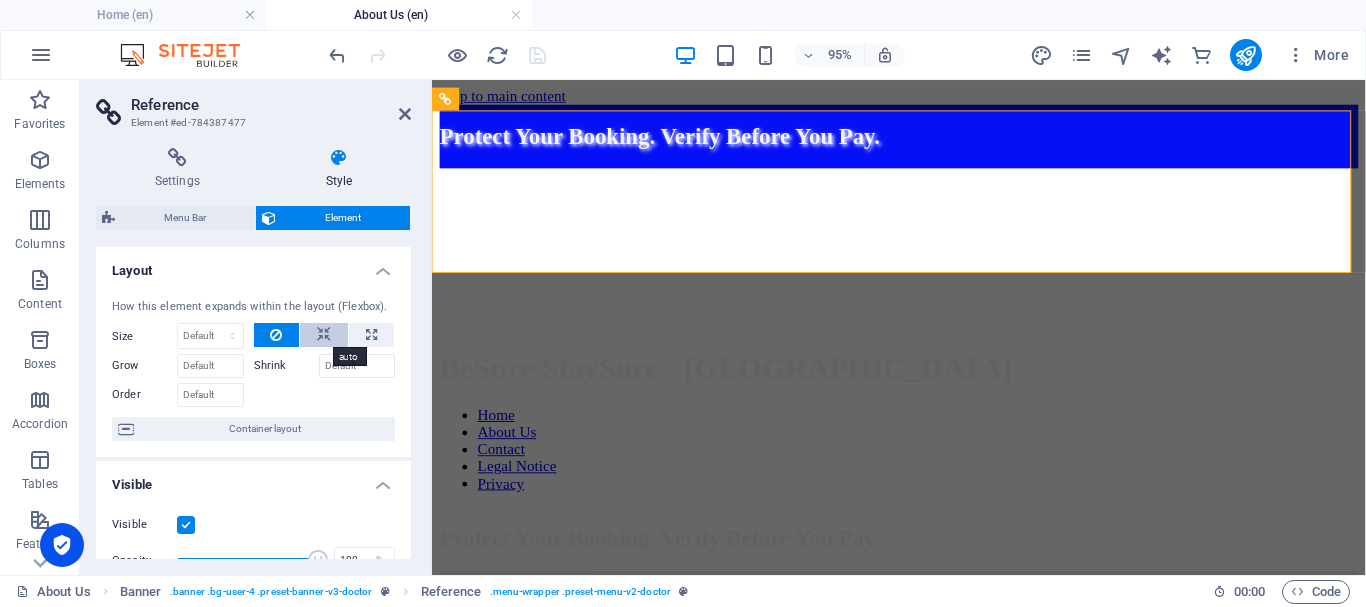 click at bounding box center [324, 335] 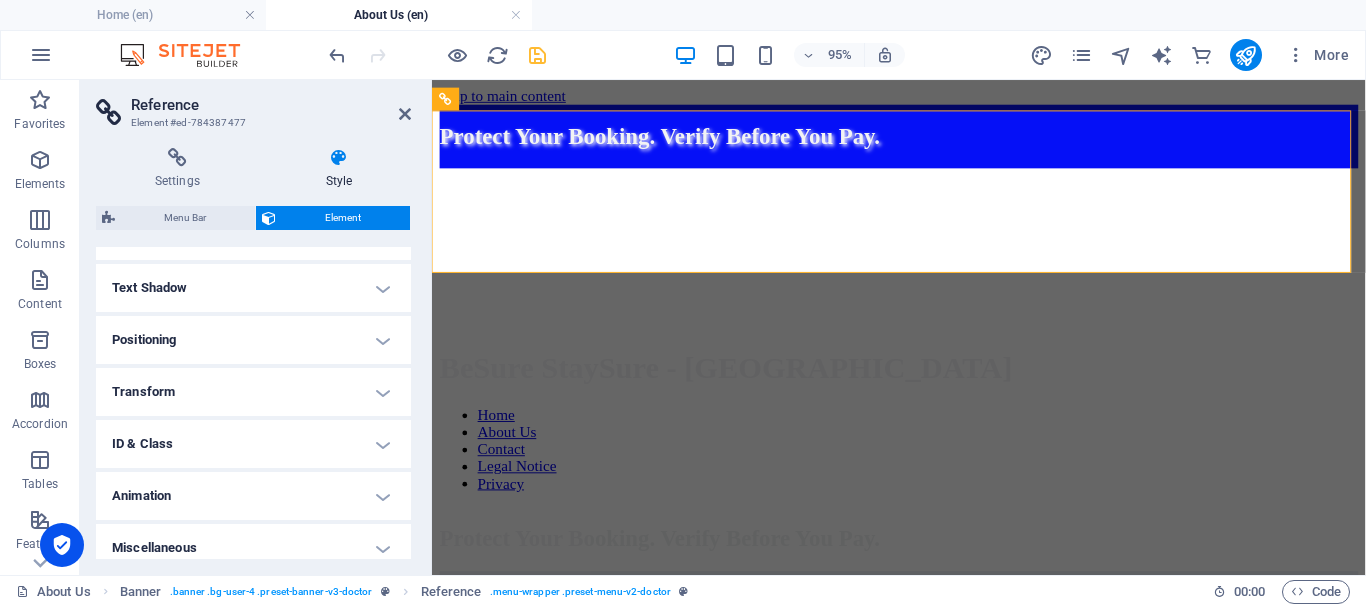 scroll, scrollTop: 533, scrollLeft: 0, axis: vertical 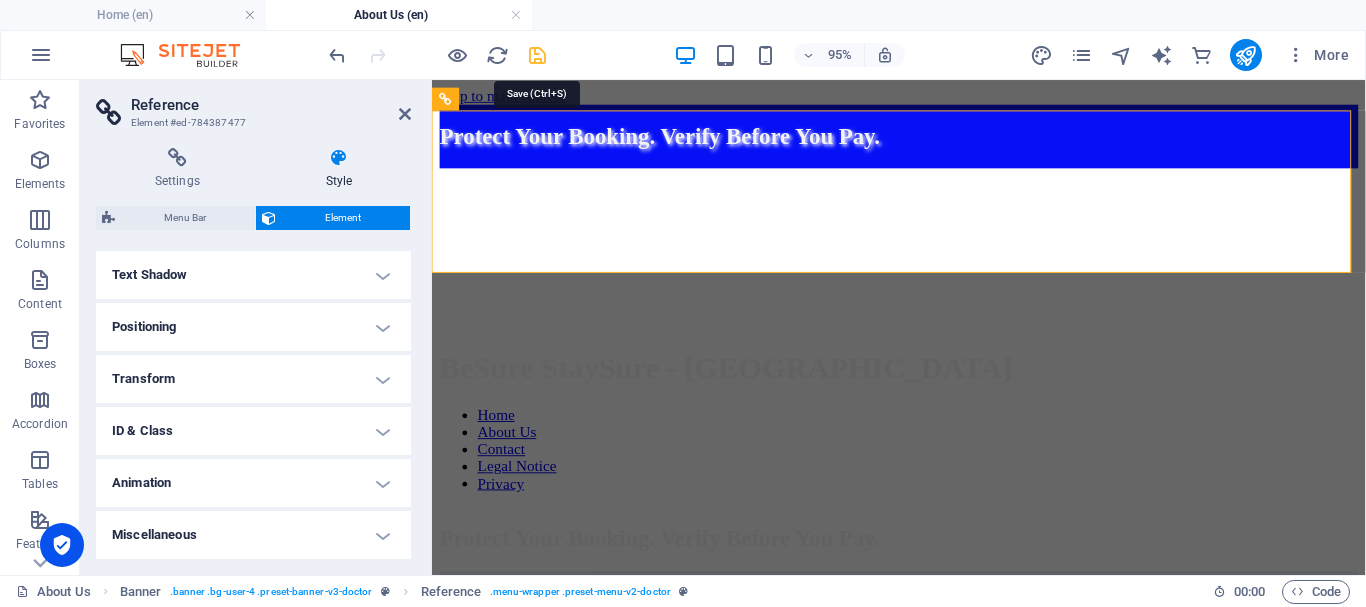 click at bounding box center [537, 55] 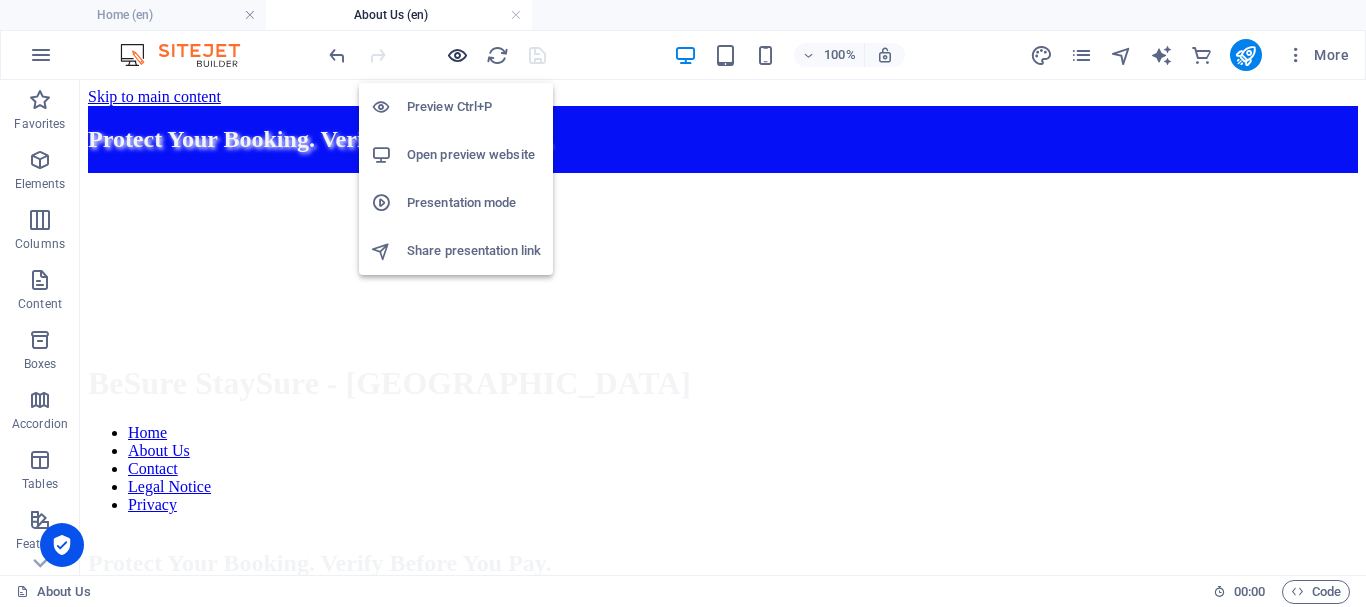 click at bounding box center [457, 55] 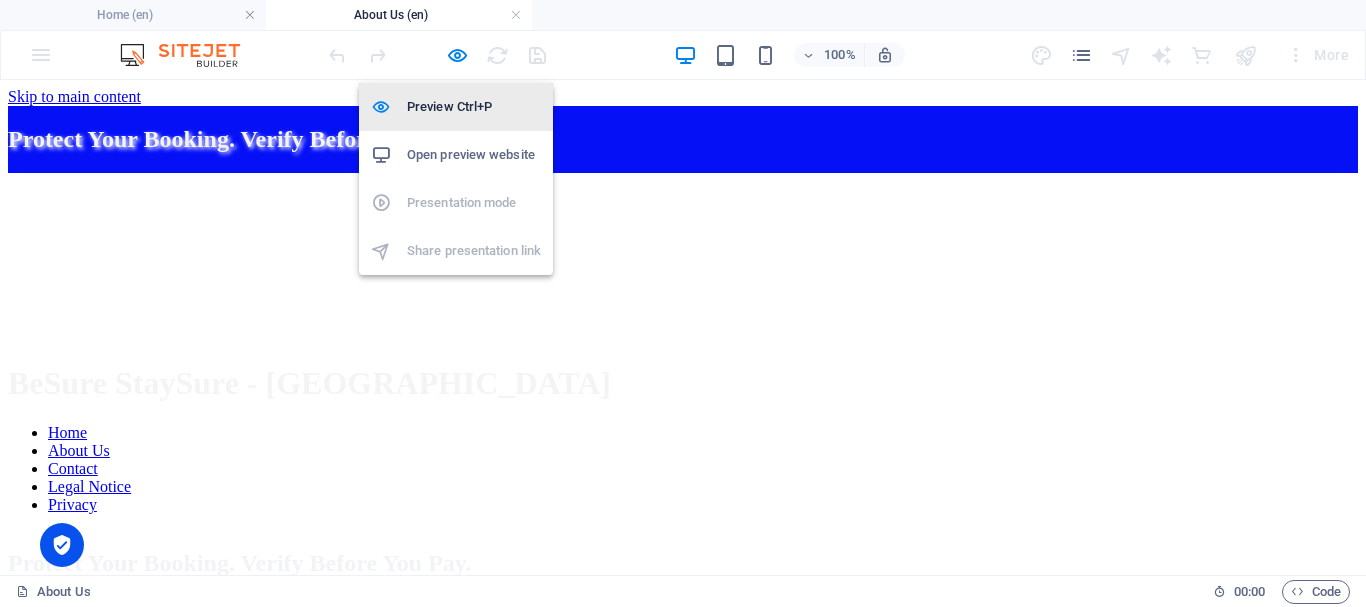 click on "Preview Ctrl+P" at bounding box center [474, 107] 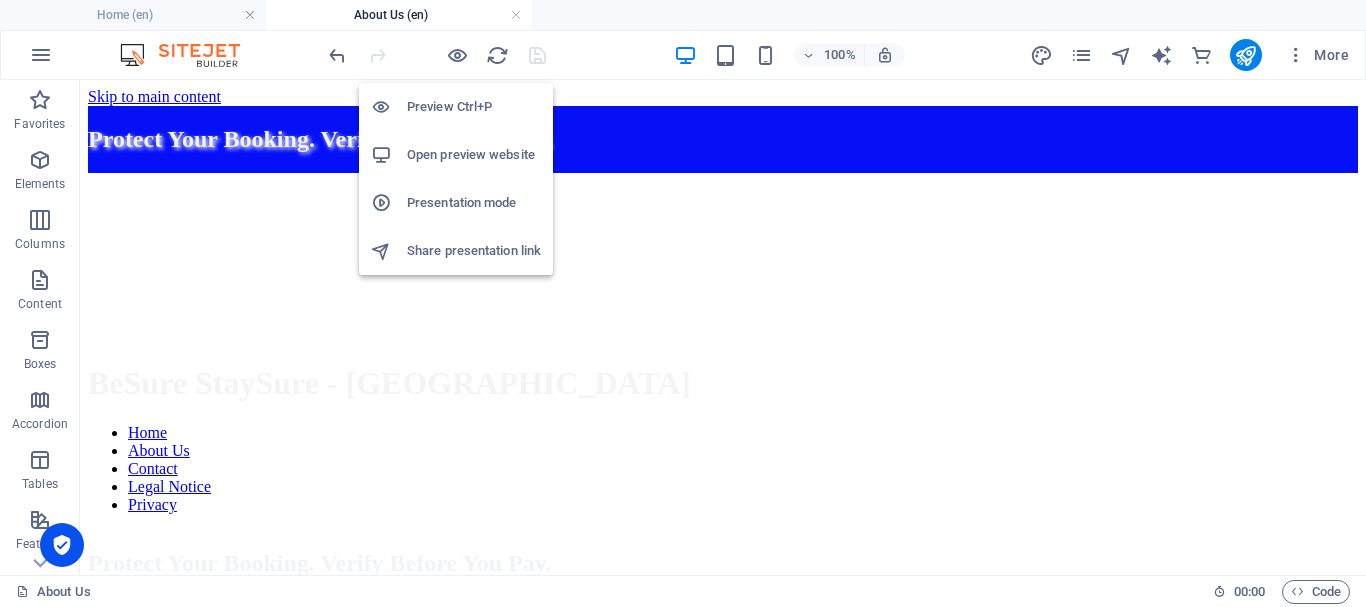click on "Preview Ctrl+P" at bounding box center (474, 107) 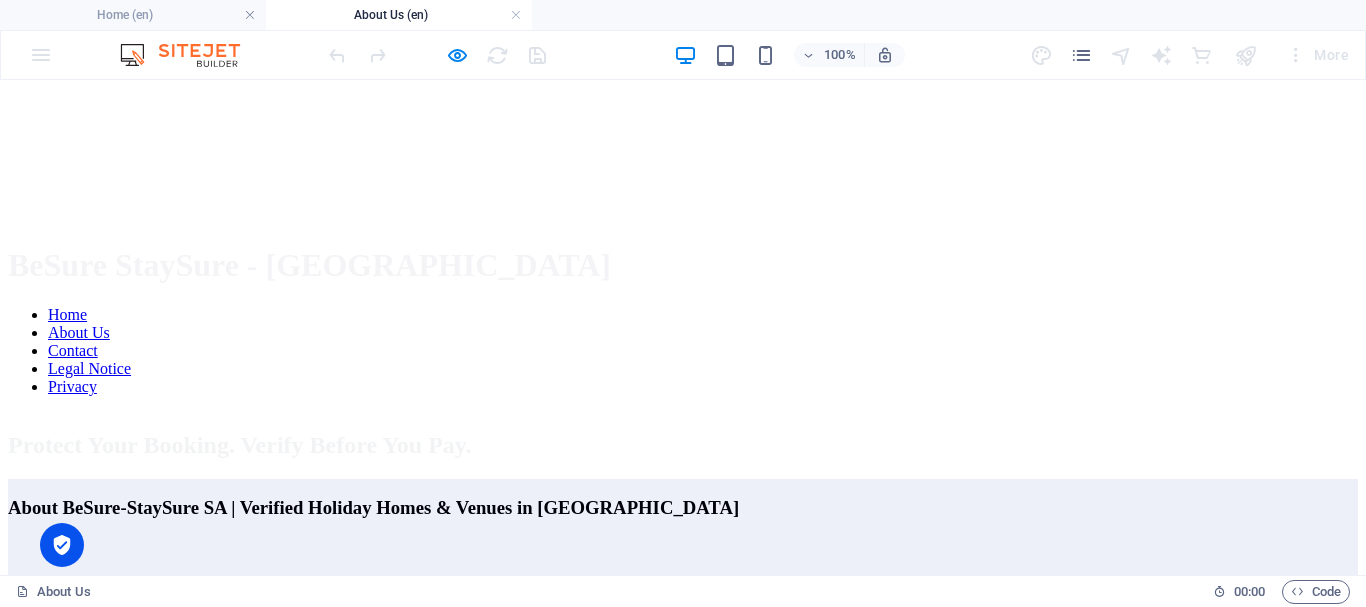 scroll, scrollTop: 0, scrollLeft: 0, axis: both 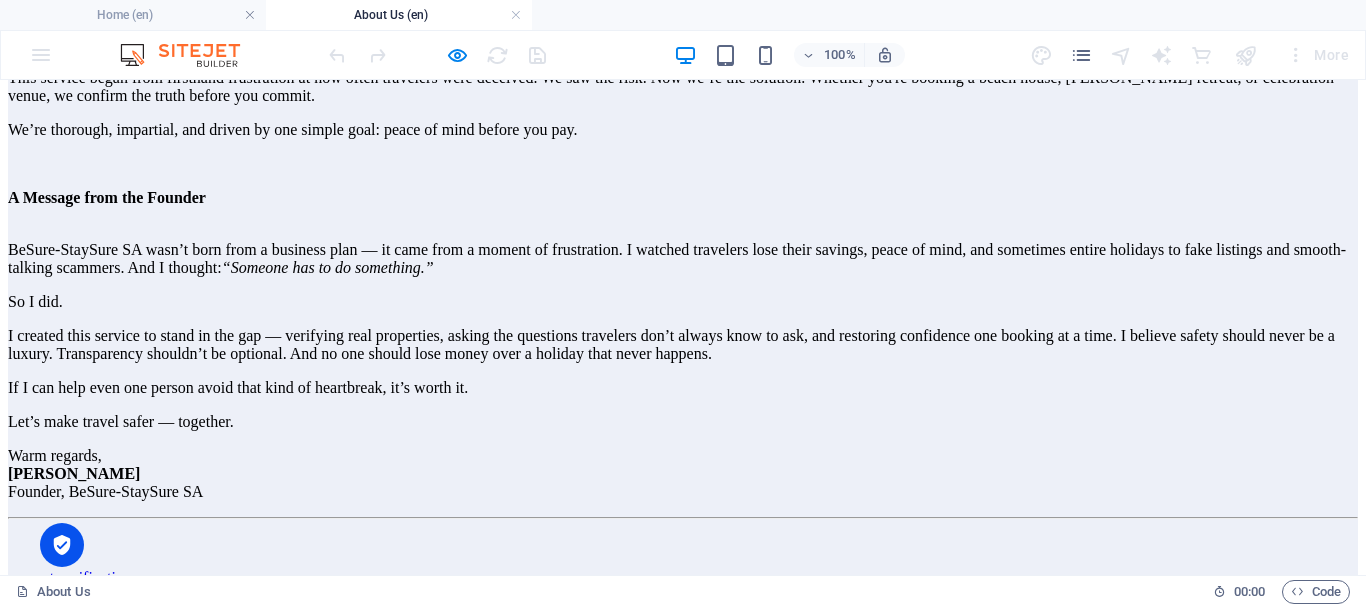 click at bounding box center [683, -292] 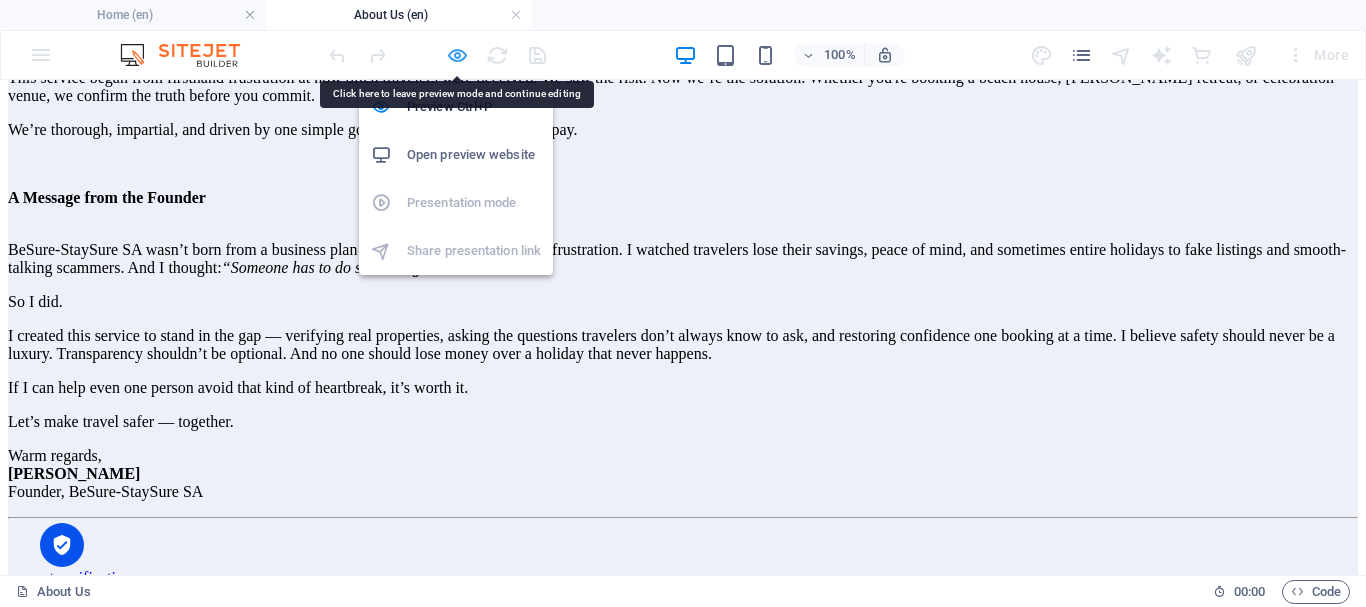 click at bounding box center [457, 55] 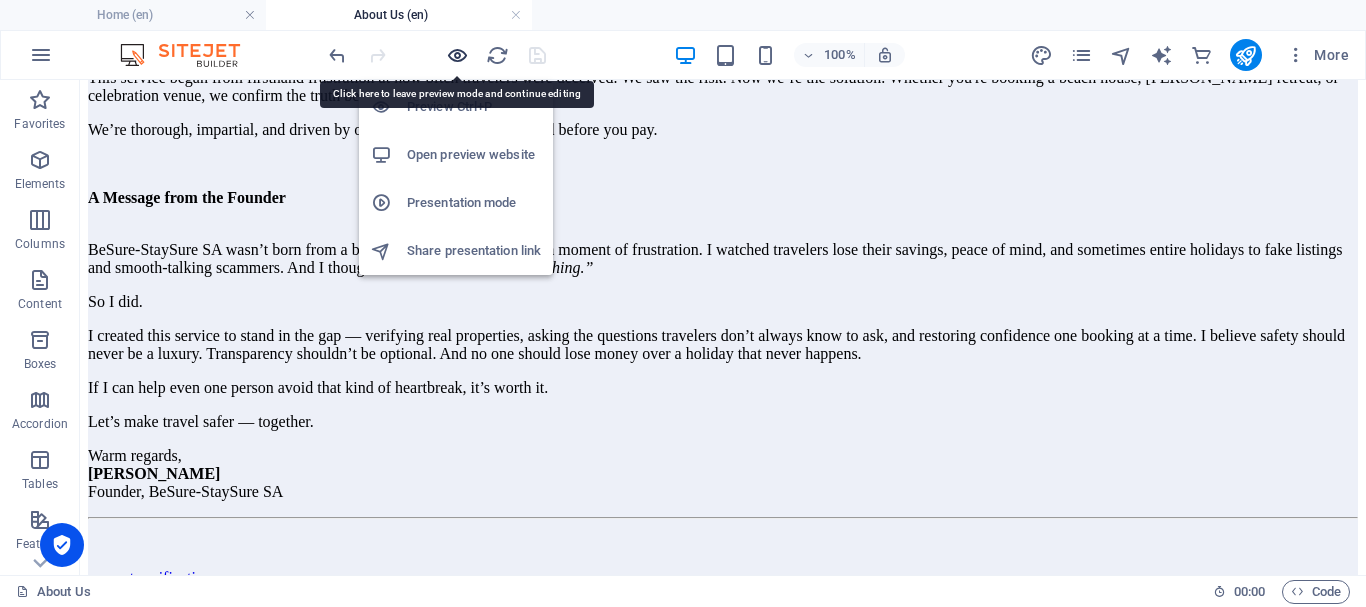 scroll, scrollTop: 883, scrollLeft: 0, axis: vertical 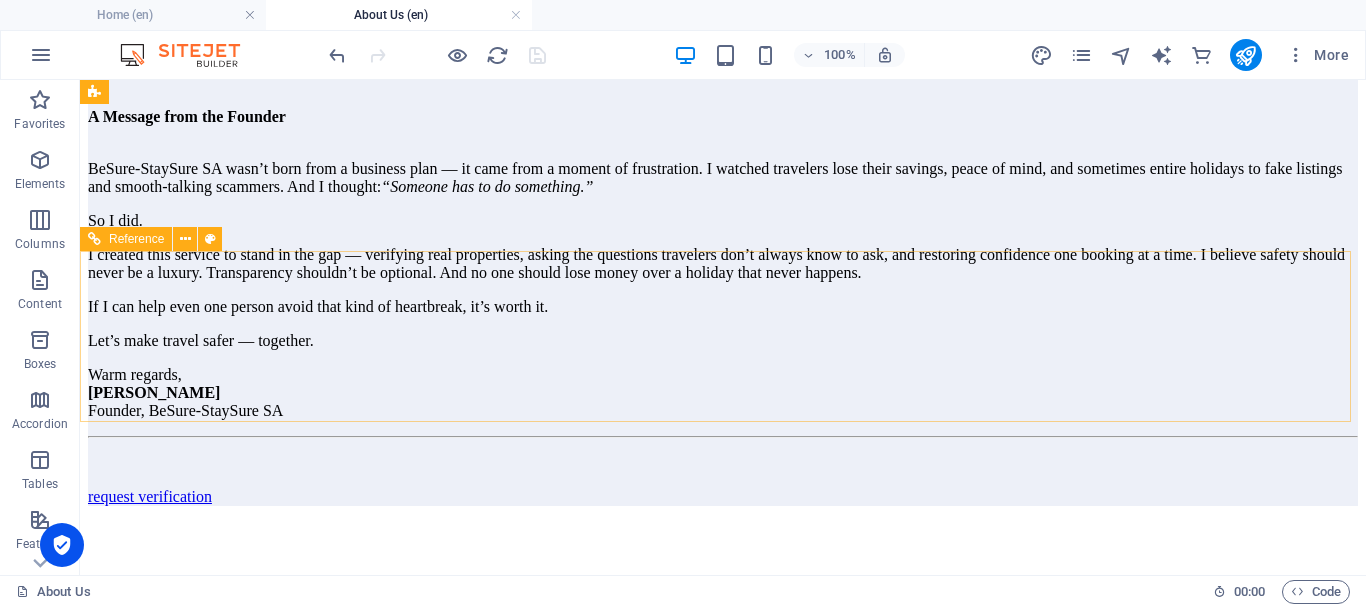 click on "Home About Us Contact Legal Notice Privacy" at bounding box center [723, -414] 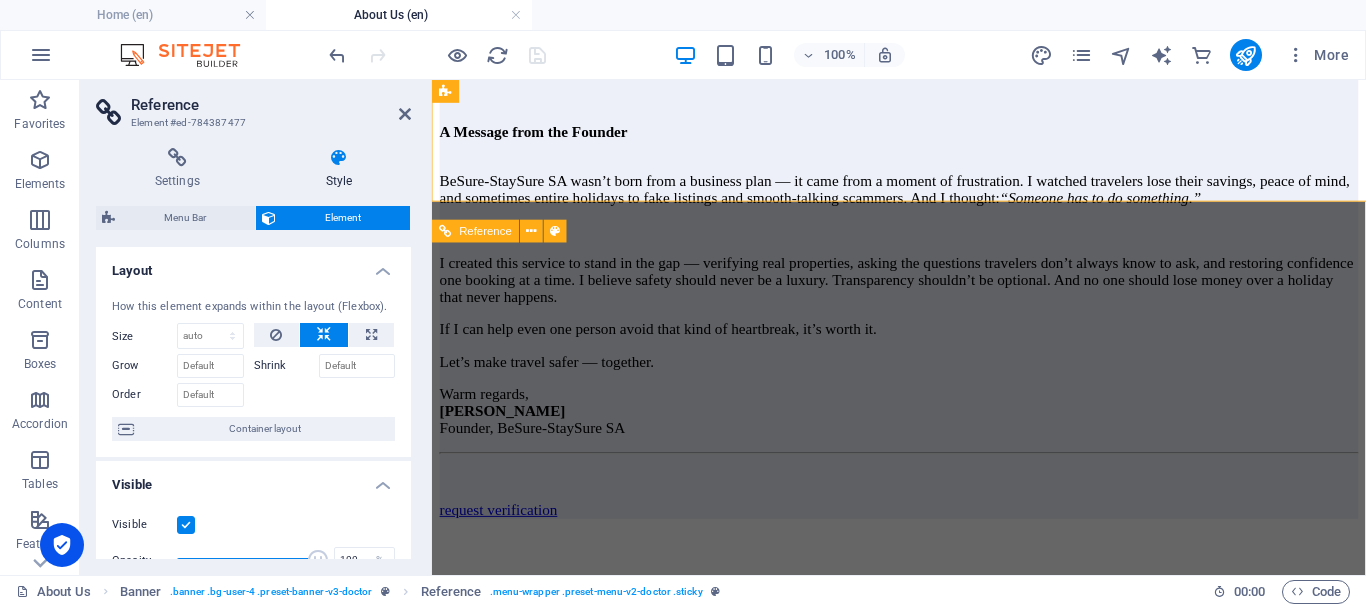 scroll, scrollTop: 1097, scrollLeft: 0, axis: vertical 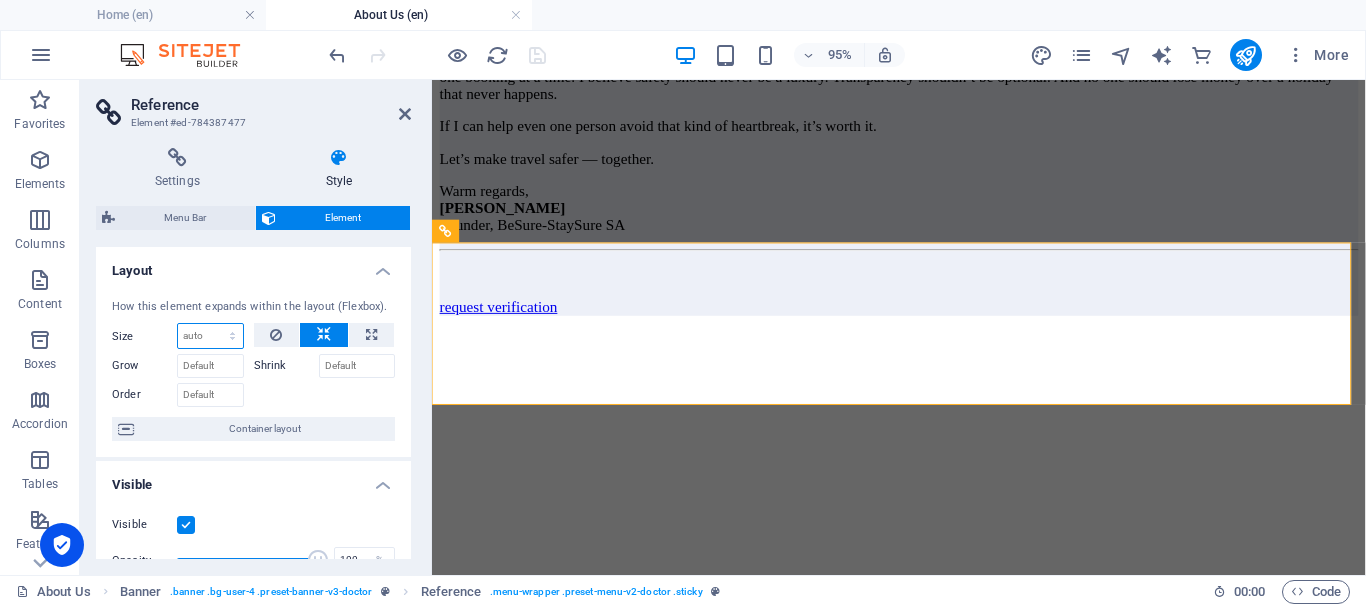 click on "Default auto px % 1/1 1/2 1/3 1/4 1/5 1/6 1/7 1/8 1/9 1/10" at bounding box center [210, 336] 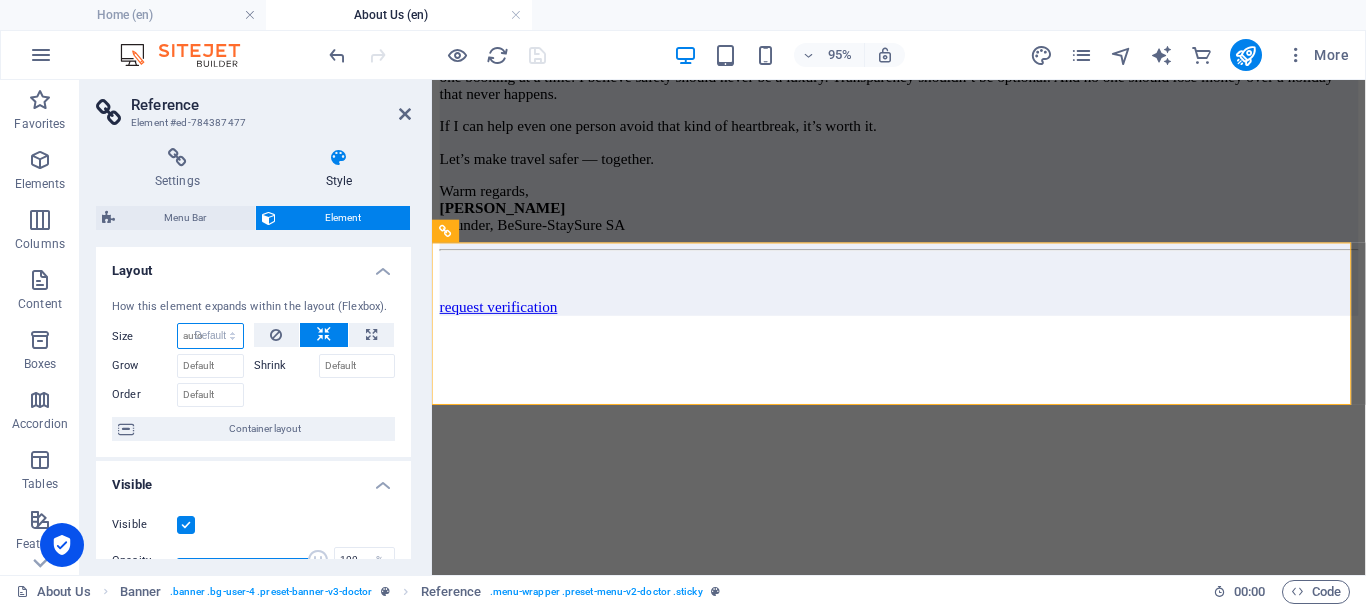click on "Default auto px % 1/1 1/2 1/3 1/4 1/5 1/6 1/7 1/8 1/9 1/10" at bounding box center (210, 336) 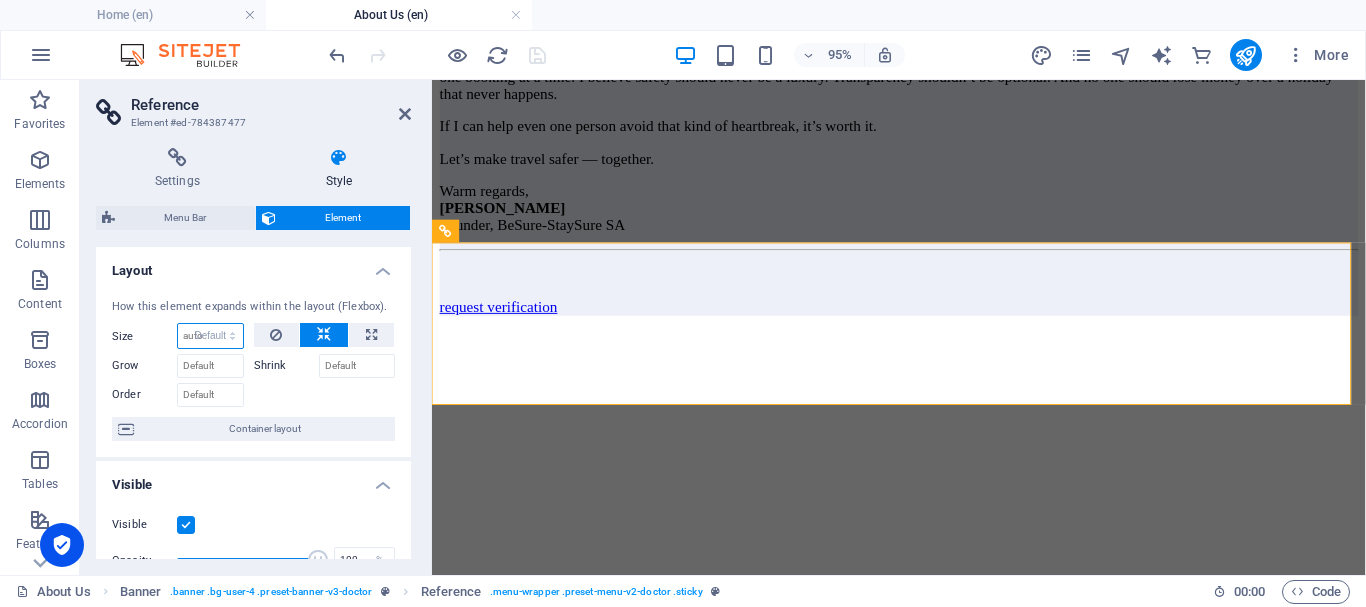 select on "DISABLED_OPTION_VALUE" 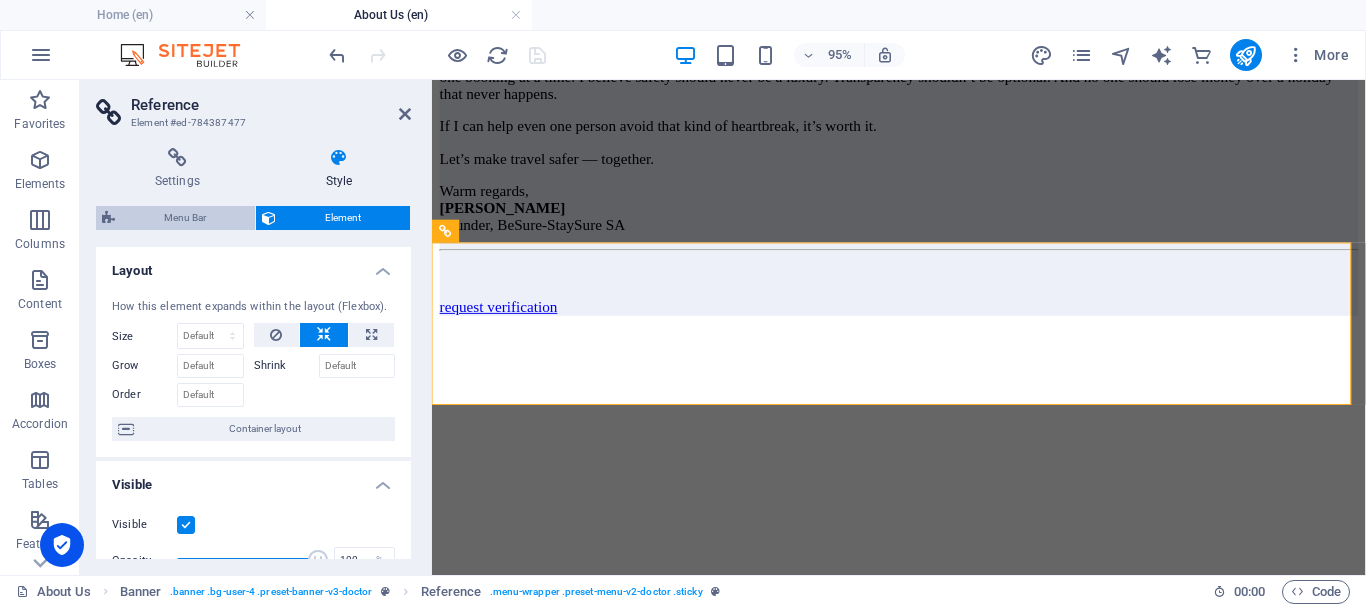 click on "Menu Bar" at bounding box center [185, 218] 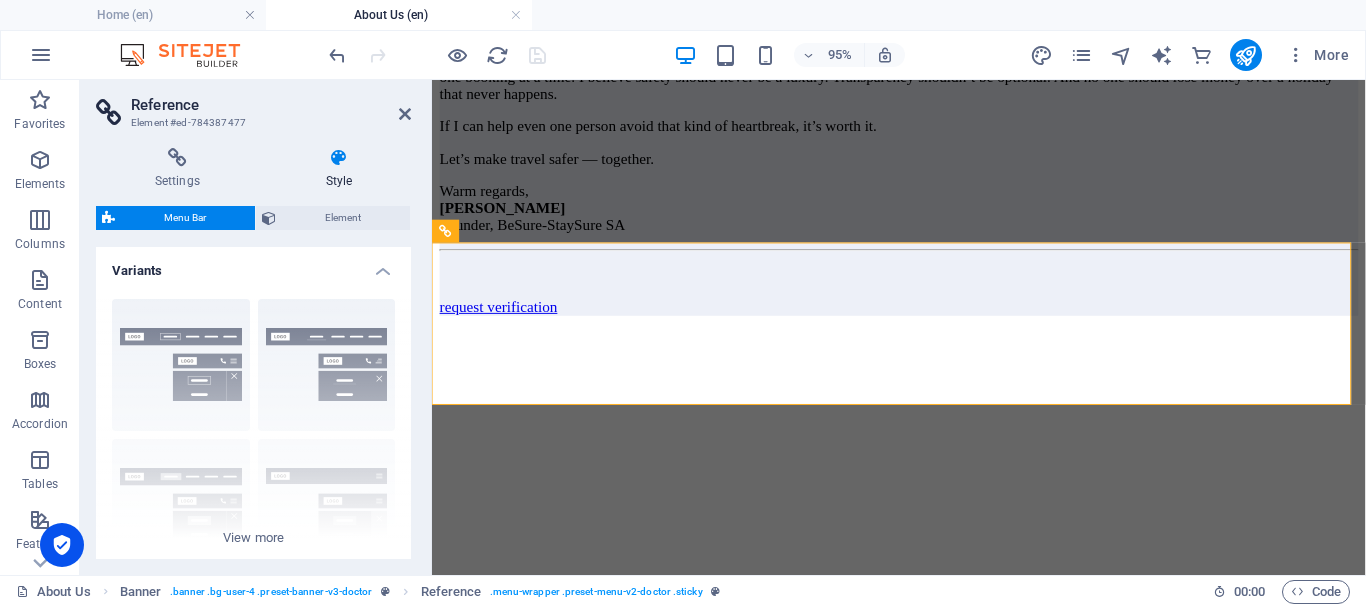 click at bounding box center (923, 328) 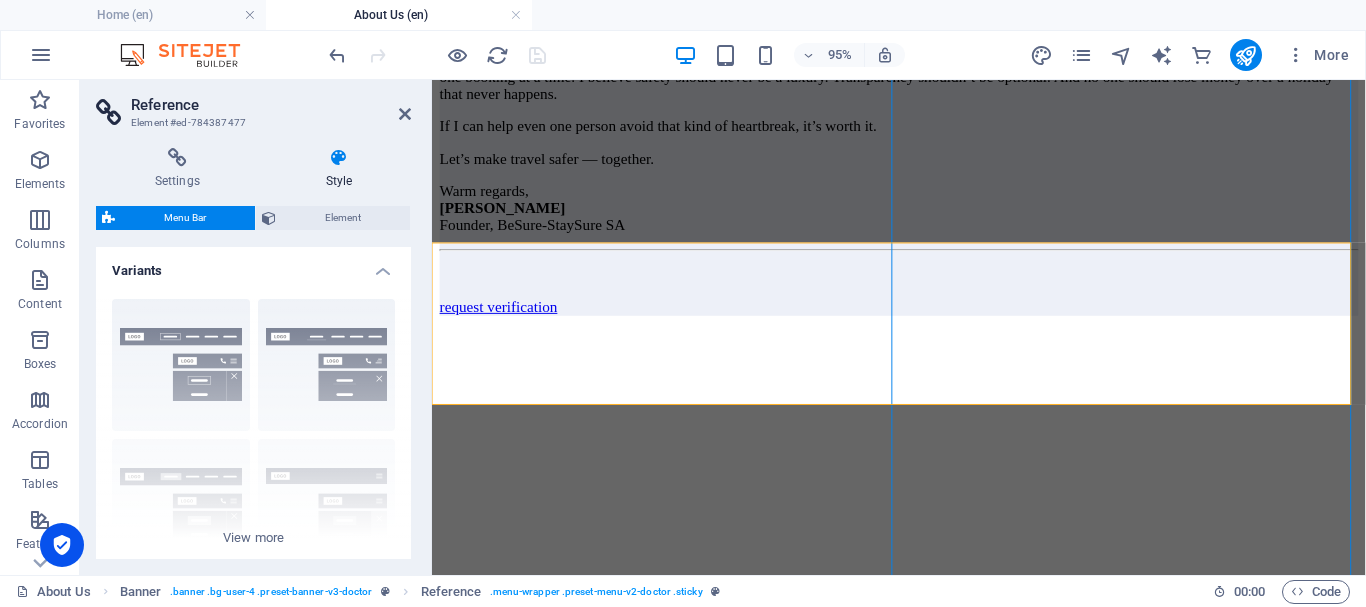 click at bounding box center (923, 328) 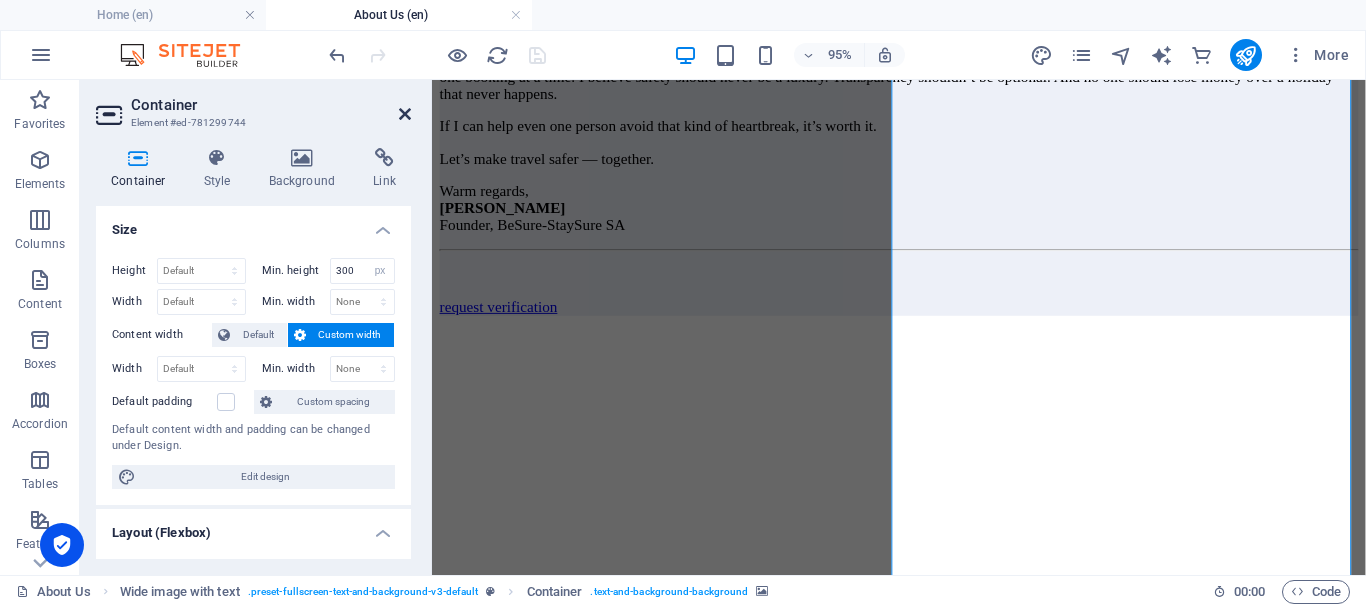 click at bounding box center [405, 114] 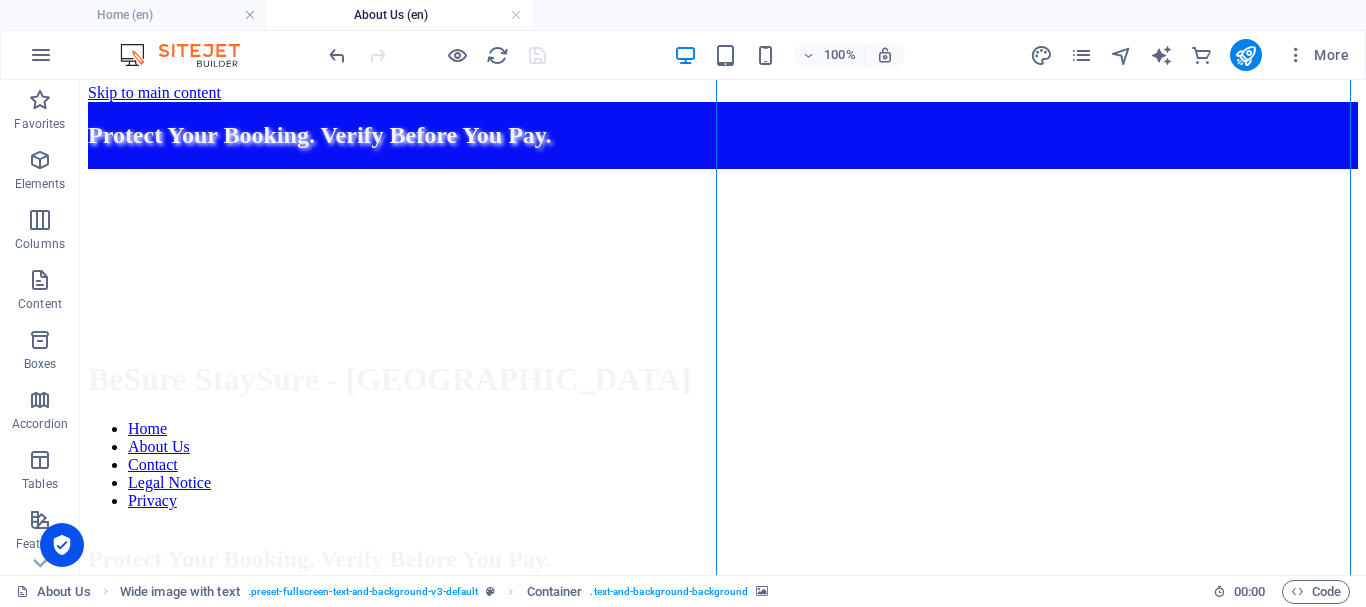 scroll, scrollTop: 0, scrollLeft: 0, axis: both 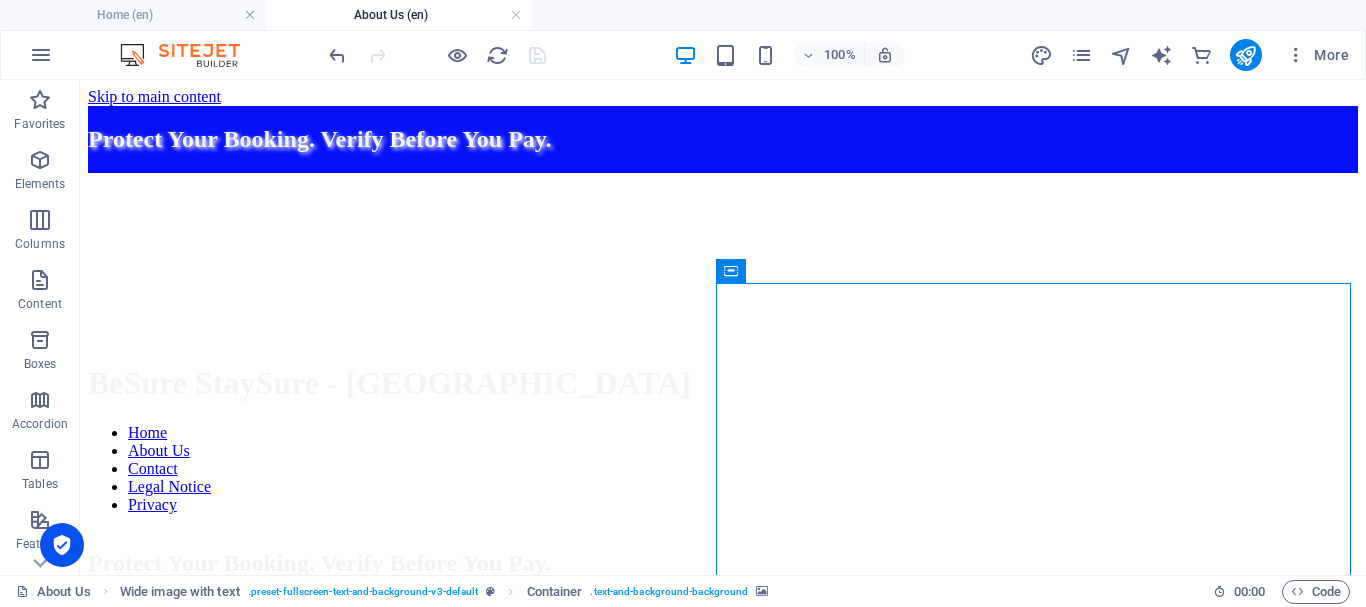 drag, startPoint x: 1358, startPoint y: 481, endPoint x: 1430, endPoint y: 139, distance: 349.4968 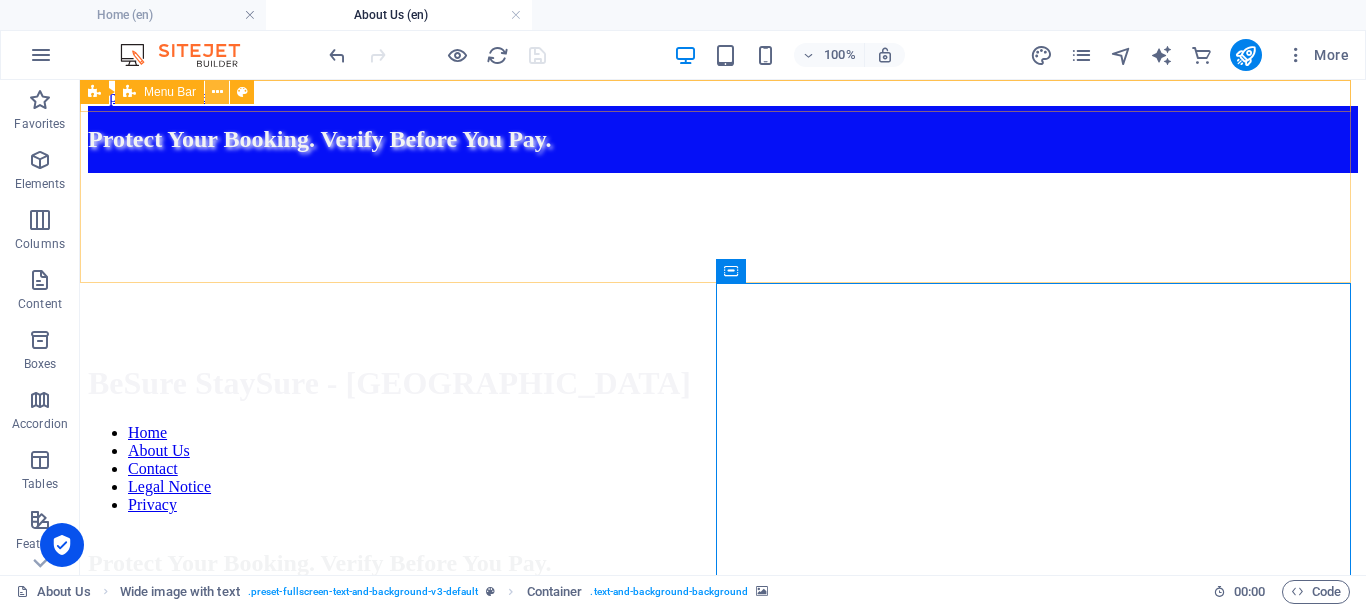 click at bounding box center [217, 92] 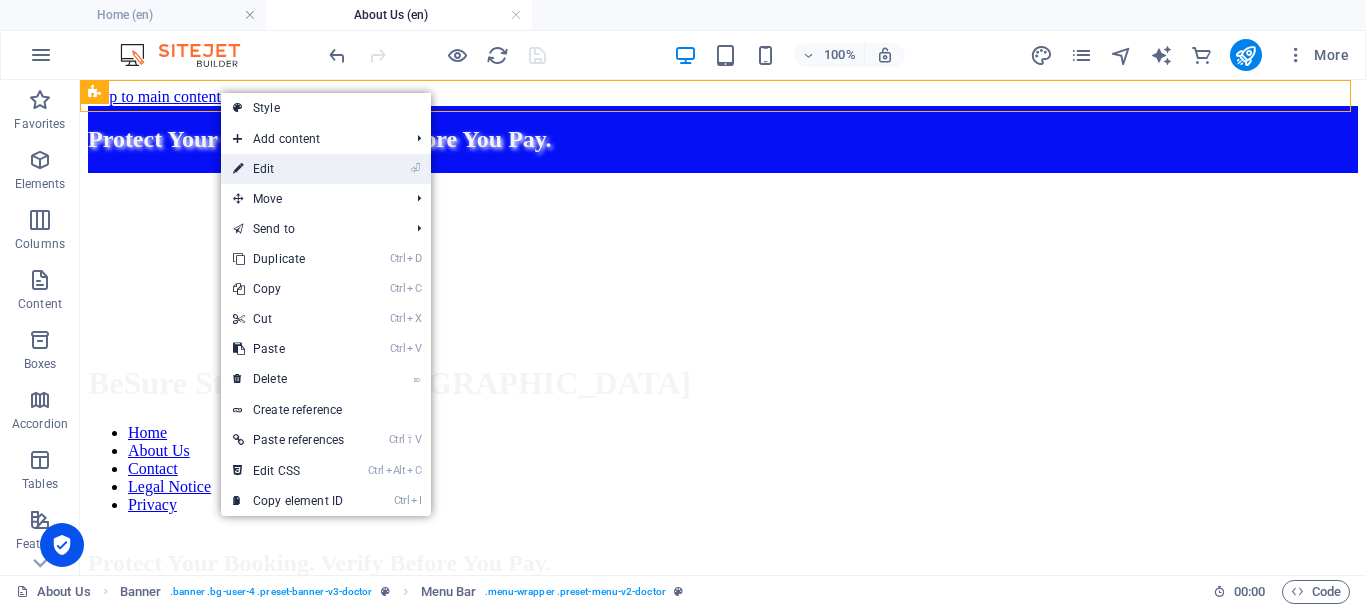click on "⏎  Edit" at bounding box center [288, 169] 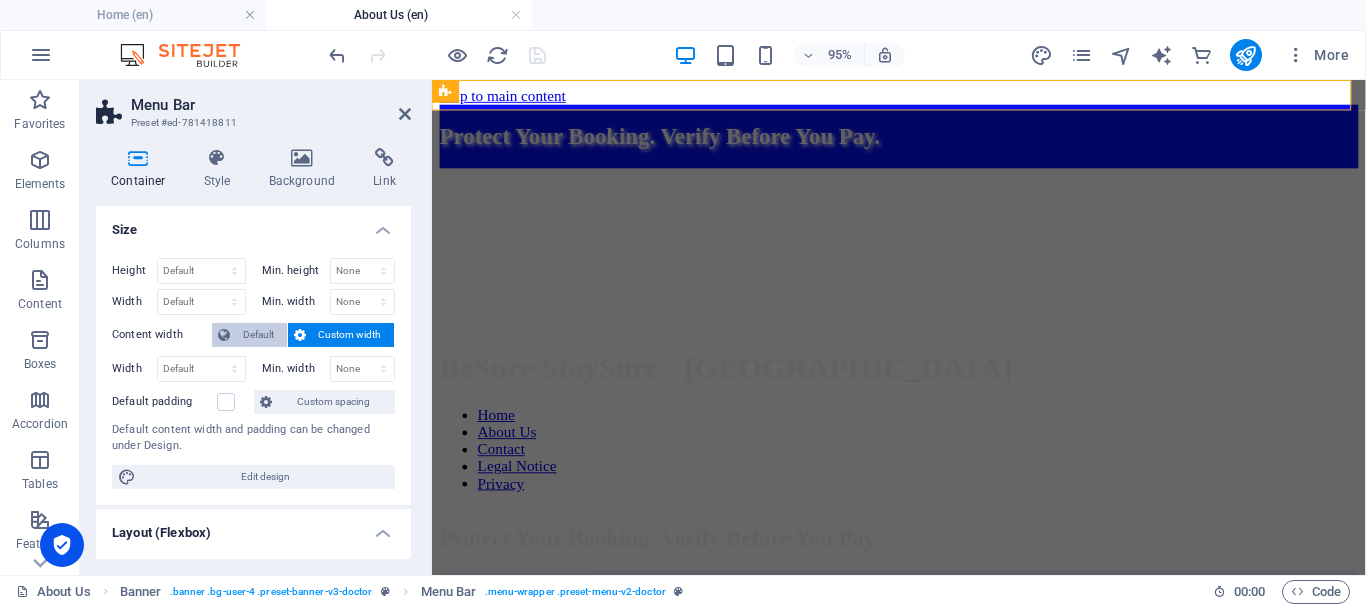 click on "Default" at bounding box center (258, 335) 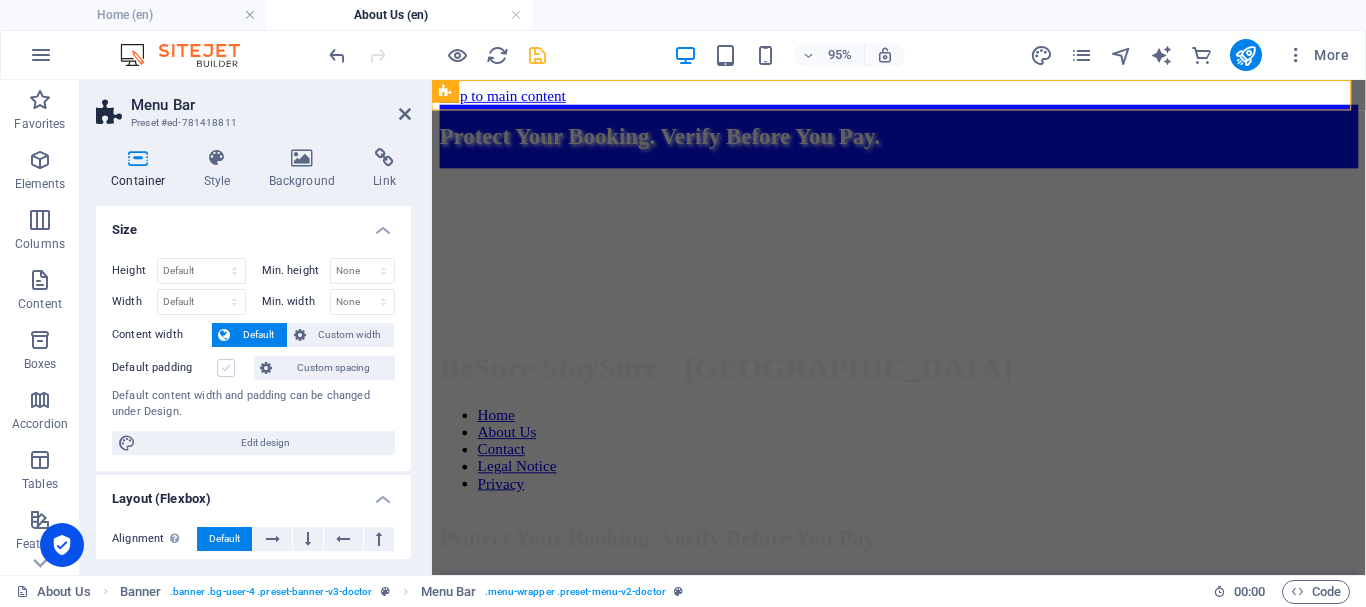 click at bounding box center (226, 368) 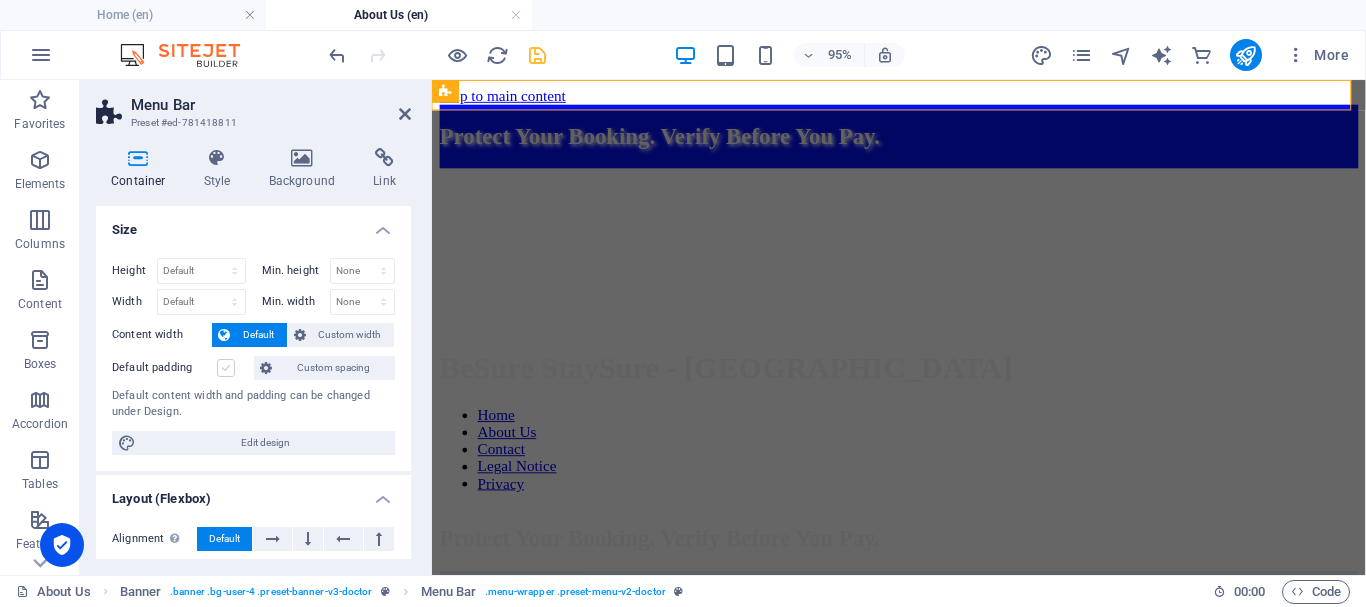 click on "Default padding" at bounding box center [0, 0] 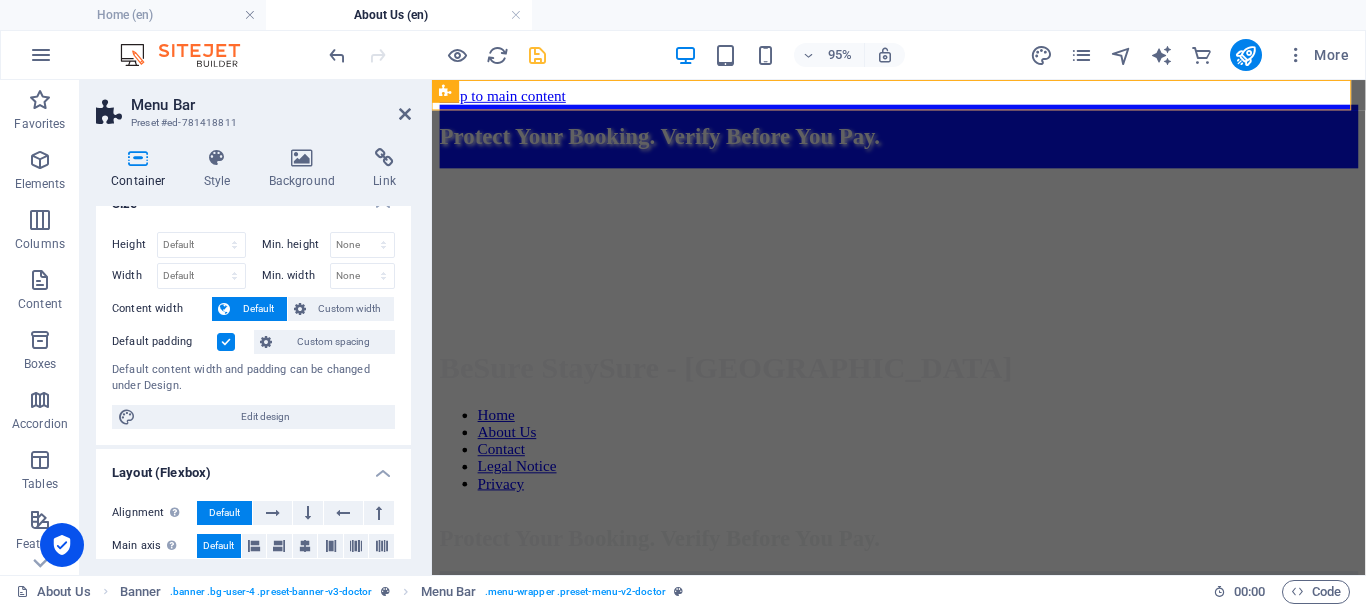 scroll, scrollTop: 0, scrollLeft: 0, axis: both 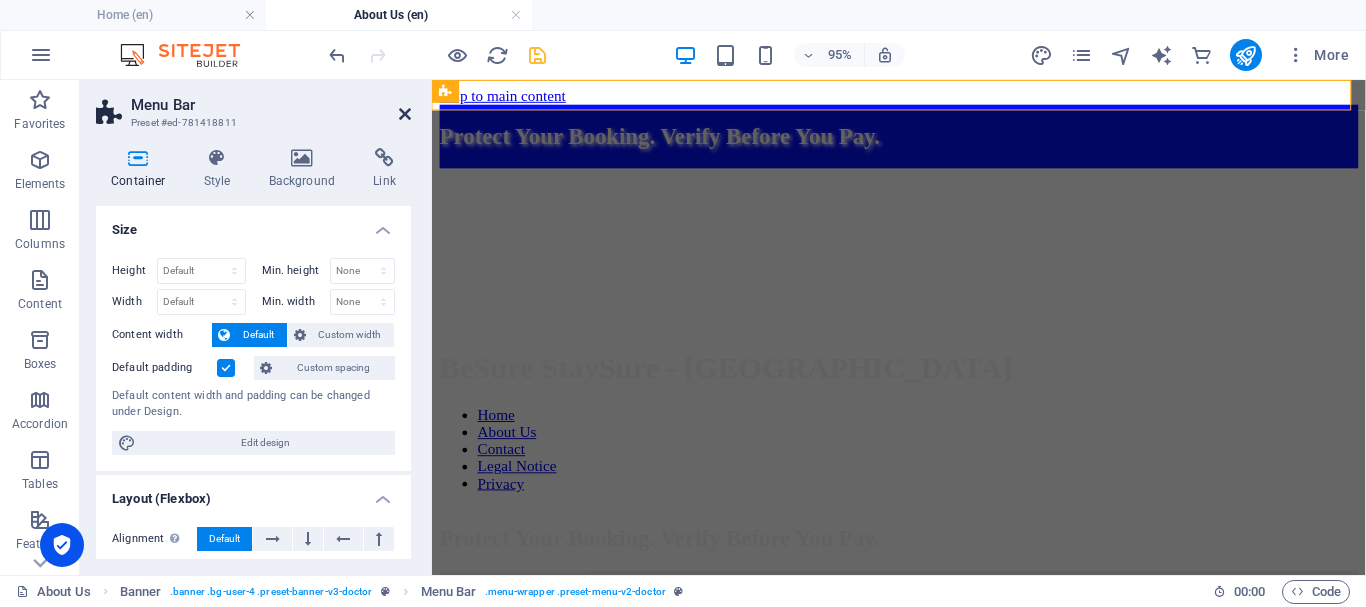 click at bounding box center [405, 114] 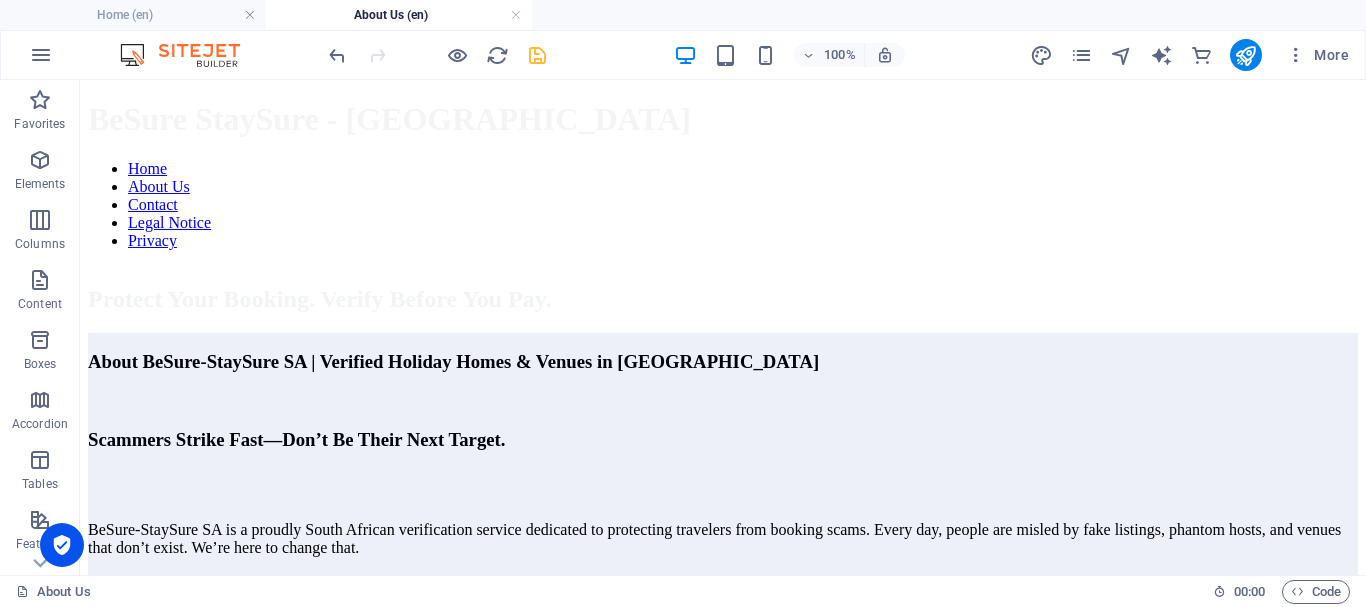 scroll, scrollTop: 0, scrollLeft: 0, axis: both 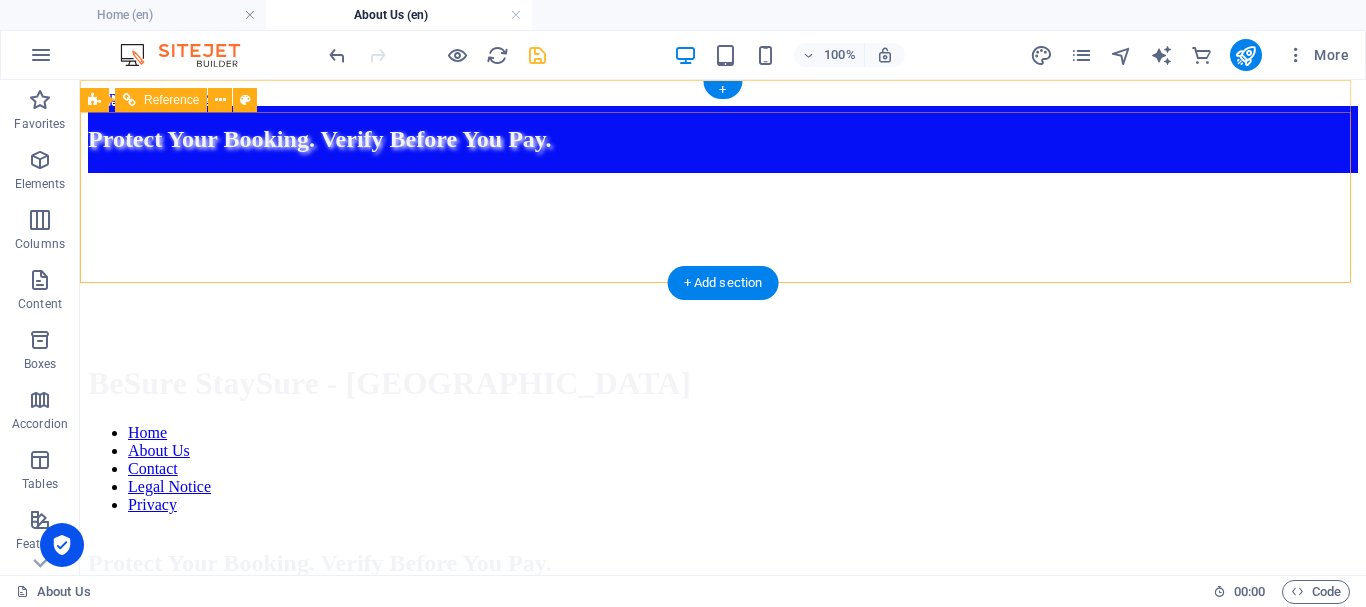 click at bounding box center (723, 492) 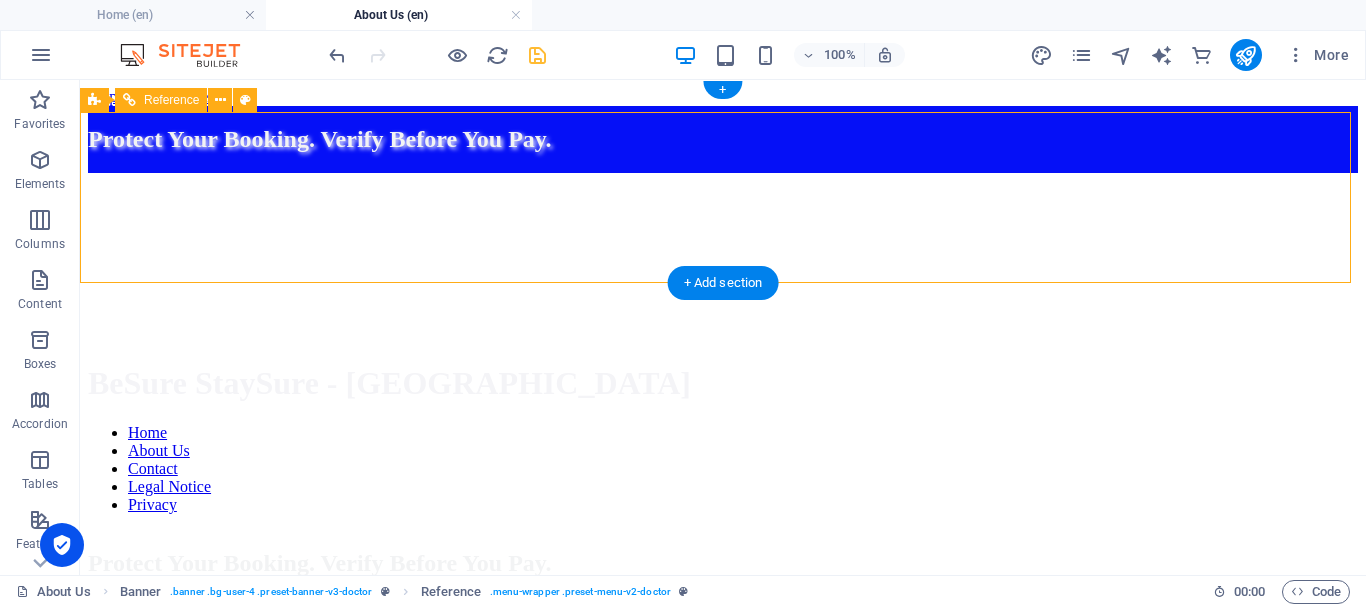 click at bounding box center (723, 492) 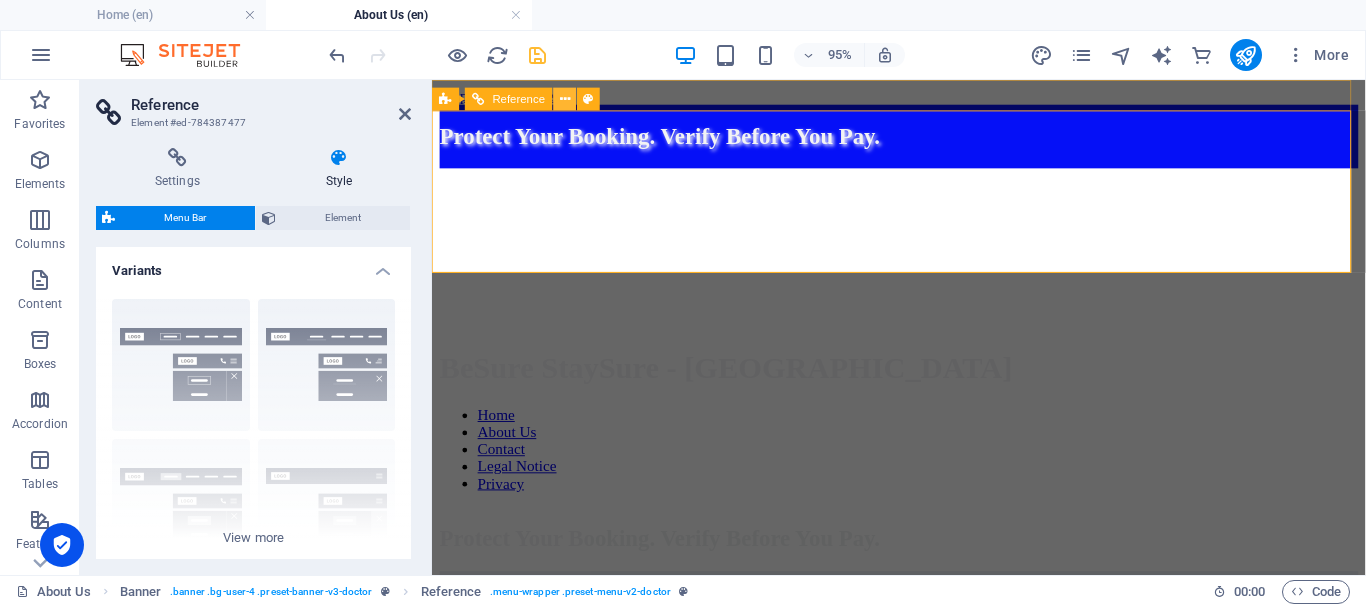 click at bounding box center (565, 99) 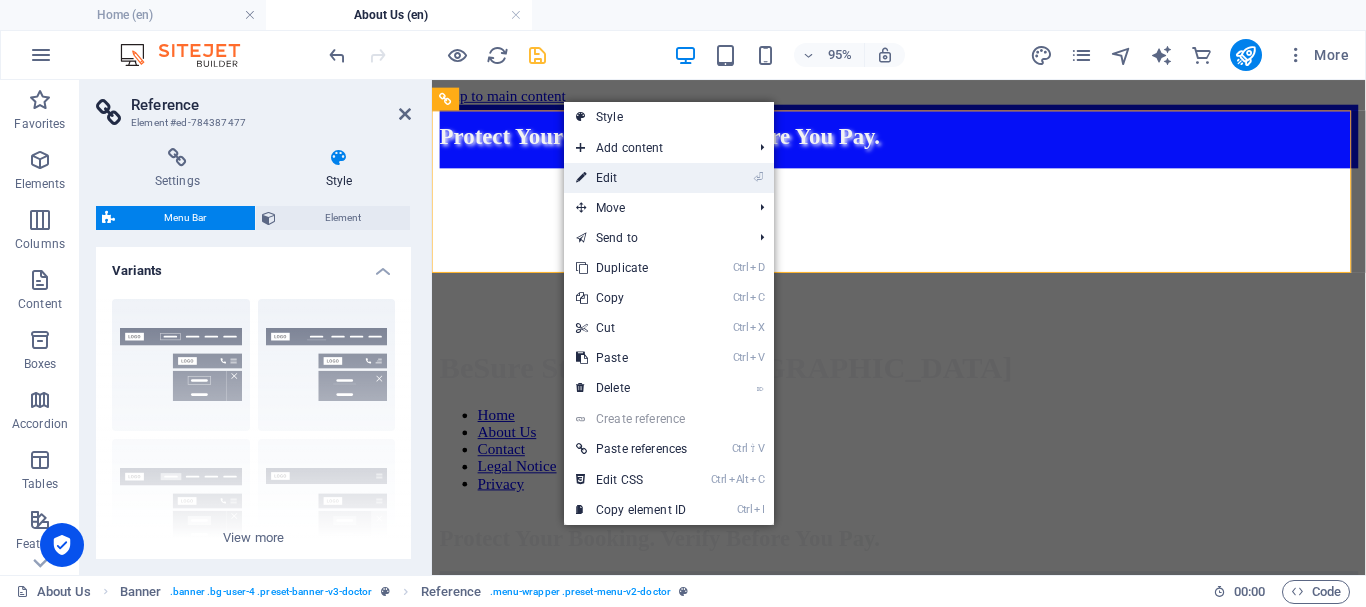 click on "⏎  Edit" at bounding box center [631, 178] 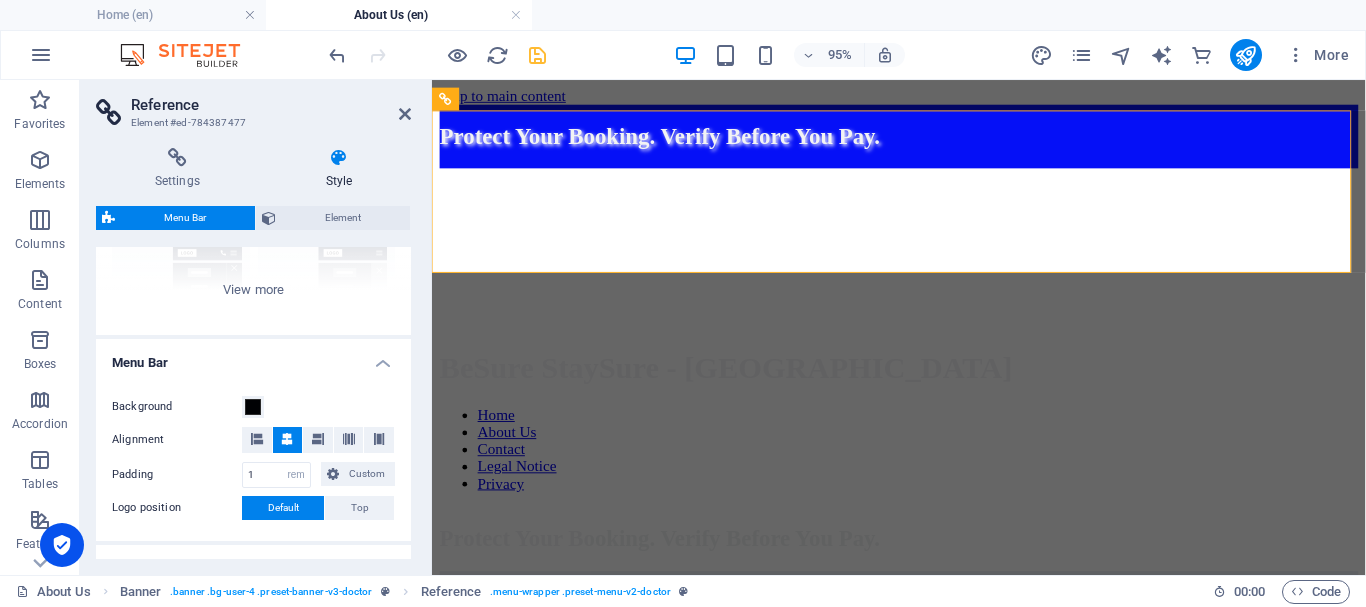 scroll, scrollTop: 271, scrollLeft: 0, axis: vertical 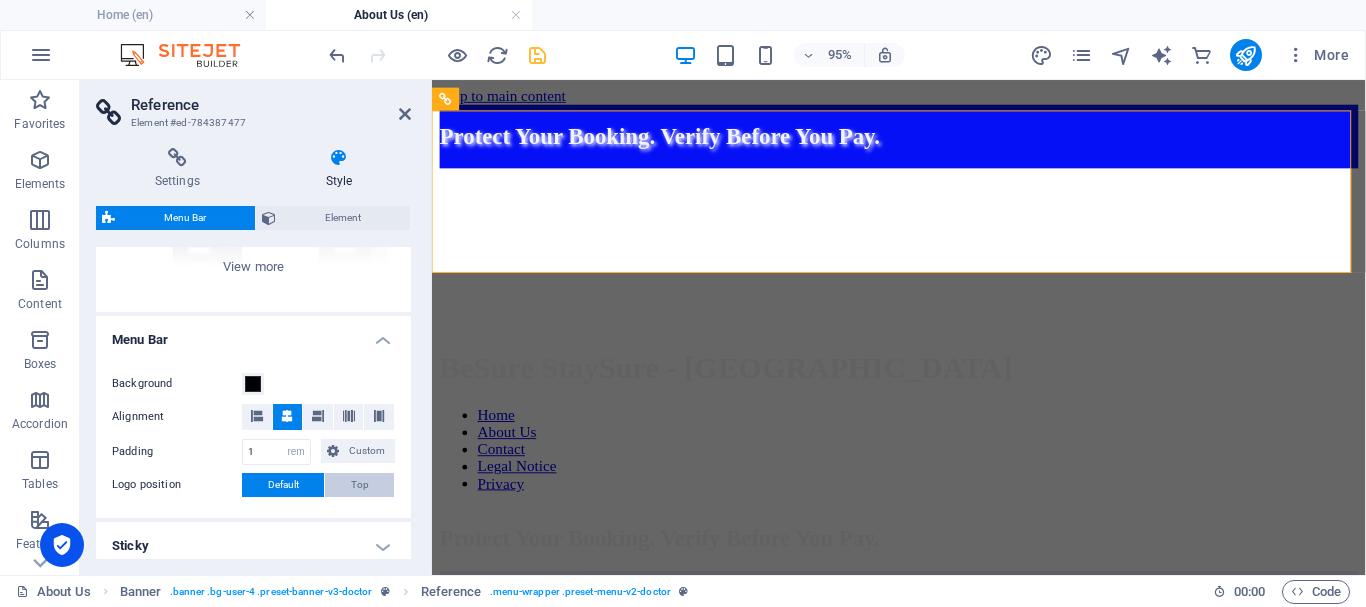 click on "Top" at bounding box center (359, 485) 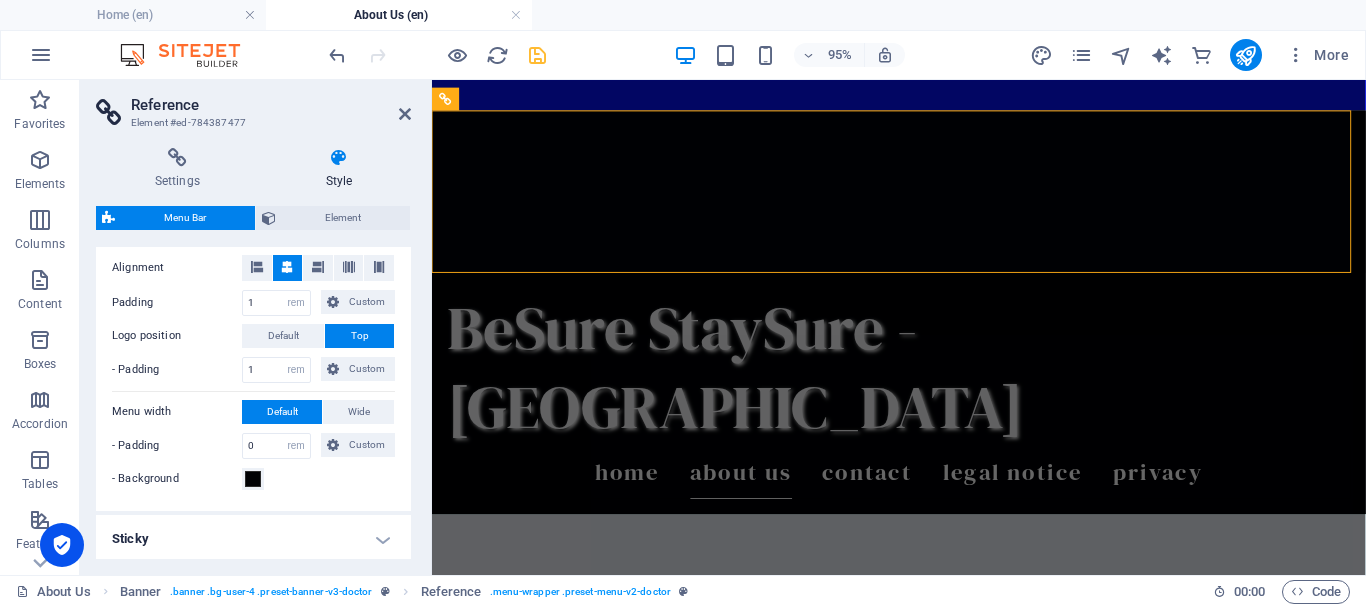 scroll, scrollTop: 423, scrollLeft: 0, axis: vertical 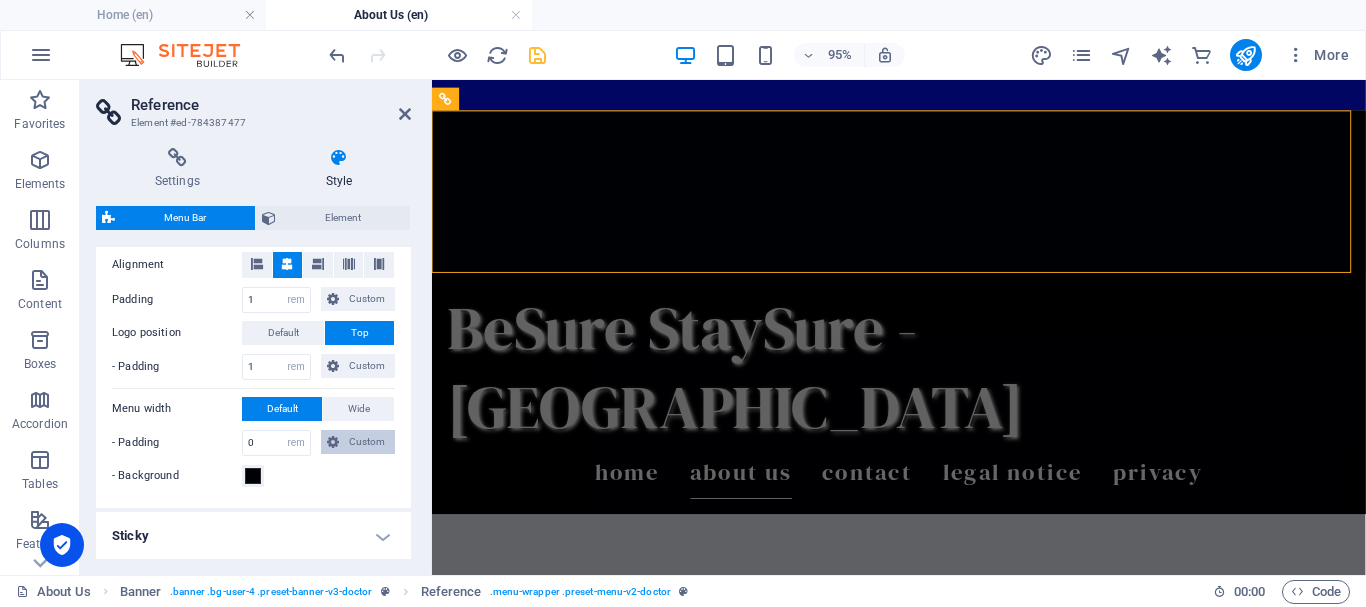 click on "Custom" at bounding box center (367, 442) 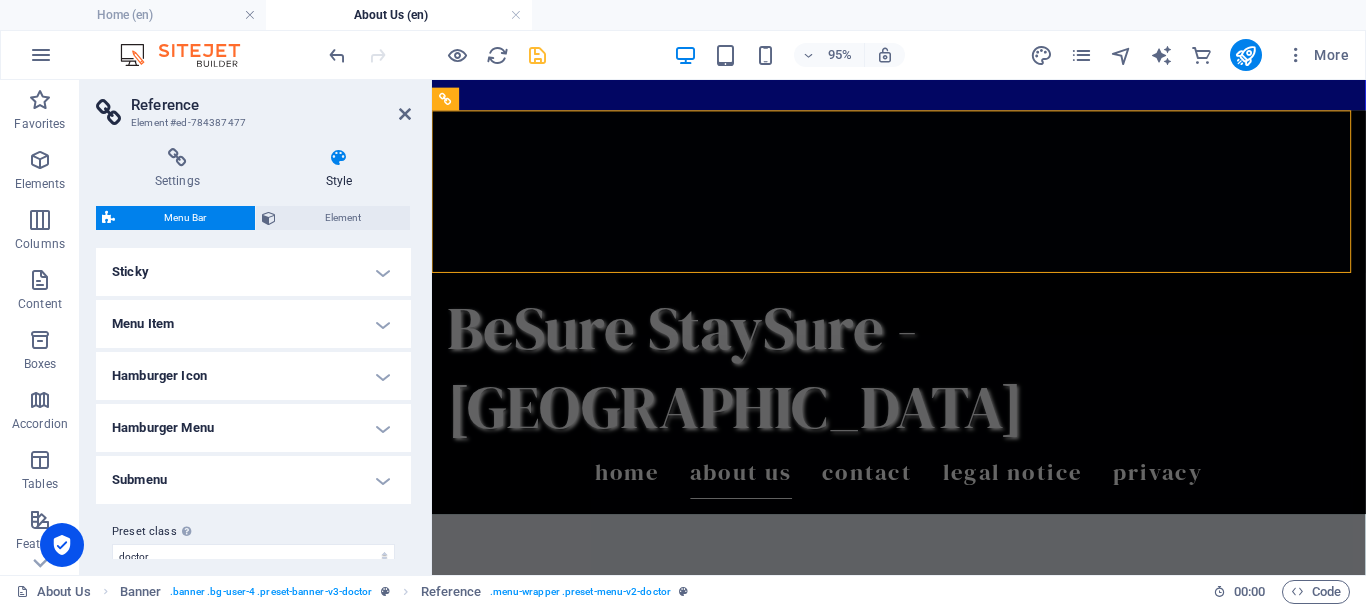 scroll, scrollTop: 693, scrollLeft: 0, axis: vertical 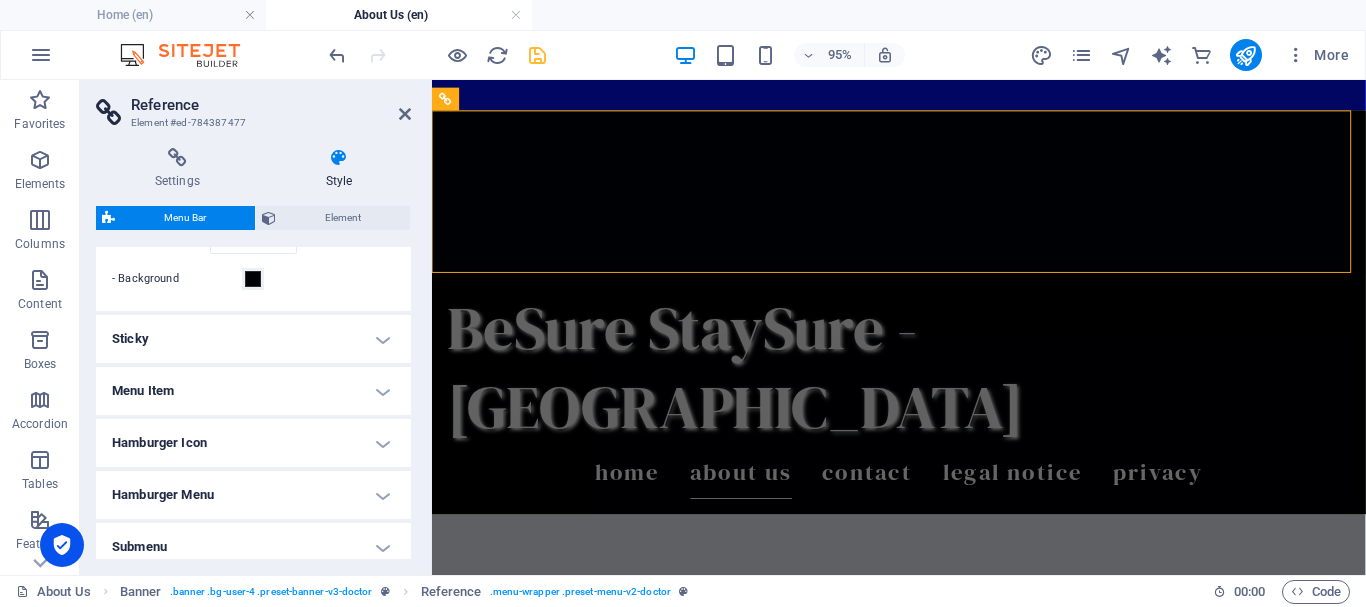 click on "Sticky" at bounding box center (253, 339) 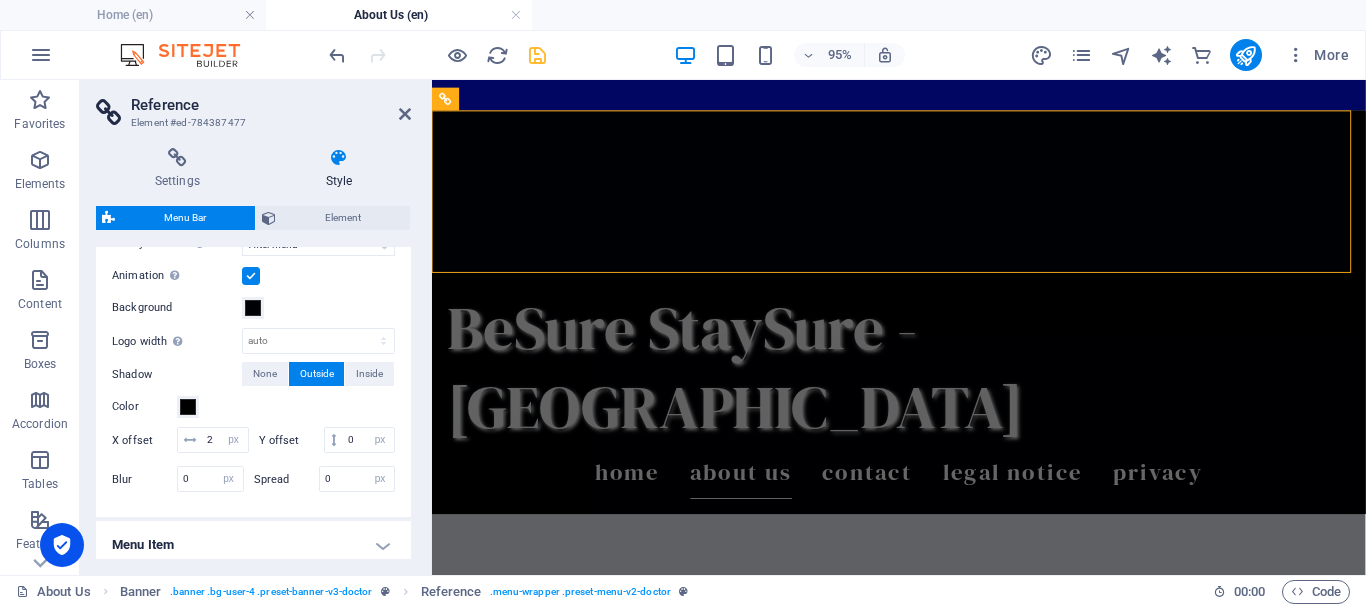 scroll, scrollTop: 860, scrollLeft: 0, axis: vertical 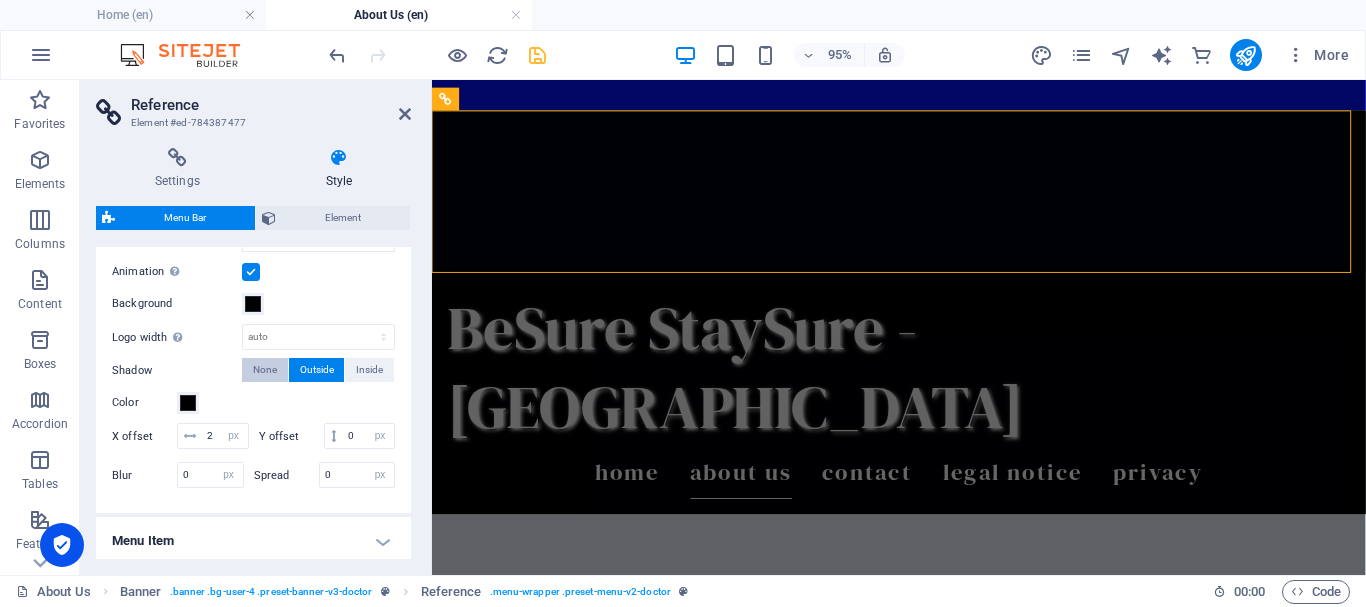 click on "None" at bounding box center (265, 370) 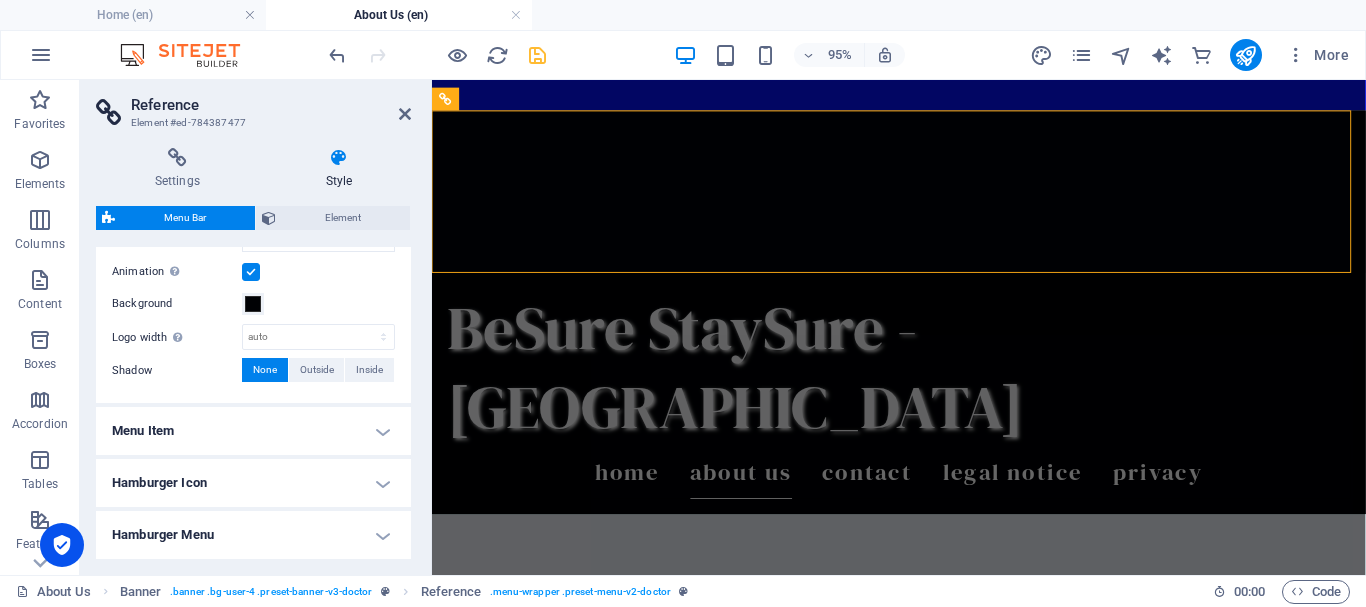click on "Menu Item" at bounding box center [253, 431] 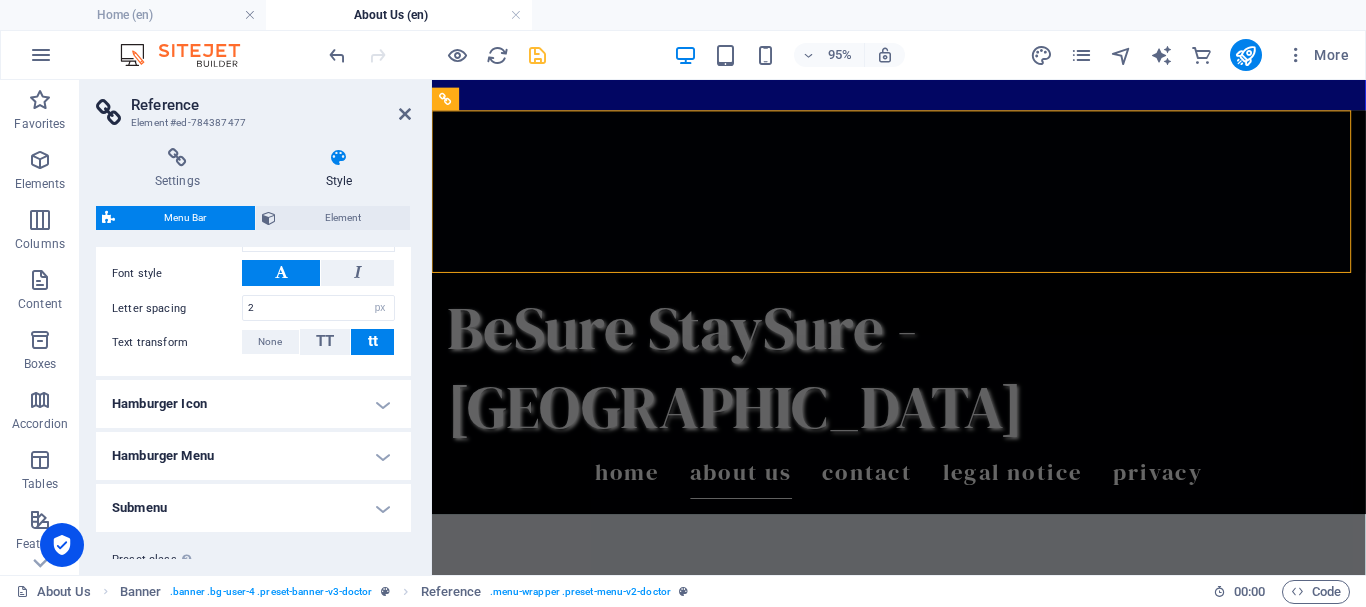 scroll, scrollTop: 1548, scrollLeft: 0, axis: vertical 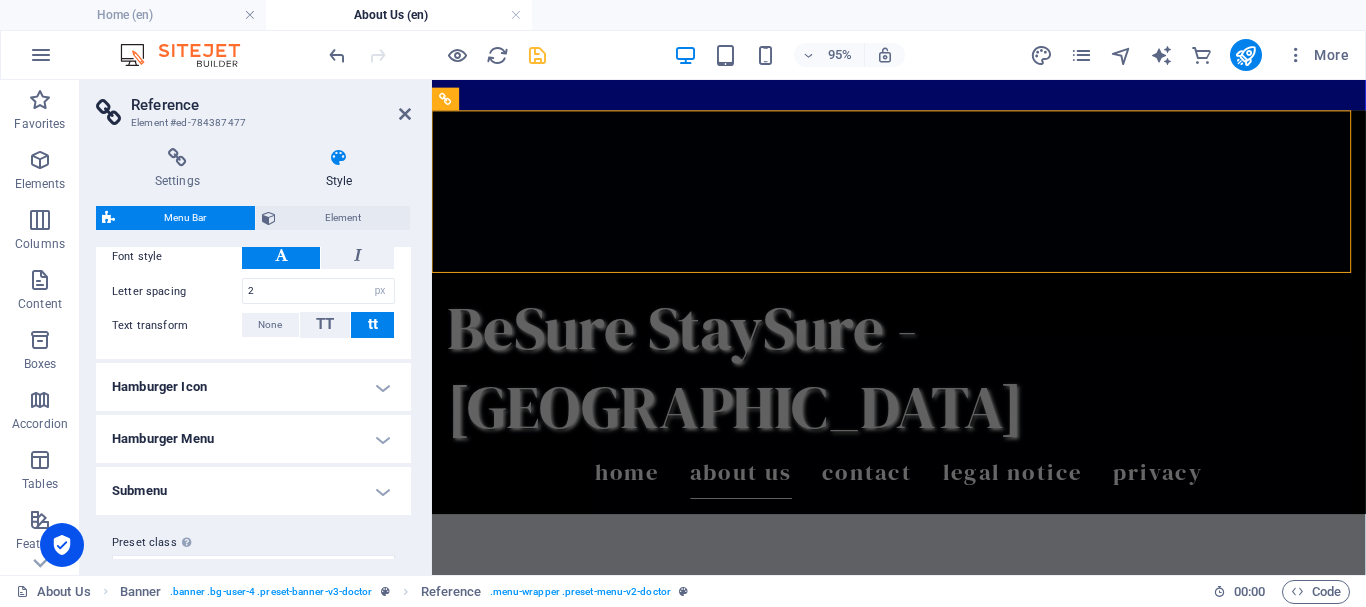 click on "Hamburger Icon" at bounding box center [253, 387] 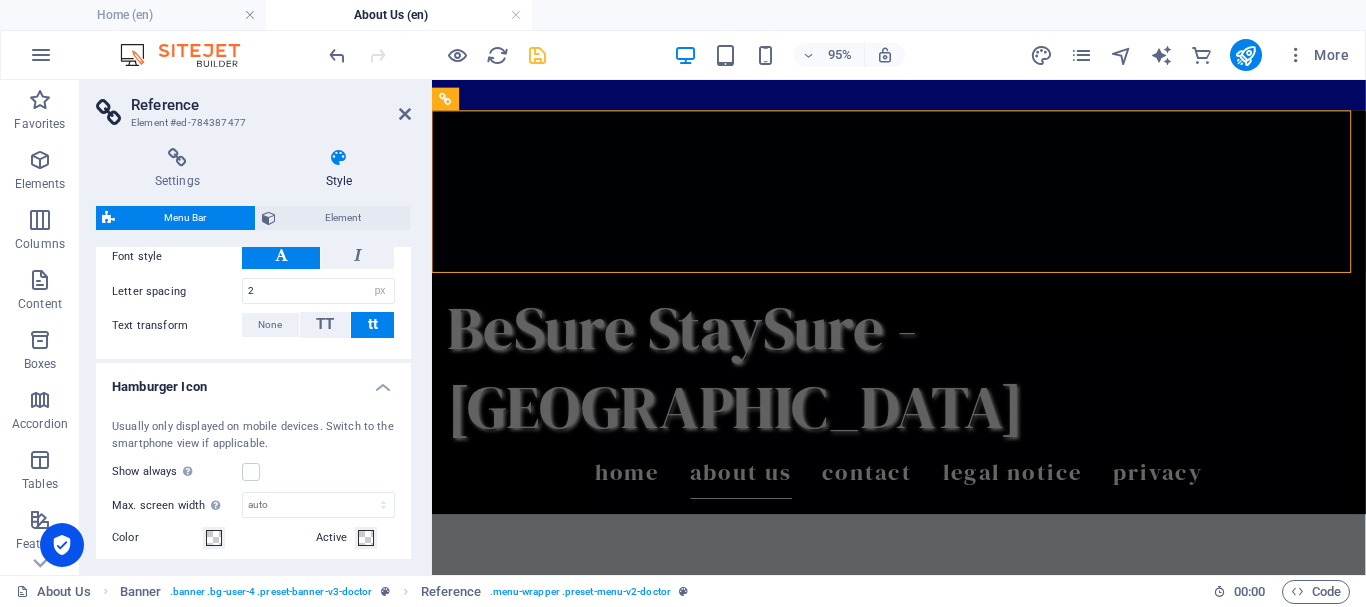 click on "Hamburger Icon" at bounding box center (253, 381) 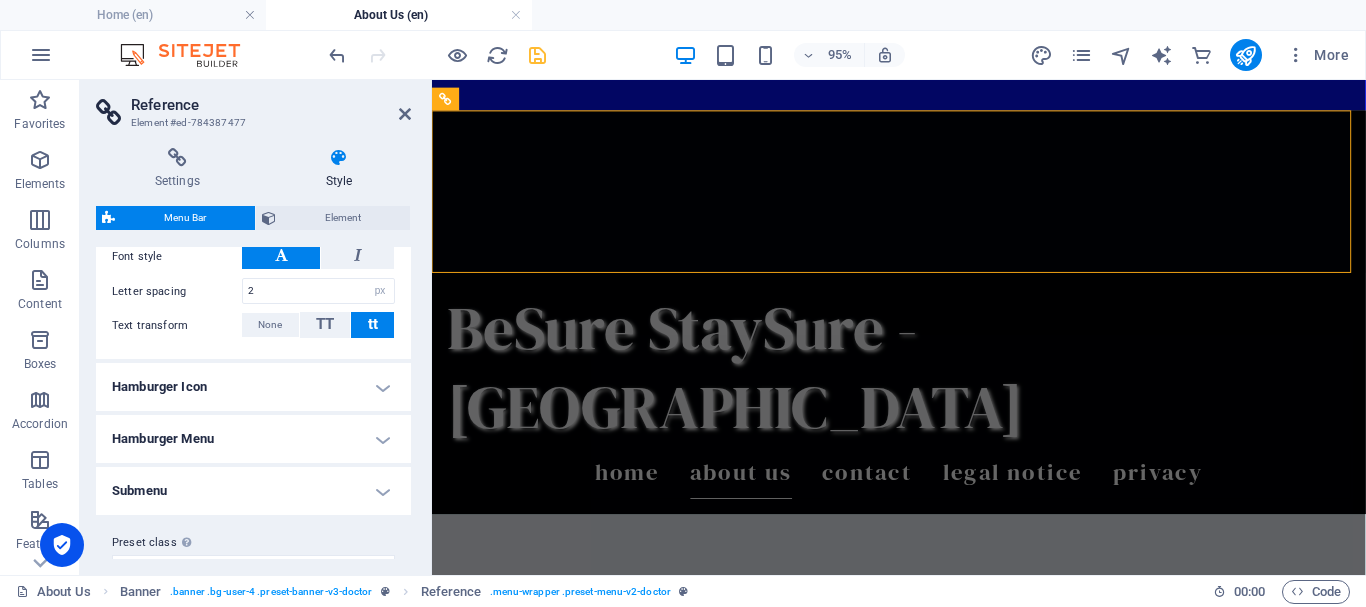 click on "Submenu" at bounding box center [253, 491] 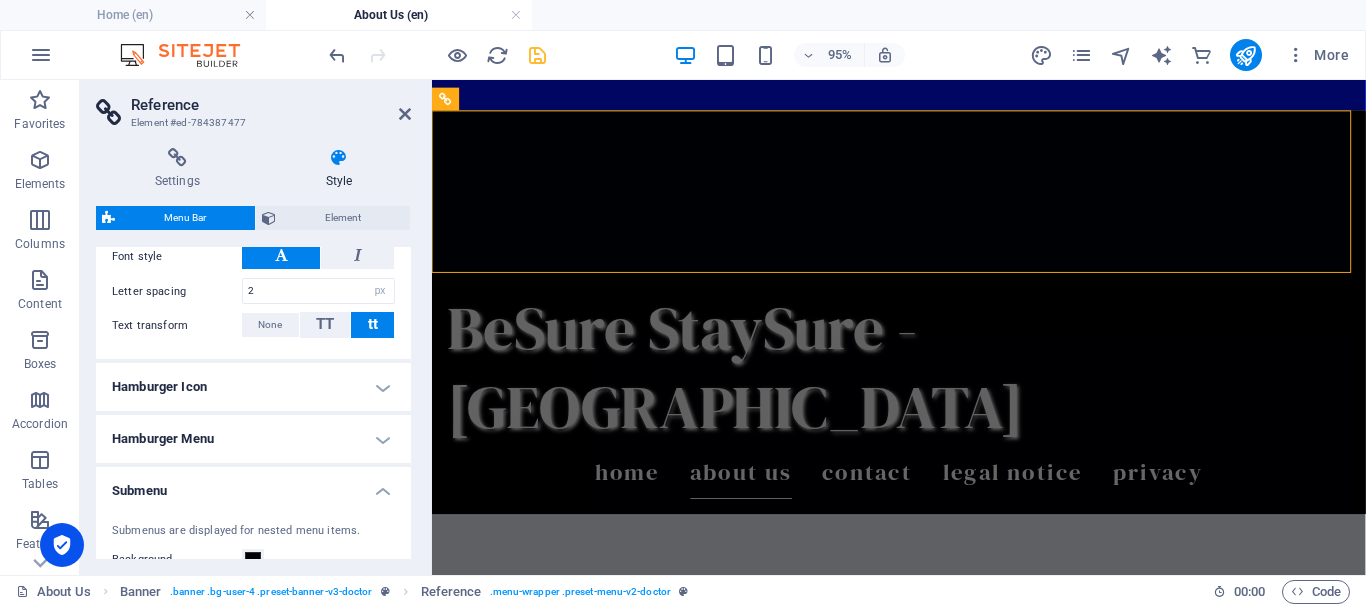 drag, startPoint x: 411, startPoint y: 478, endPoint x: 411, endPoint y: 498, distance: 20 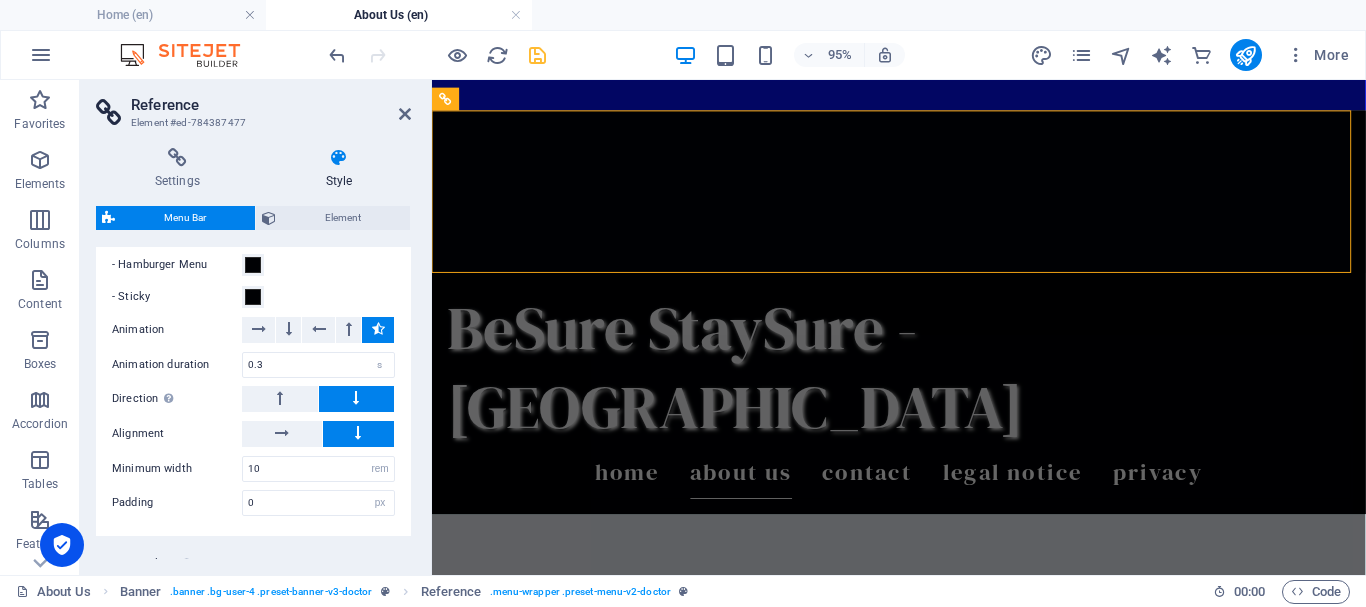 scroll, scrollTop: 1932, scrollLeft: 0, axis: vertical 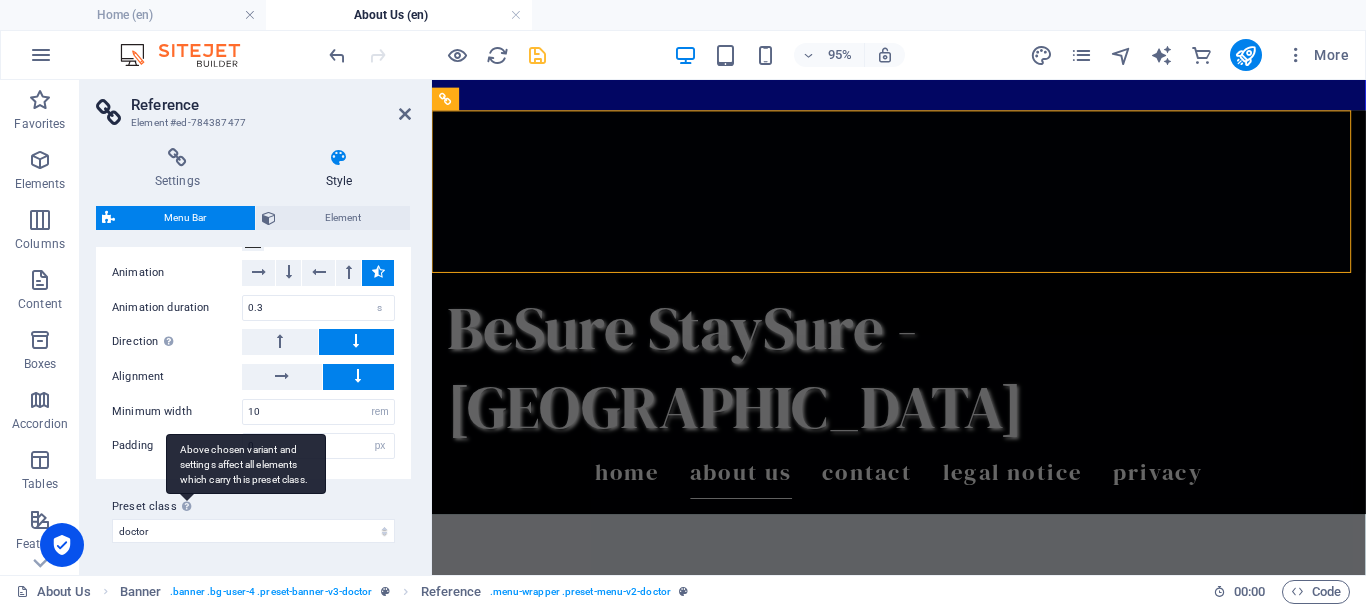 click on "Above chosen variant and settings affect all elements which carry this preset class." at bounding box center [246, 464] 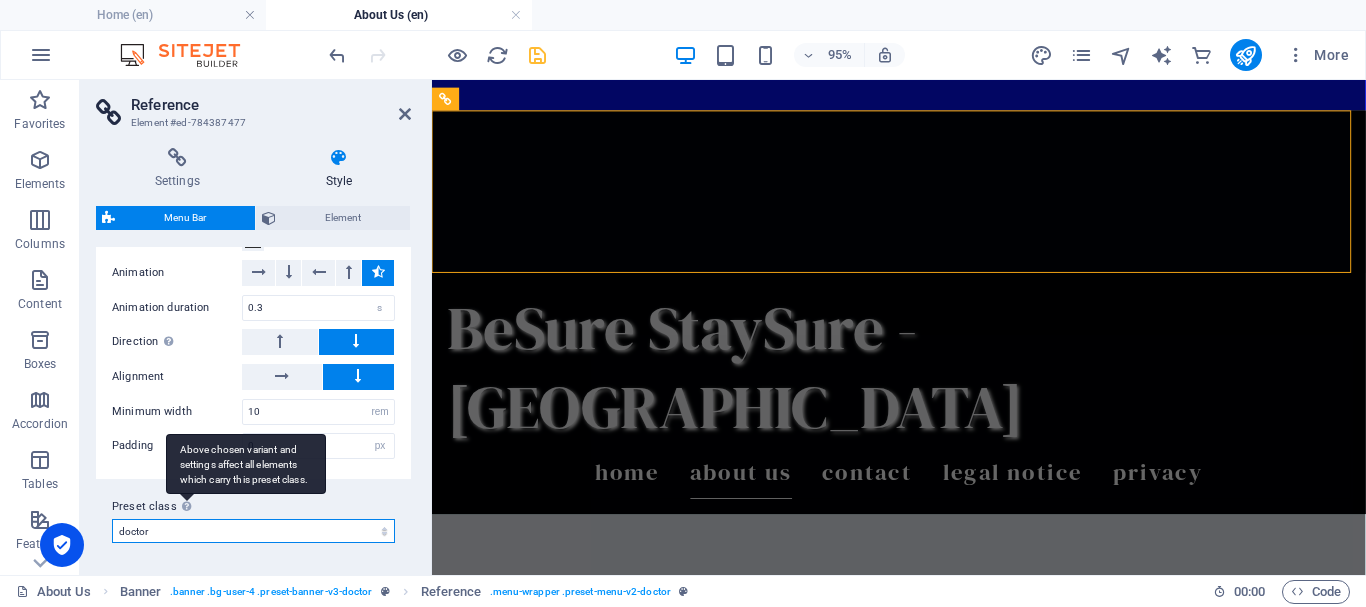 click on "doctor Add preset class" at bounding box center (253, 531) 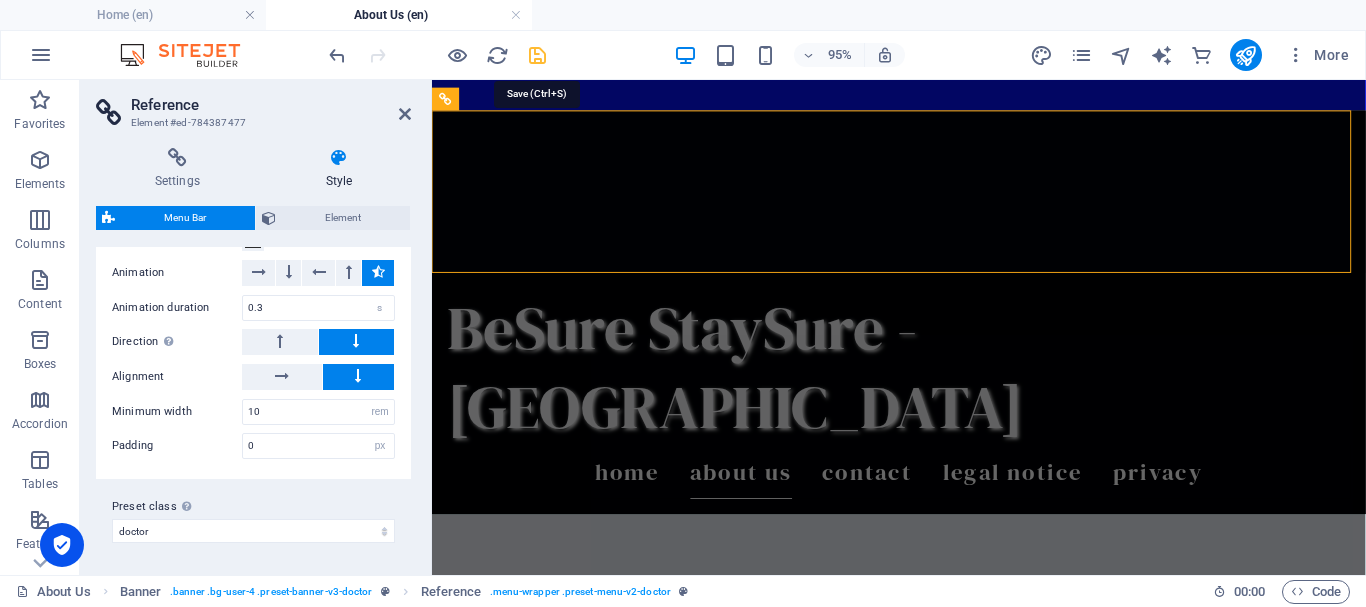 click at bounding box center [537, 55] 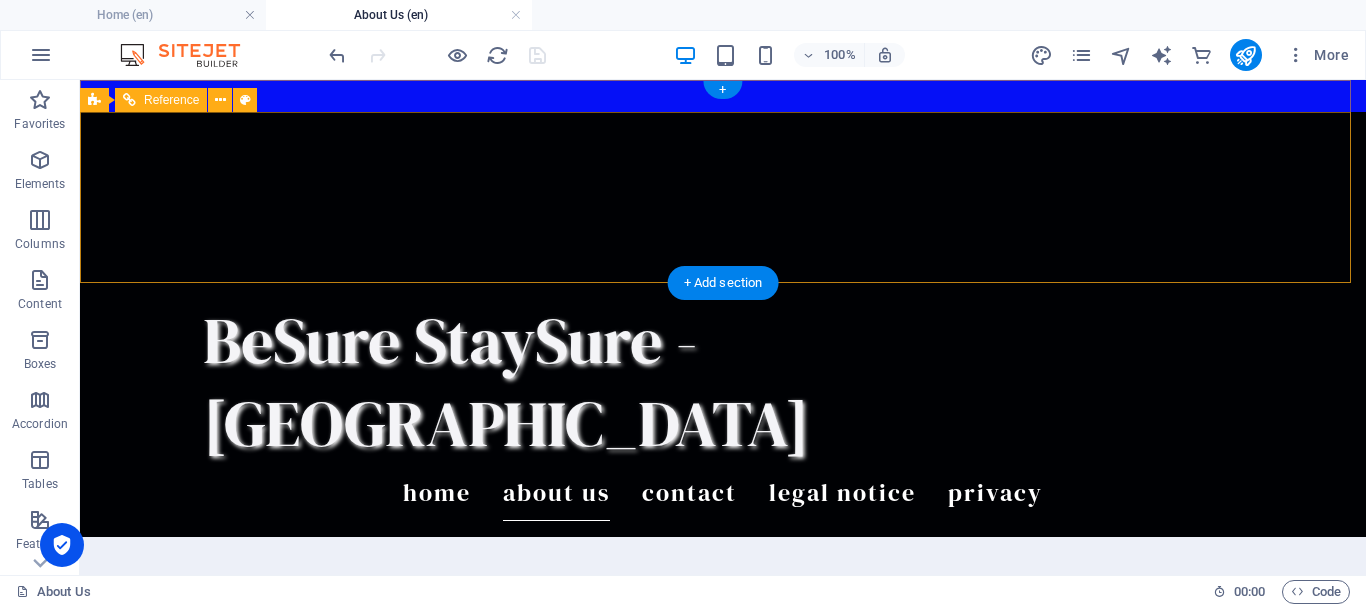 click on "Home About Us Contact Legal Notice Privacy" at bounding box center [723, 493] 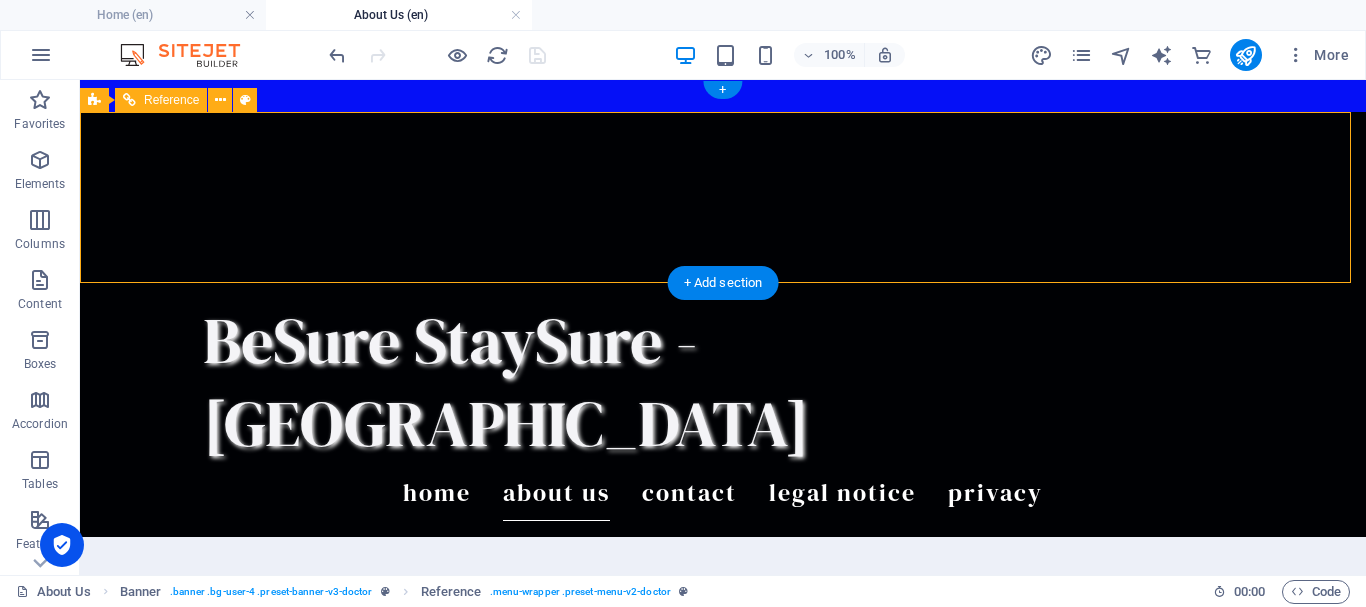 click on "Home About Us Contact Legal Notice Privacy" at bounding box center [723, 493] 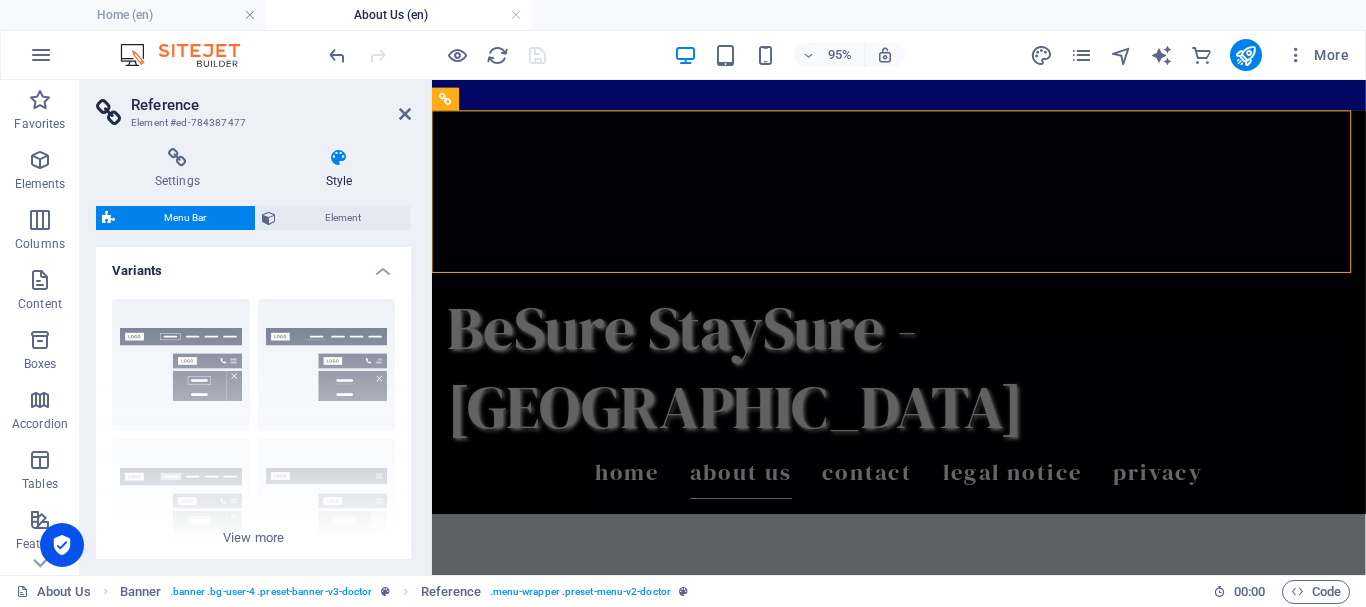 click on "Style" at bounding box center (339, 169) 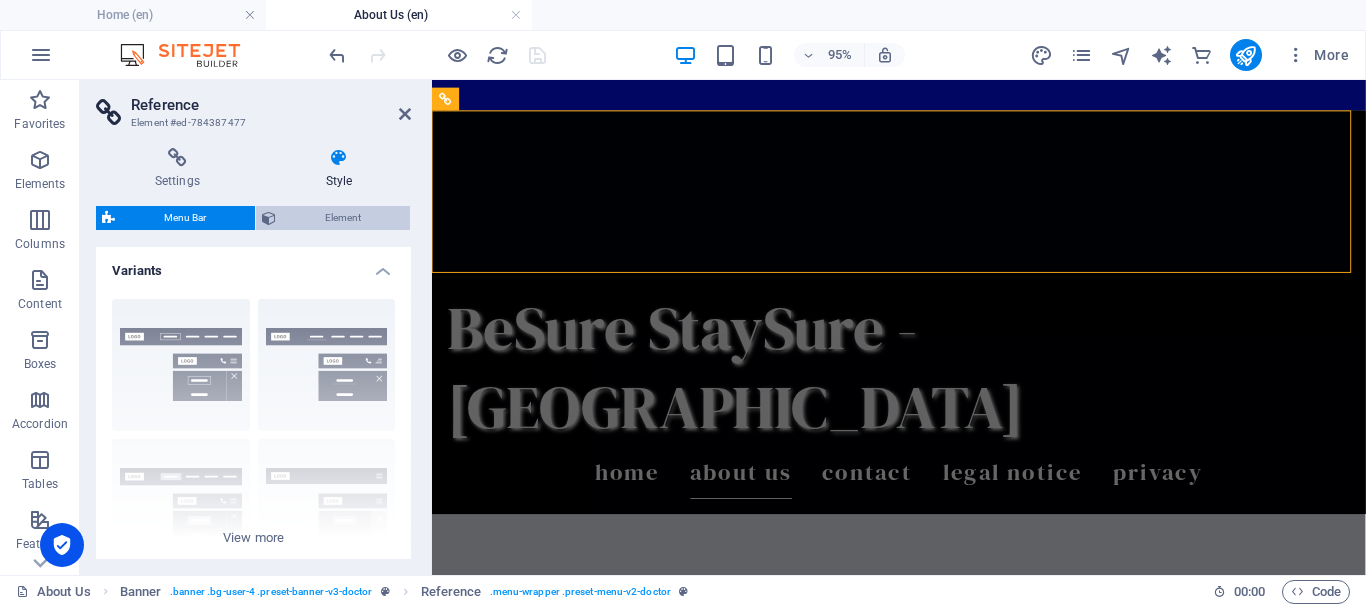 click on "Element" at bounding box center (343, 218) 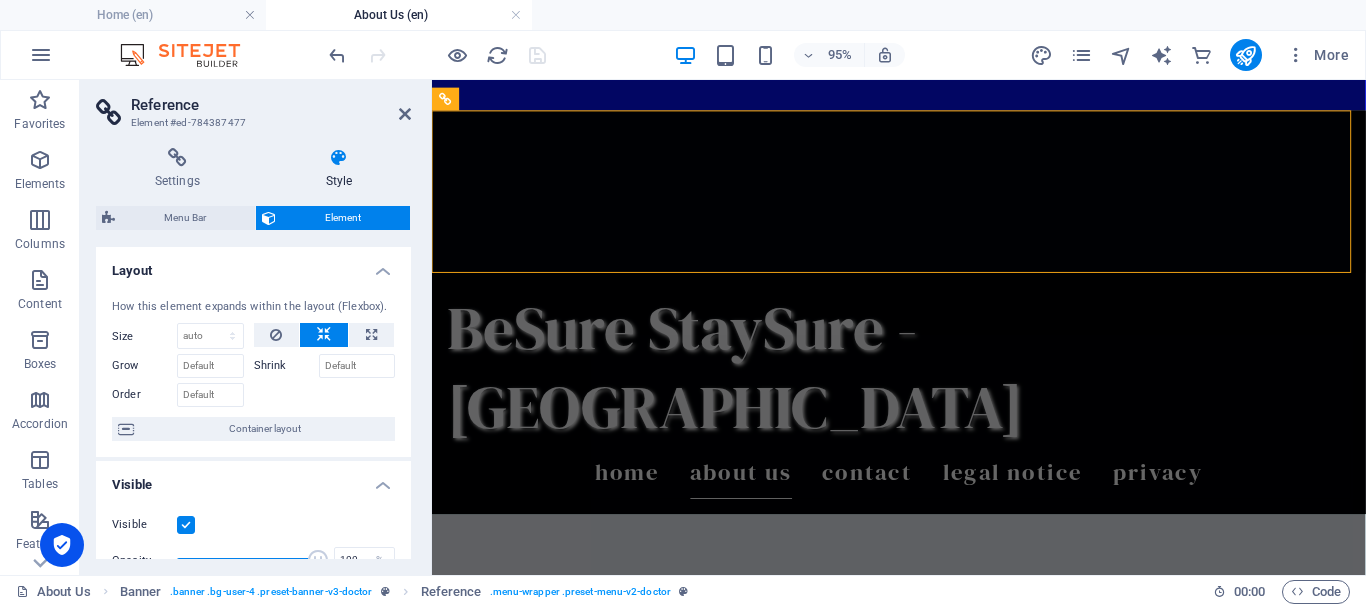 click on "Style" at bounding box center (339, 169) 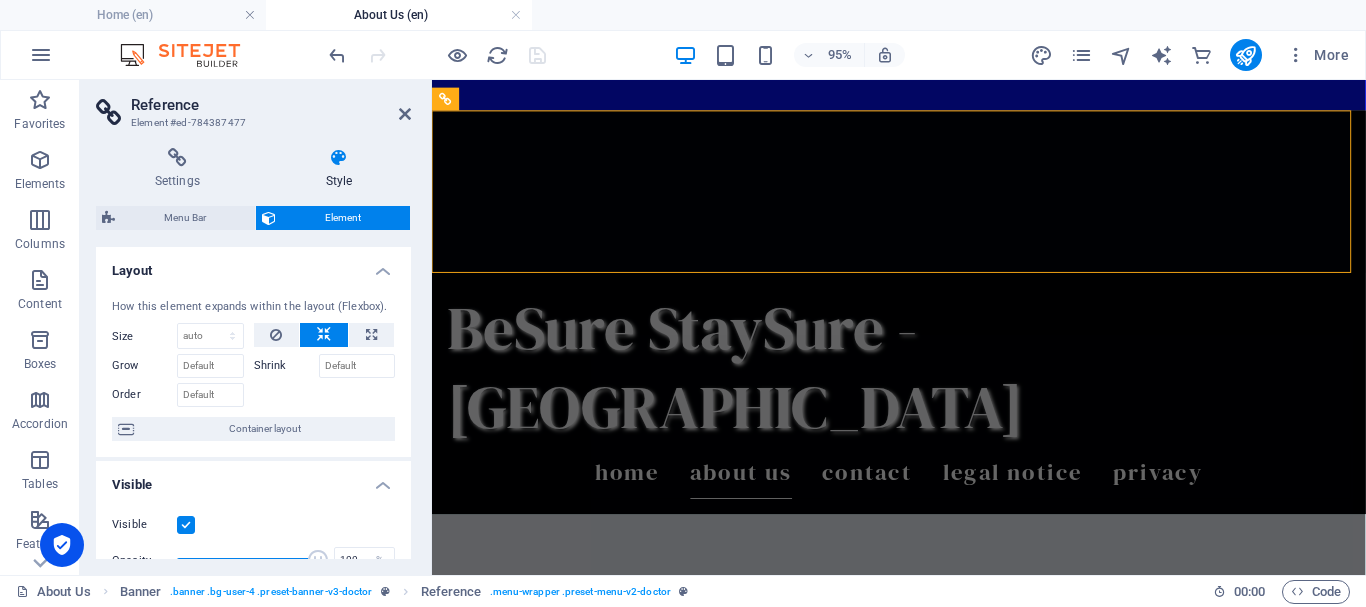 click on "Style" at bounding box center (339, 169) 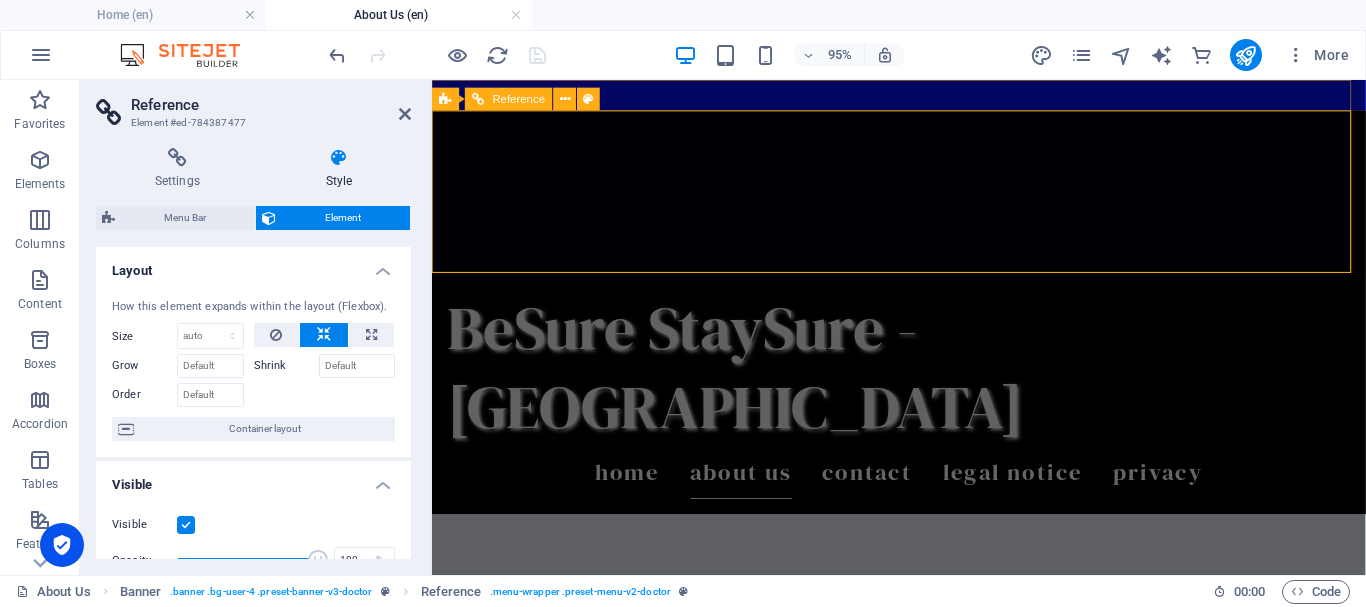 click on "Home About Us Contact Legal Notice Privacy" at bounding box center (923, 493) 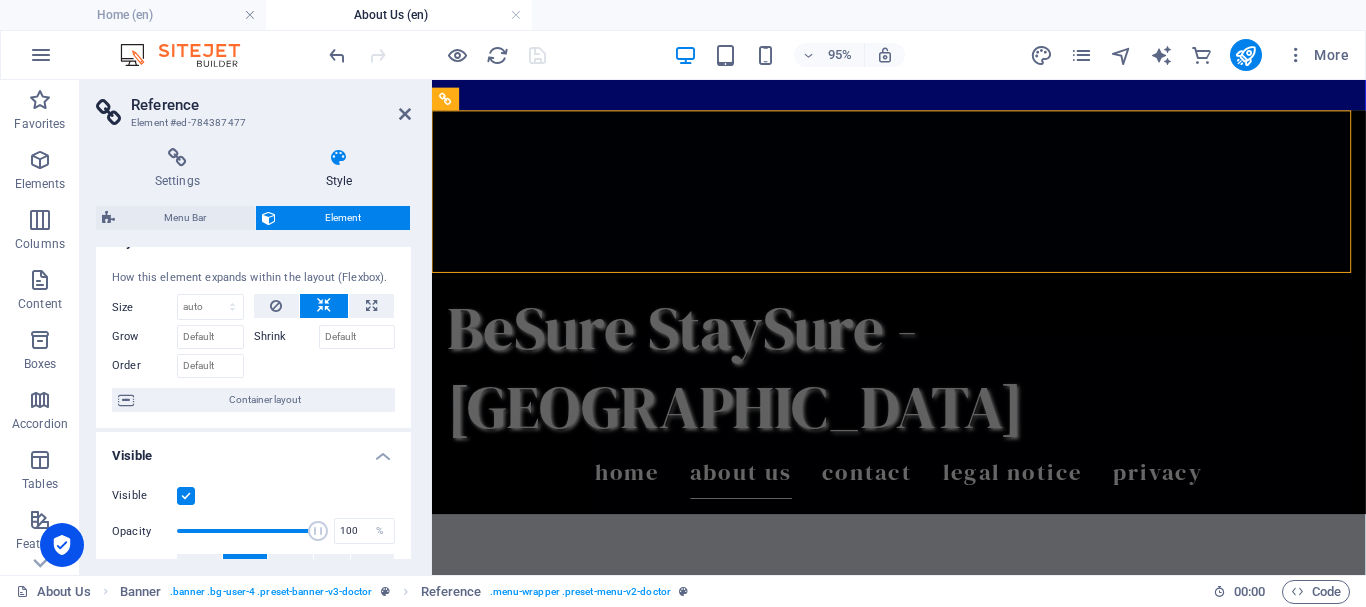 scroll, scrollTop: 0, scrollLeft: 0, axis: both 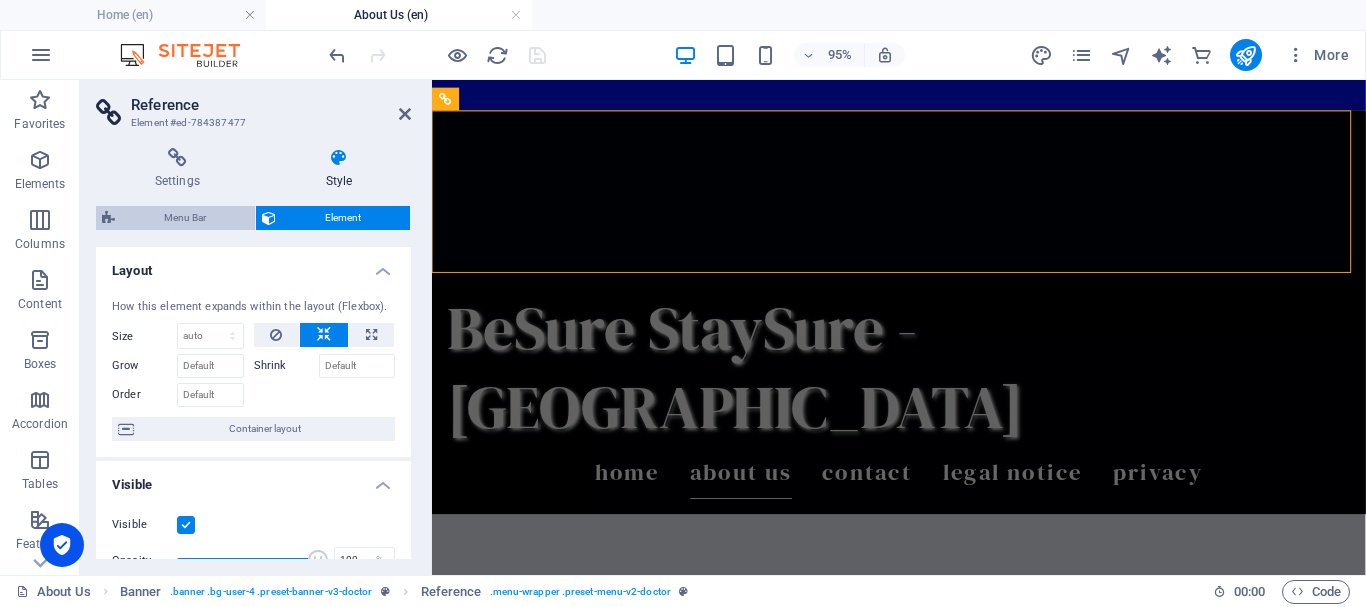click on "Menu Bar" at bounding box center (185, 218) 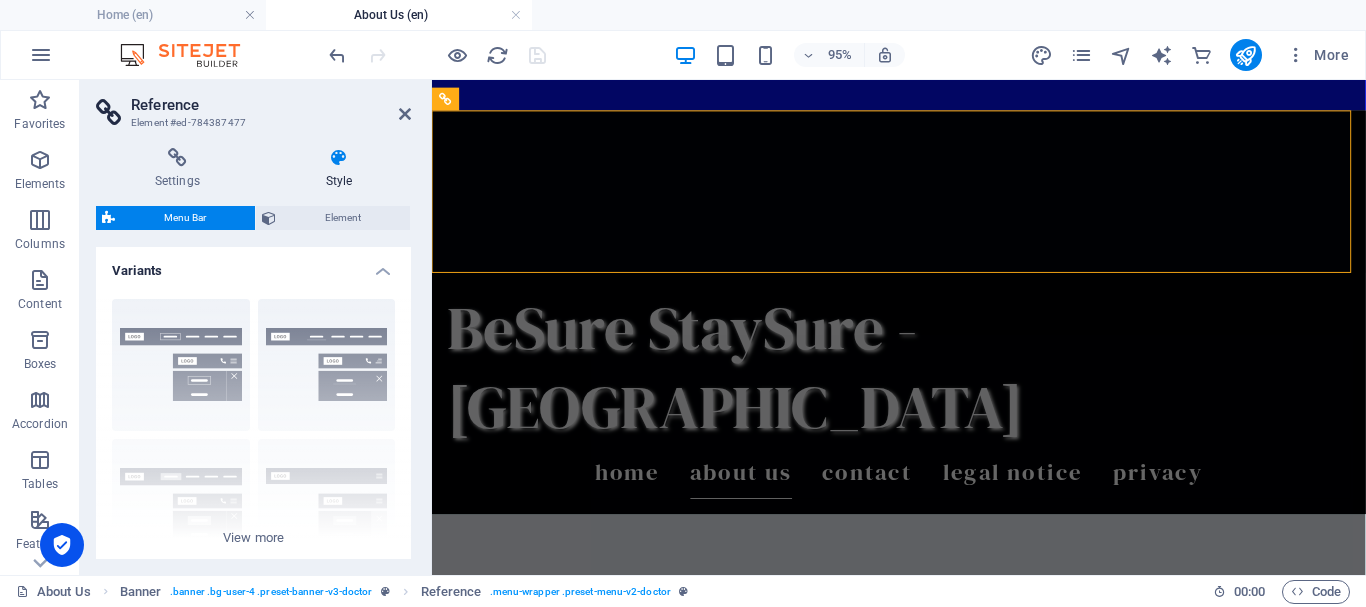 click on "Settings Style Settings A reference is a copy of an element, which cannot be edited but updates itself automatically.  Copy settings Use the same settings (flex, animation, position, style) as for the reference target element Actions Convert Convert the reference into a separate element. All subsequent changes made won't affect the initially referenced element. Convert reference Show origin Jump to the referenced element. If the referenced element is on another page, it will be opened in a new tab. Show origin element Menu Bar Element Layout How this element expands within the layout (Flexbox). Size Default auto px % 1/1 1/2 1/3 1/4 1/5 1/6 1/7 1/8 1/9 1/10 Grow Shrink Order Container layout Visible Visible Opacity 100 % Overflow Spacing Margin Default auto px % rem vw vh Custom Custom auto px % rem vw vh auto px % rem vw vh auto px % rem vw vh auto px % rem vw vh Padding Default px rem % vh vw Custom Custom px rem % vh vw px rem % vh vw px rem % vh vw px rem % vh vw Border Style              - Width" at bounding box center [253, 353] 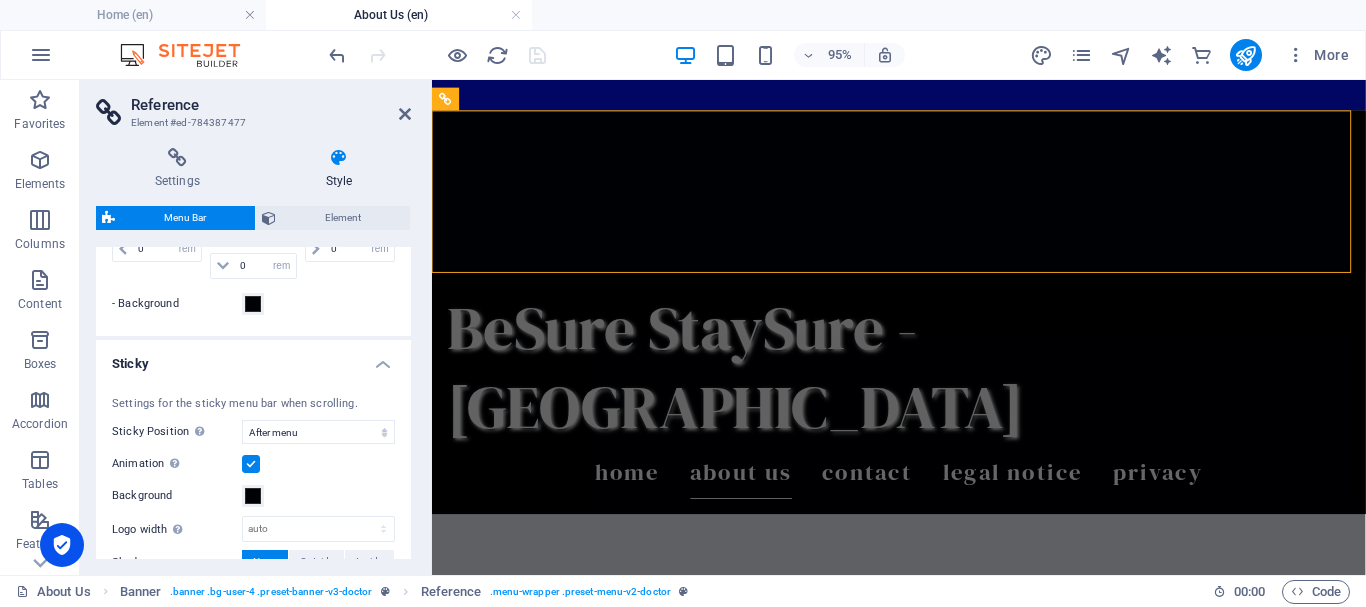 scroll, scrollTop: 682, scrollLeft: 0, axis: vertical 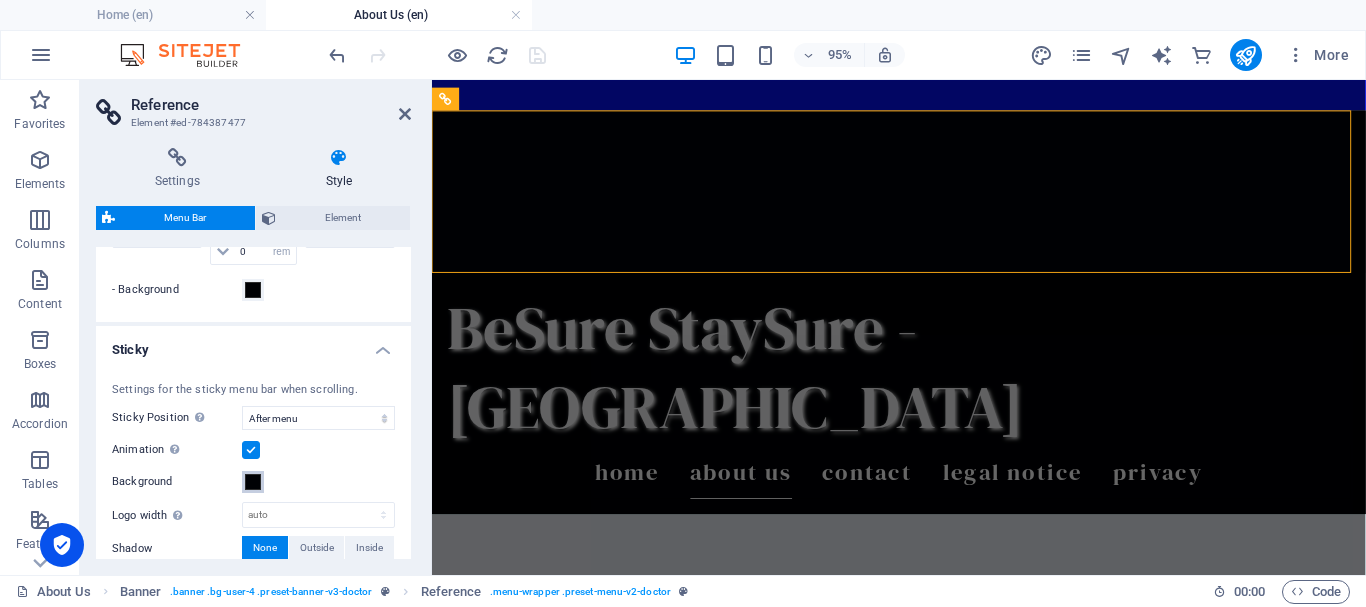 click at bounding box center (253, 482) 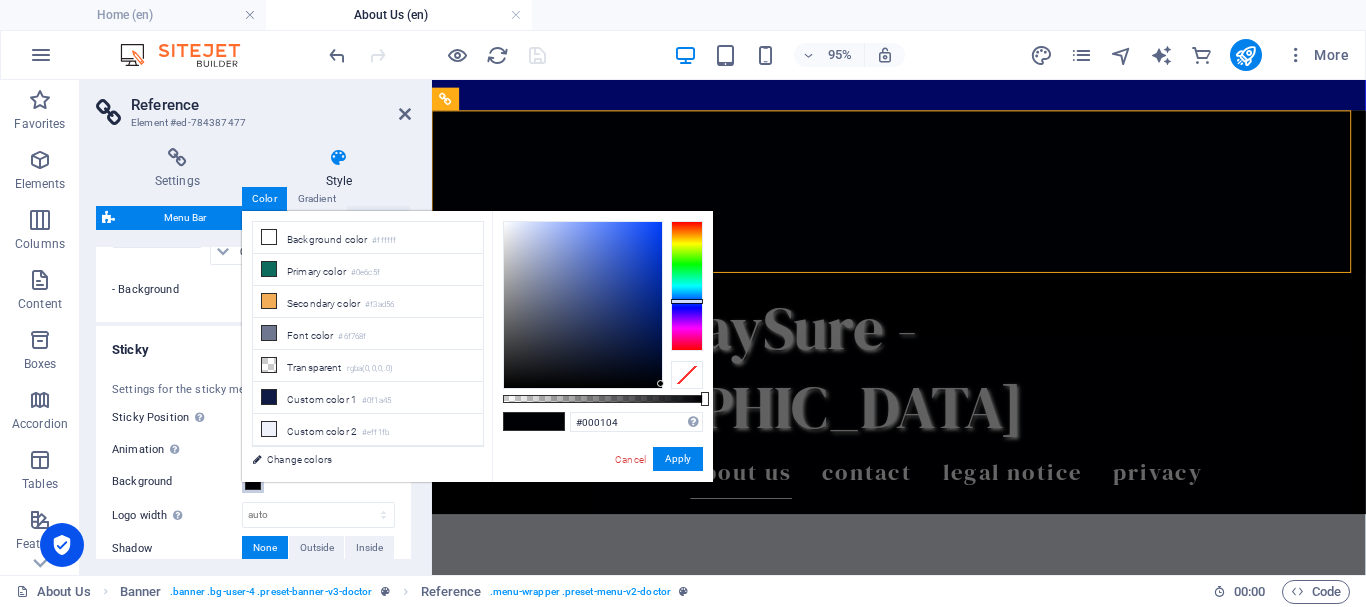 type on "#0240fb" 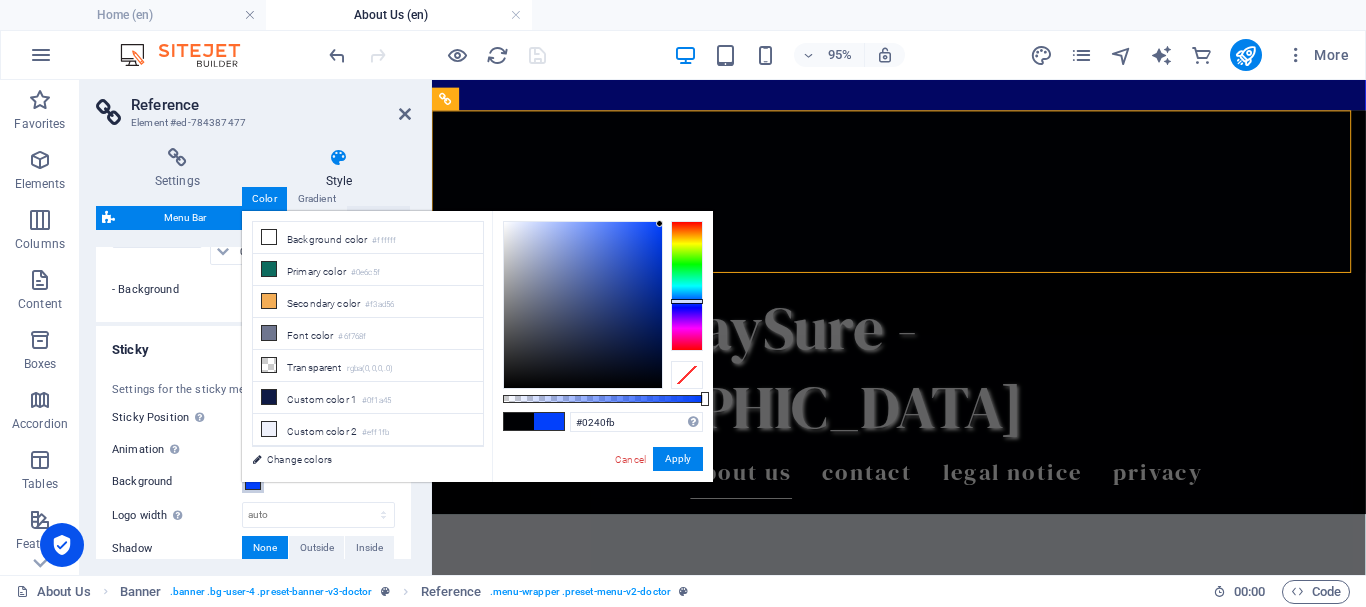 click at bounding box center (583, 305) 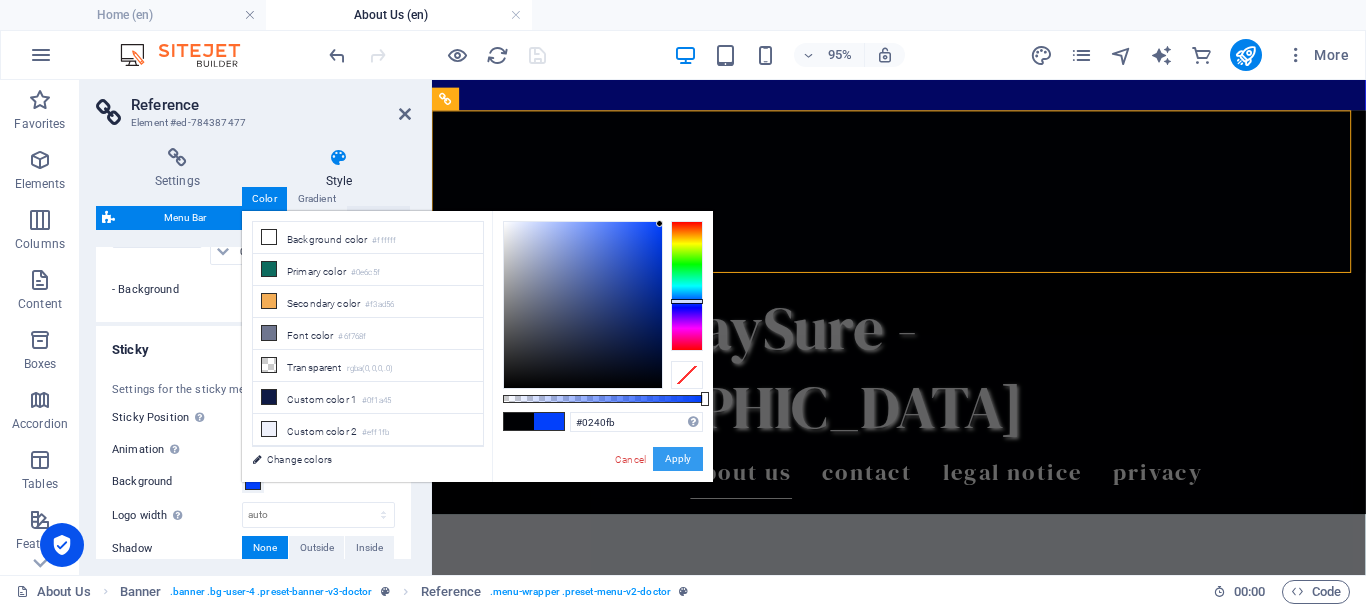 click on "Apply" at bounding box center (678, 459) 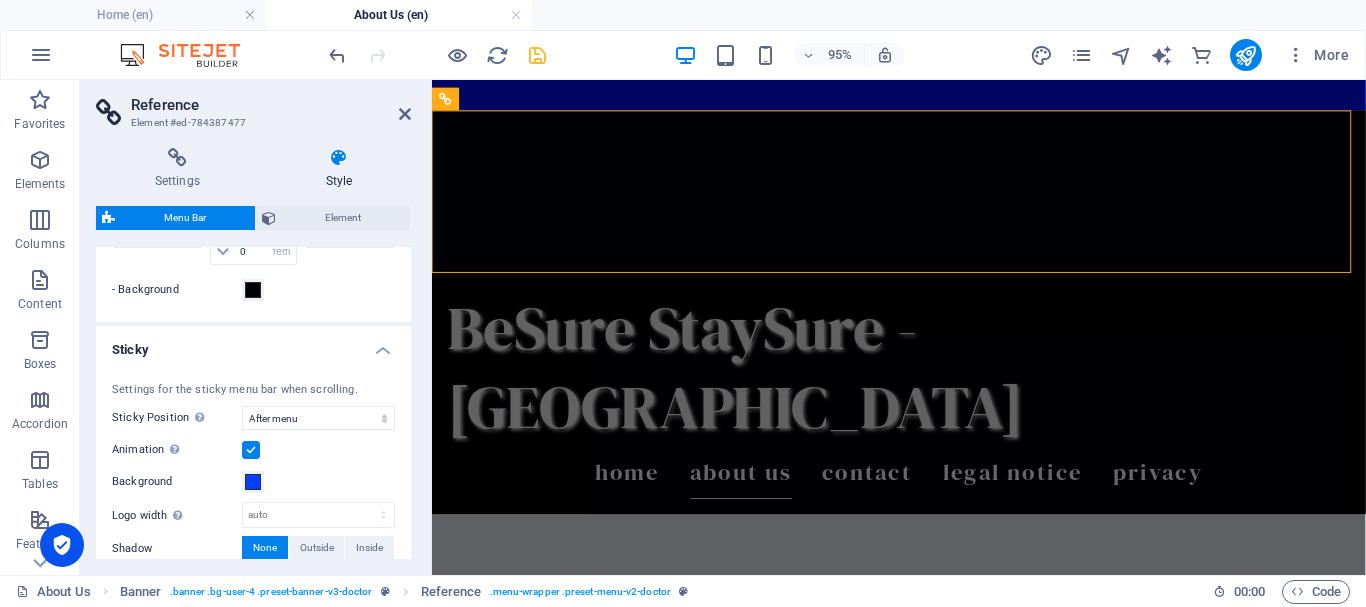 drag, startPoint x: 411, startPoint y: 371, endPoint x: 413, endPoint y: 393, distance: 22.090721 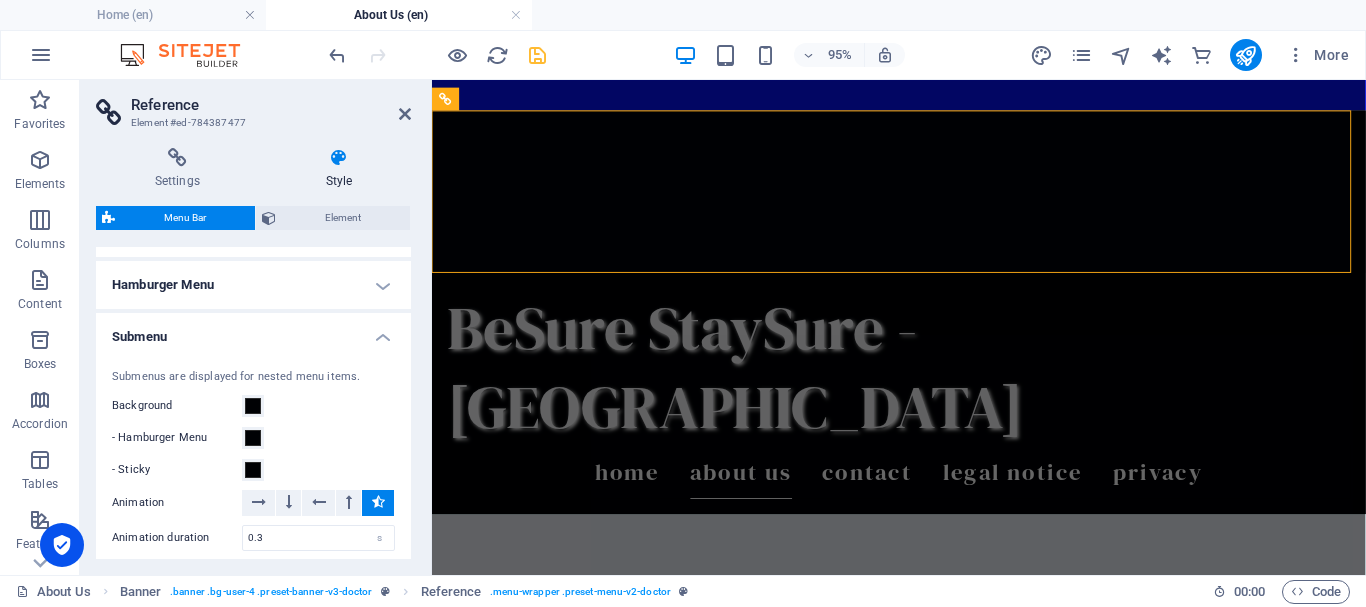 scroll, scrollTop: 1723, scrollLeft: 0, axis: vertical 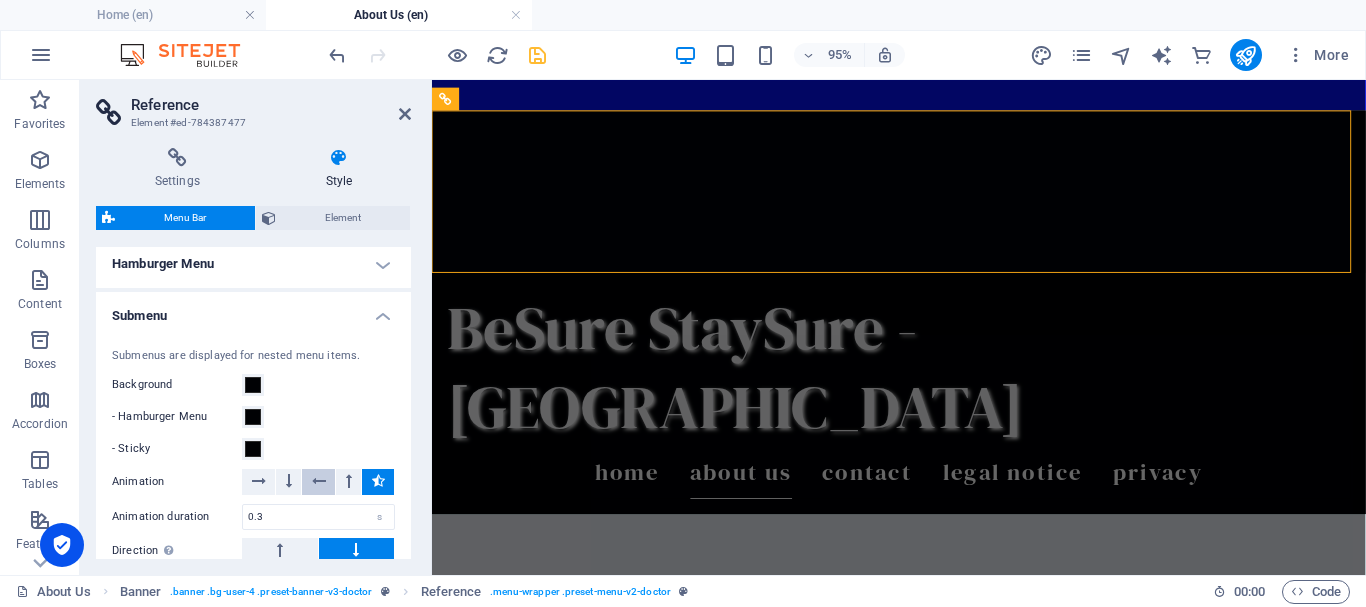 click at bounding box center (319, 481) 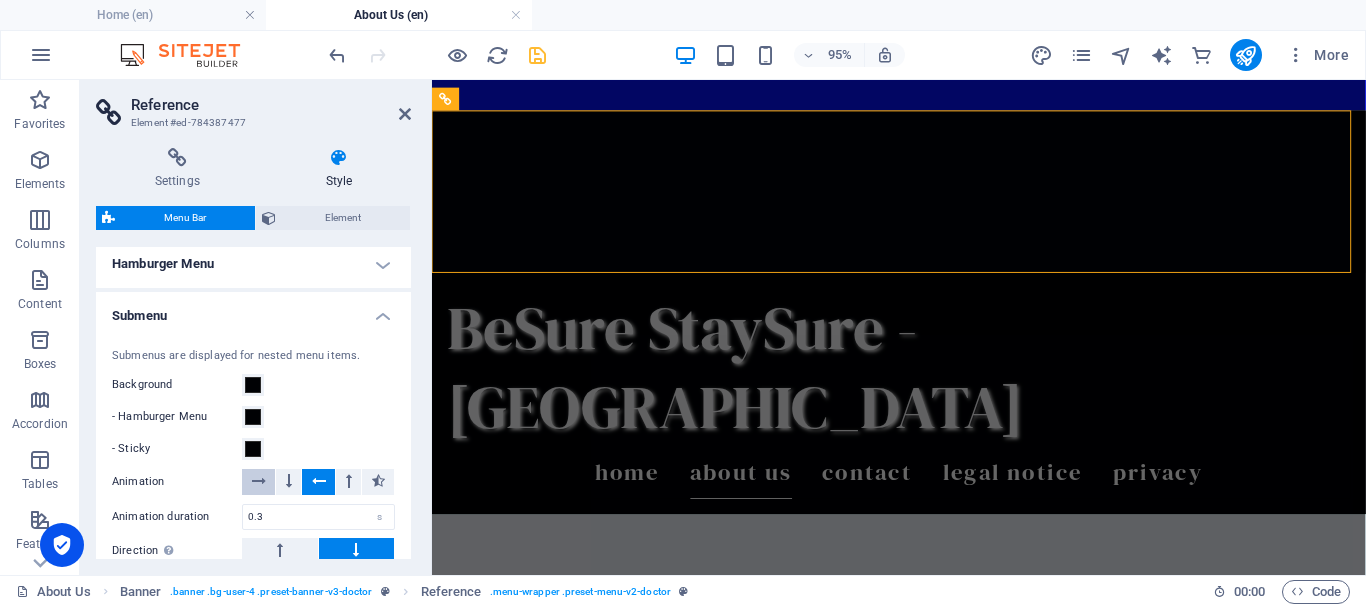 click at bounding box center (259, 481) 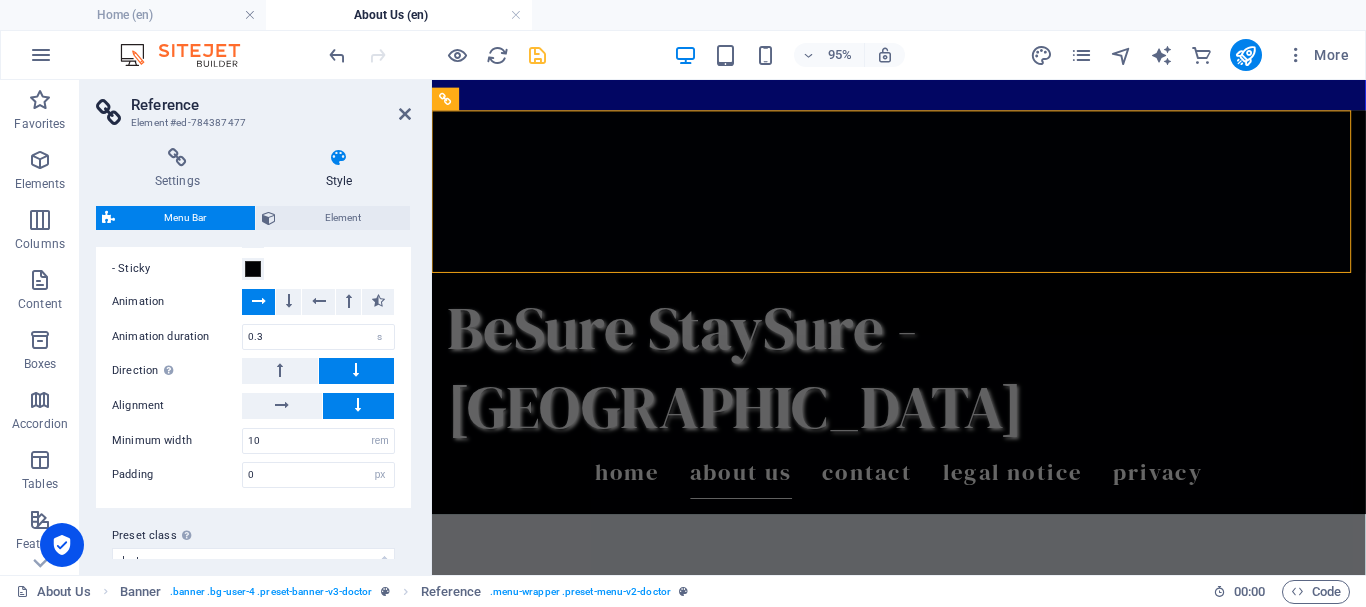 scroll, scrollTop: 1932, scrollLeft: 0, axis: vertical 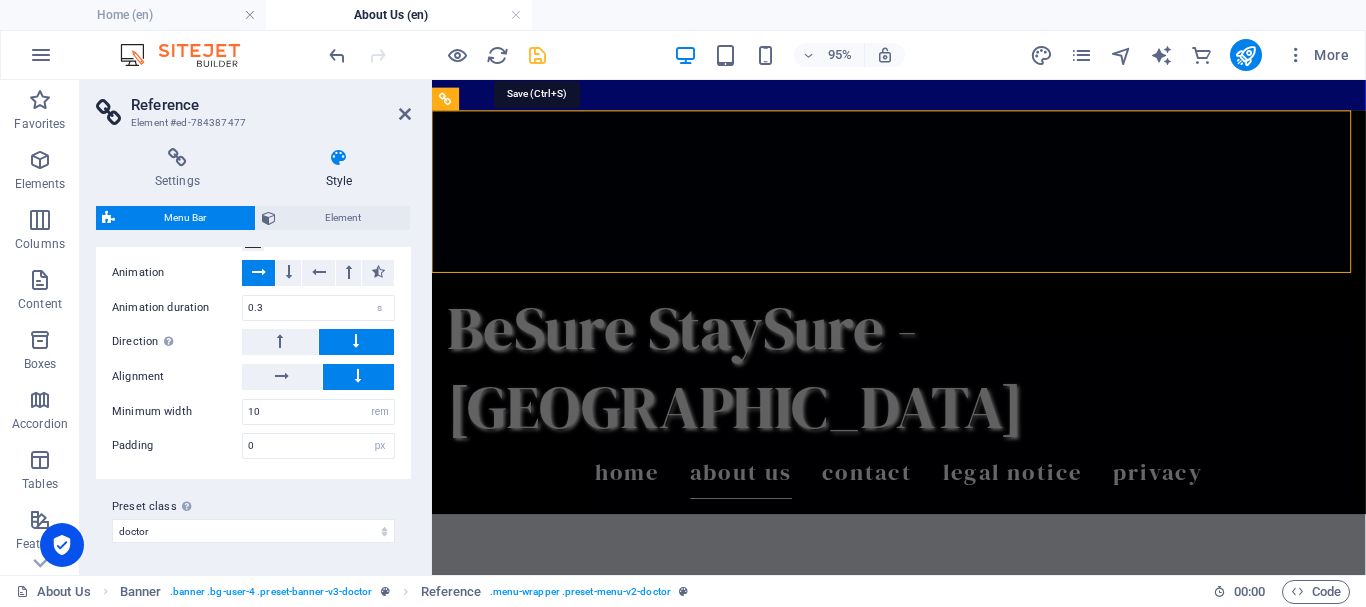 click at bounding box center [537, 55] 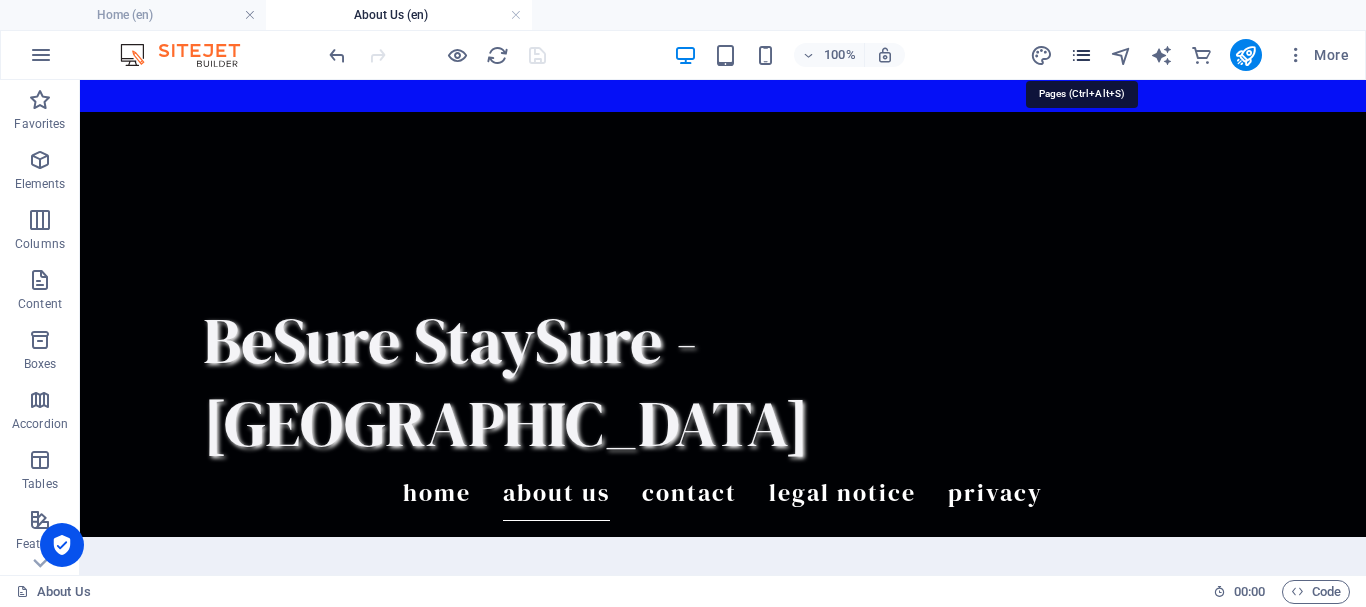 click at bounding box center [1081, 55] 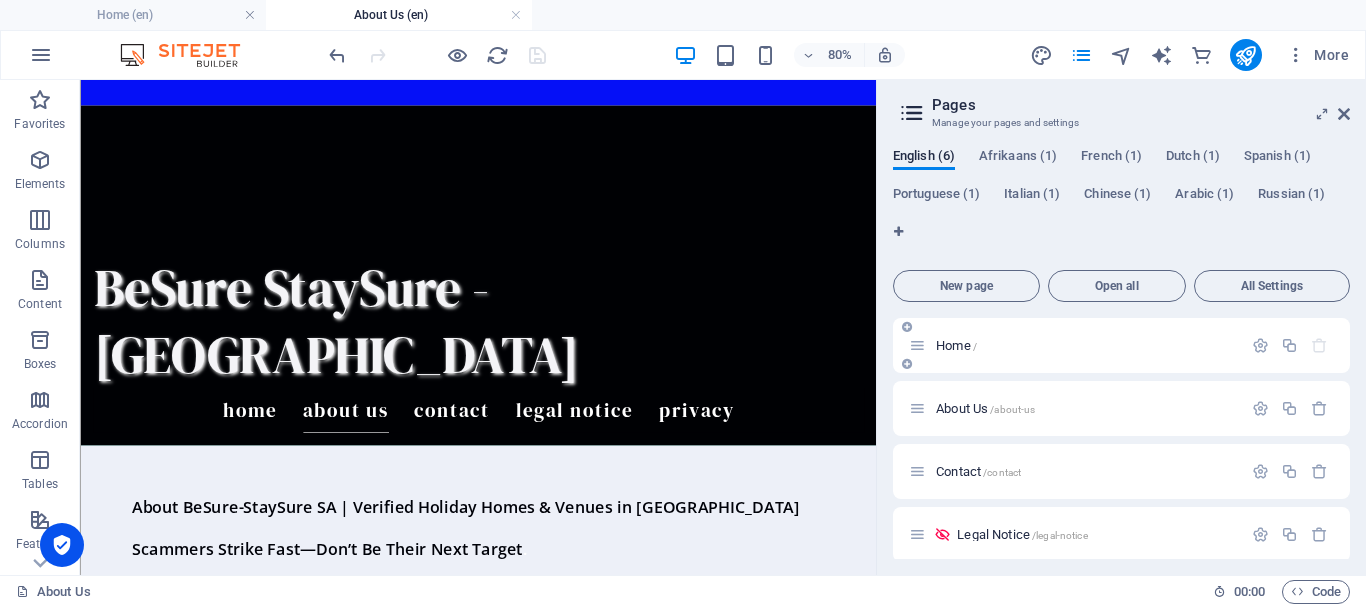 click on "Home /" at bounding box center [1086, 345] 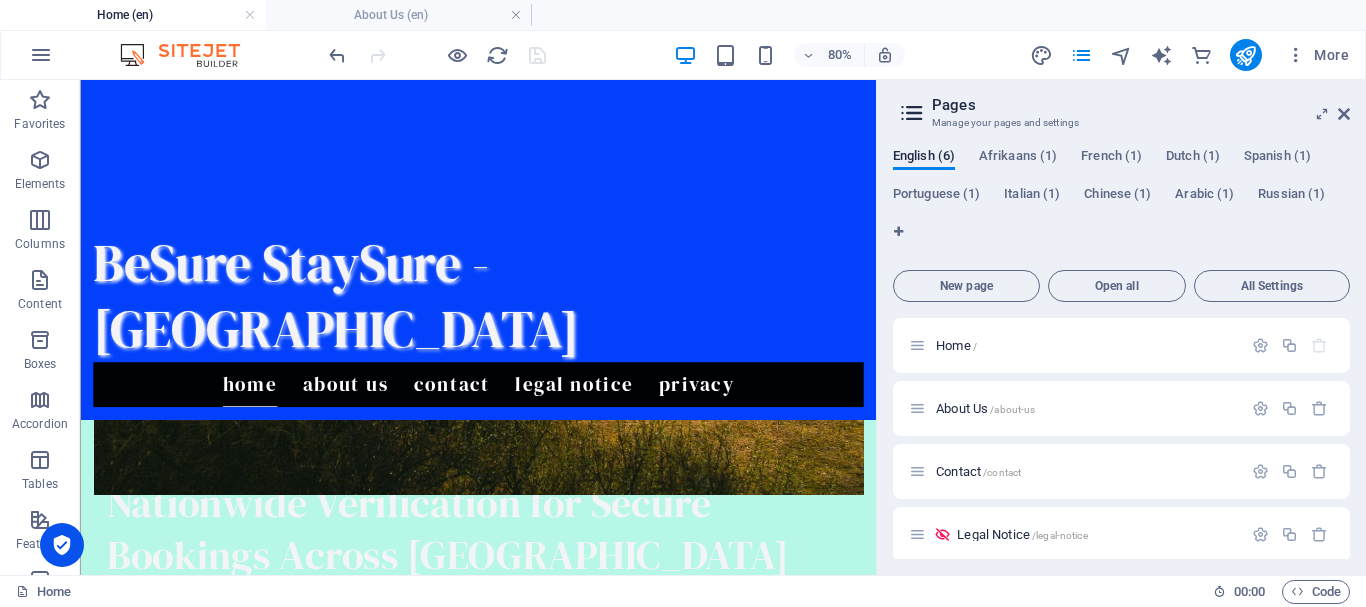 scroll, scrollTop: 0, scrollLeft: 0, axis: both 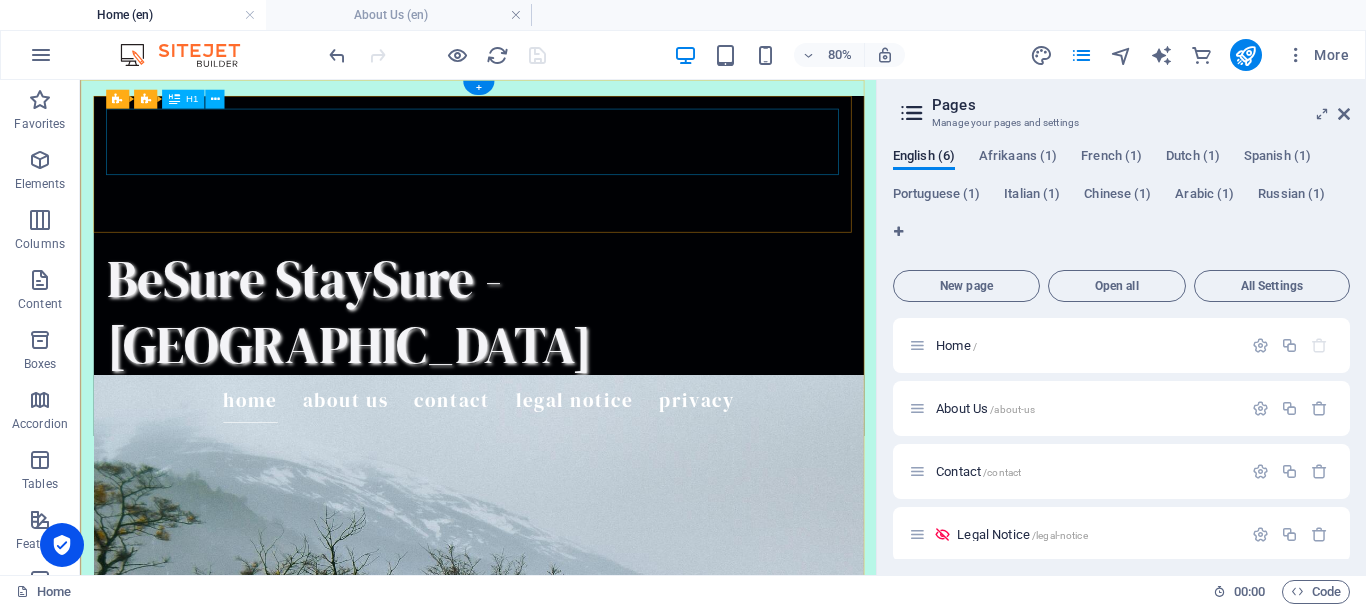 click on "BeSure StaySure - [GEOGRAPHIC_DATA]" at bounding box center (577, 370) 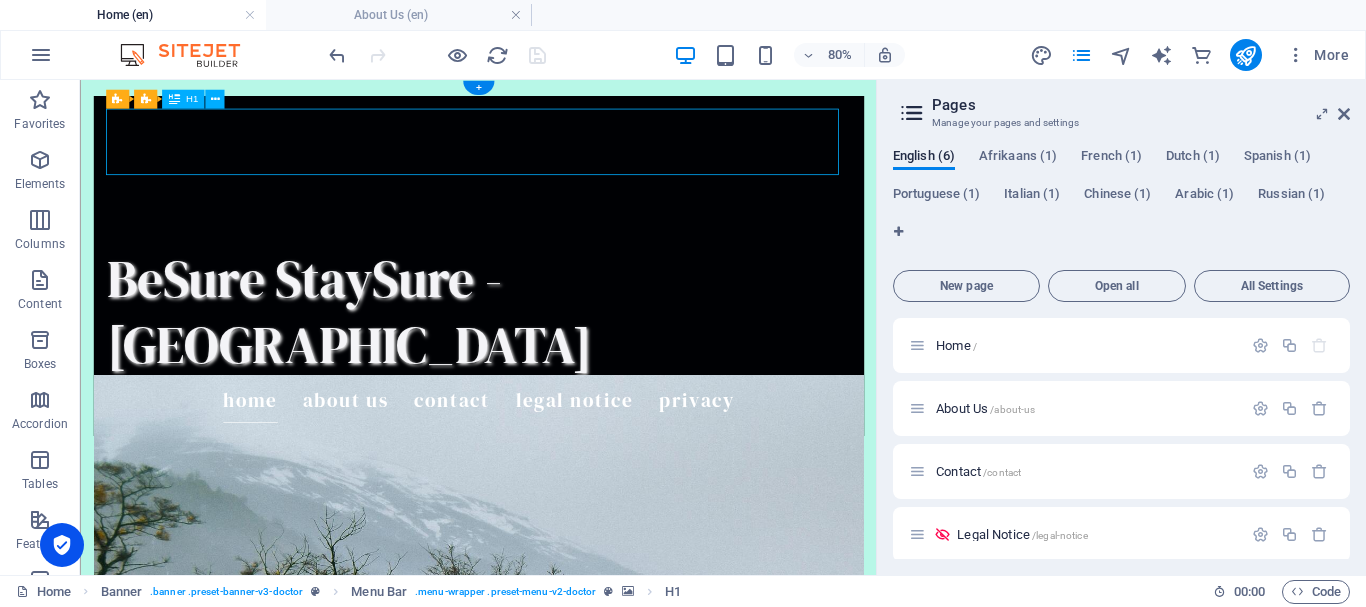 click on "BeSure StaySure - [GEOGRAPHIC_DATA]" at bounding box center (577, 370) 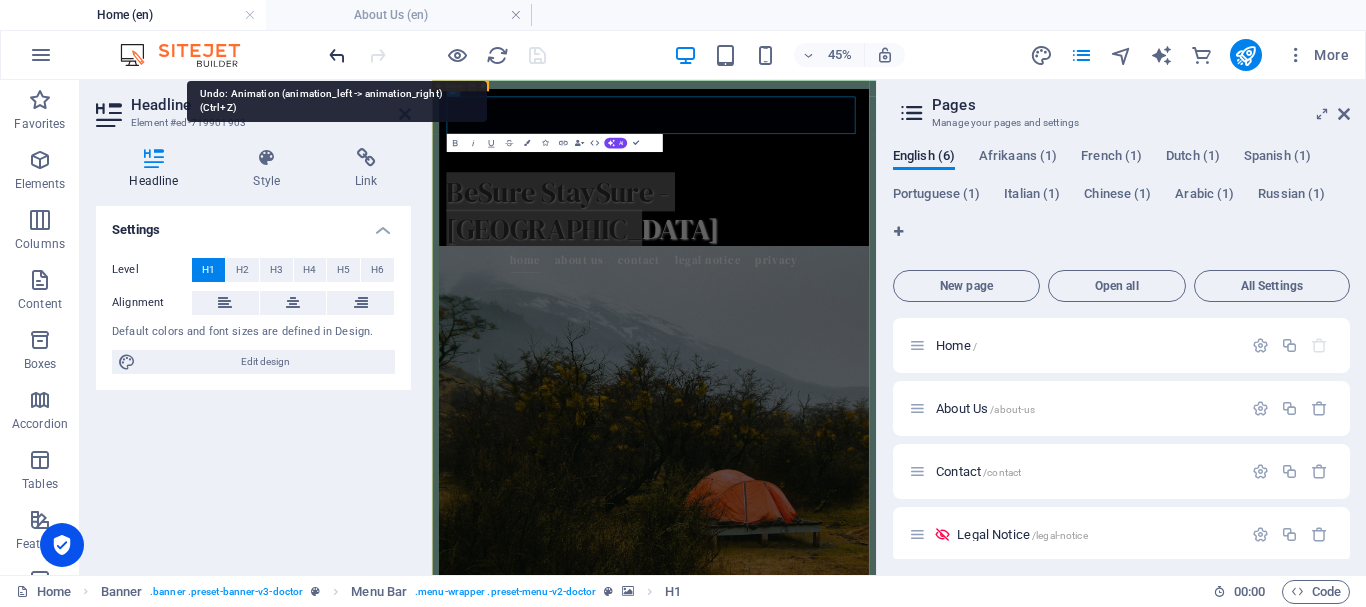 click at bounding box center [337, 55] 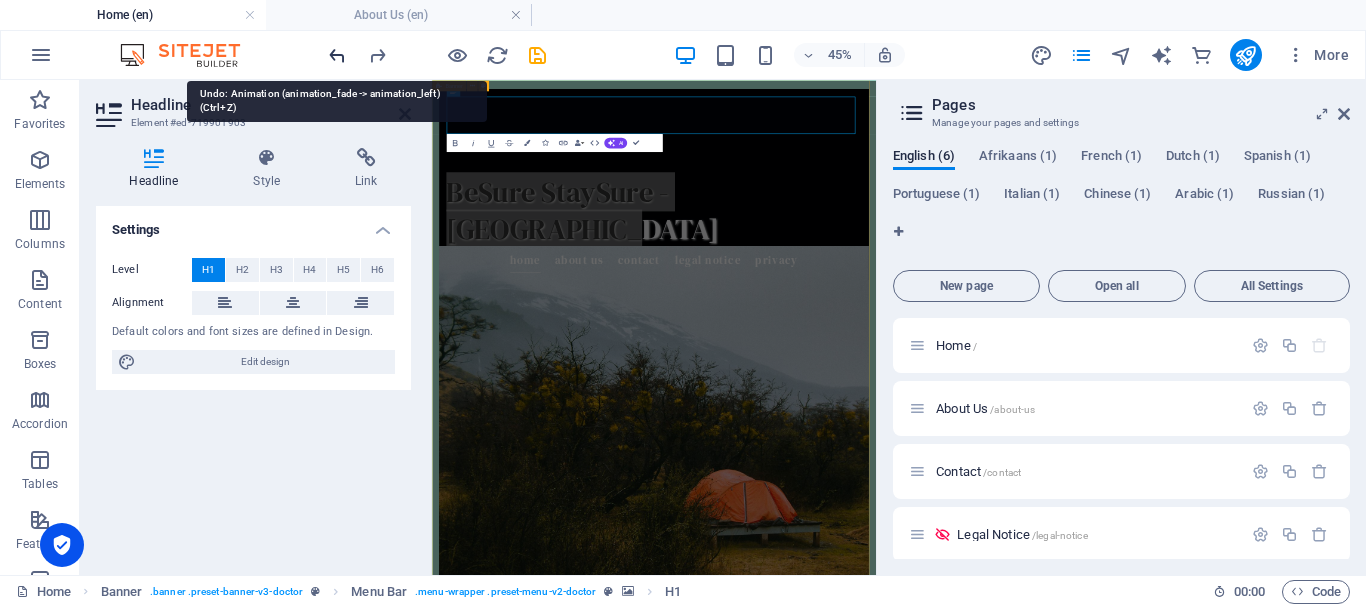 click at bounding box center [337, 55] 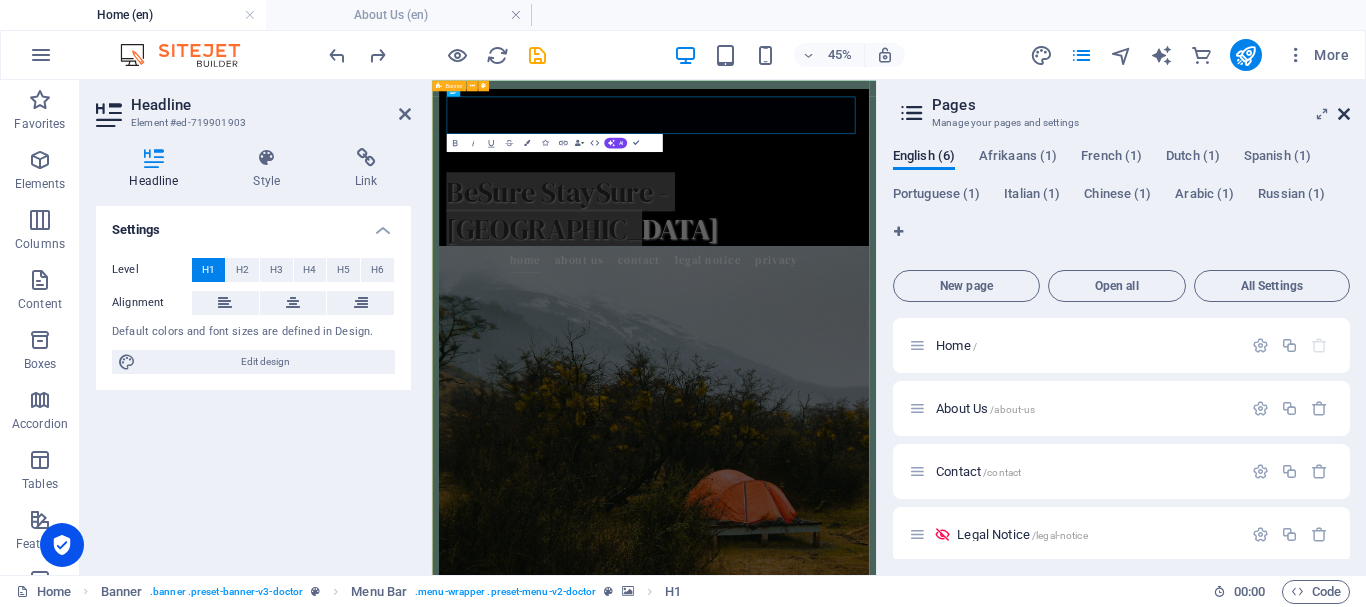 click at bounding box center [1344, 114] 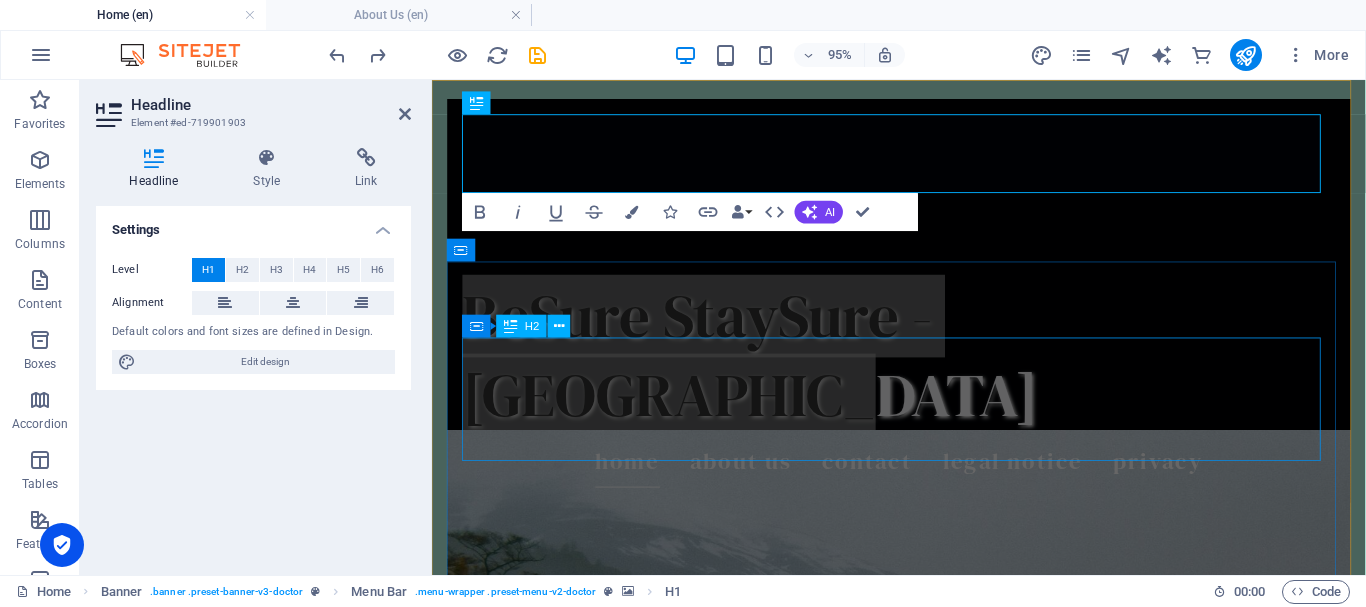 click on "Nationwide Verification for Secure Bookings Across [GEOGRAPHIC_DATA]" at bounding box center [923, 1496] 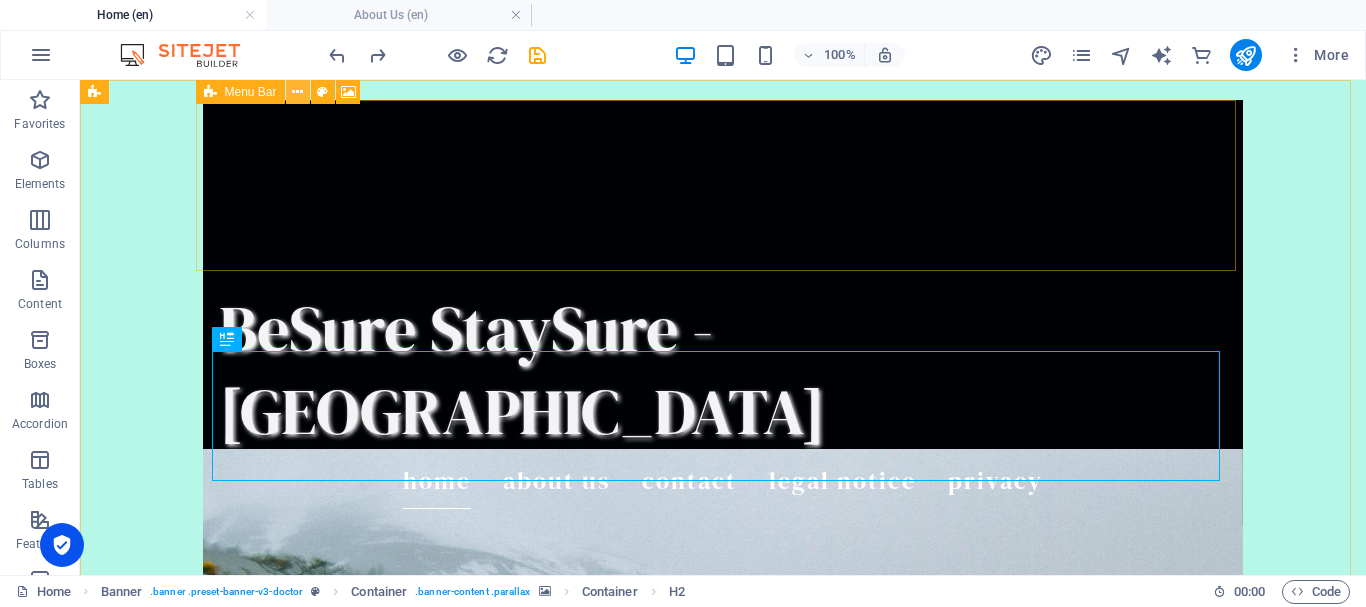 click at bounding box center [297, 92] 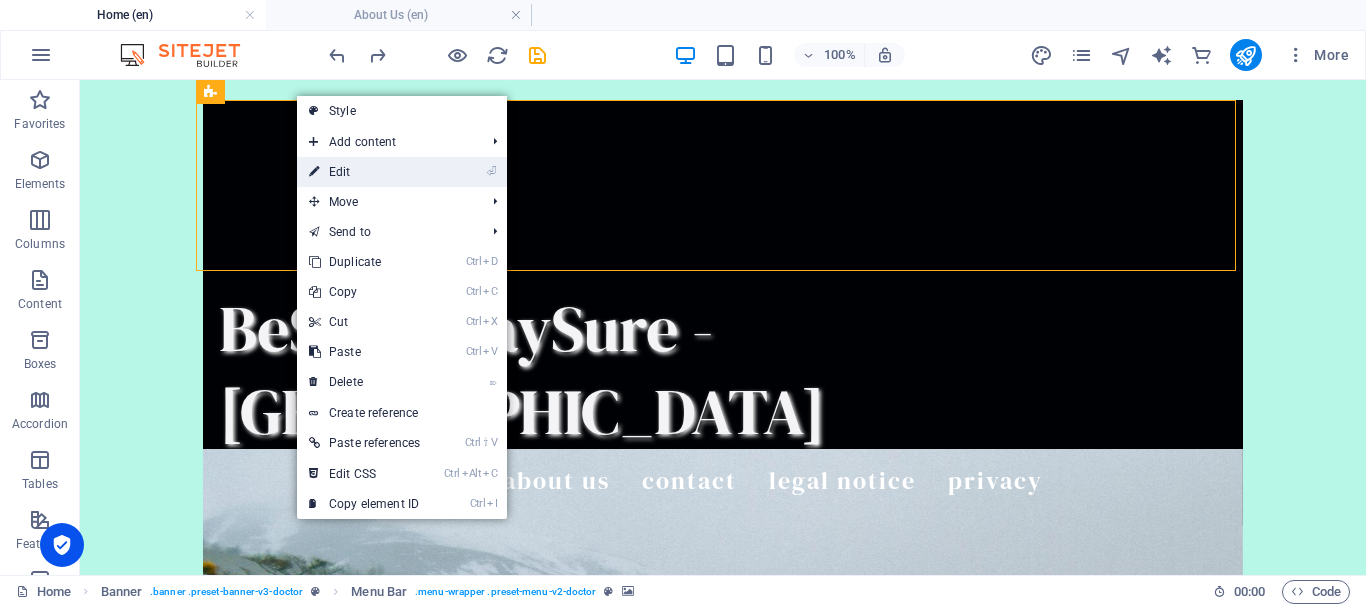 click on "⏎  Edit" at bounding box center (364, 172) 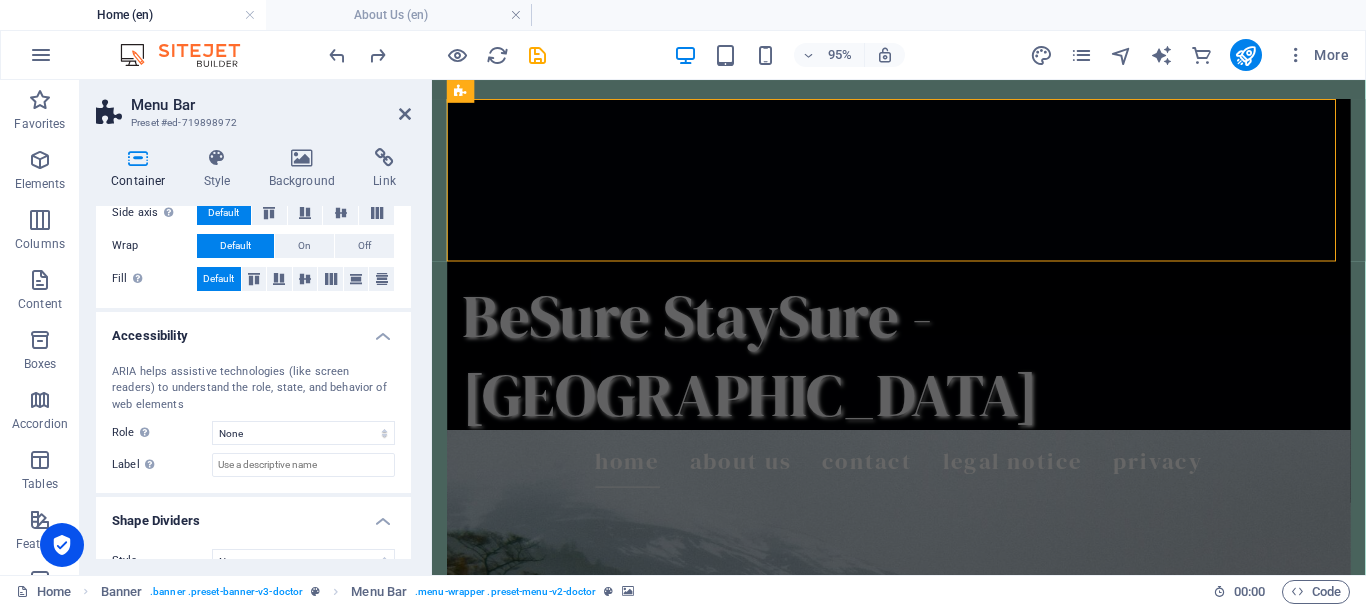 scroll, scrollTop: 422, scrollLeft: 0, axis: vertical 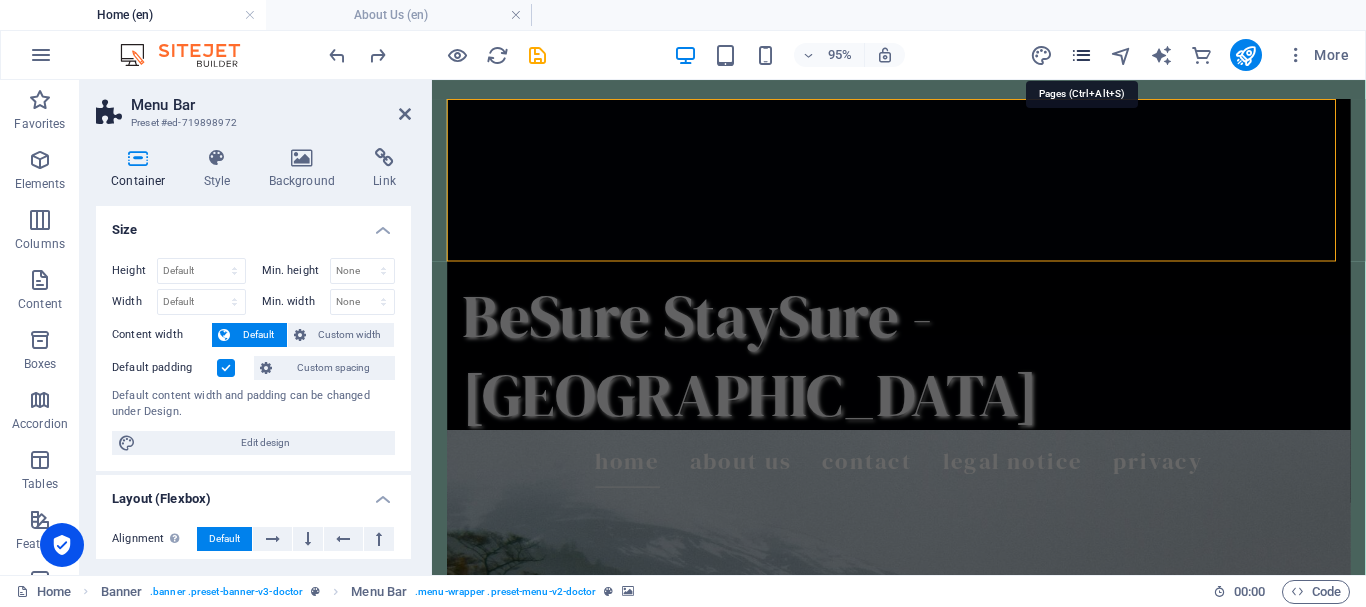 click at bounding box center [1081, 55] 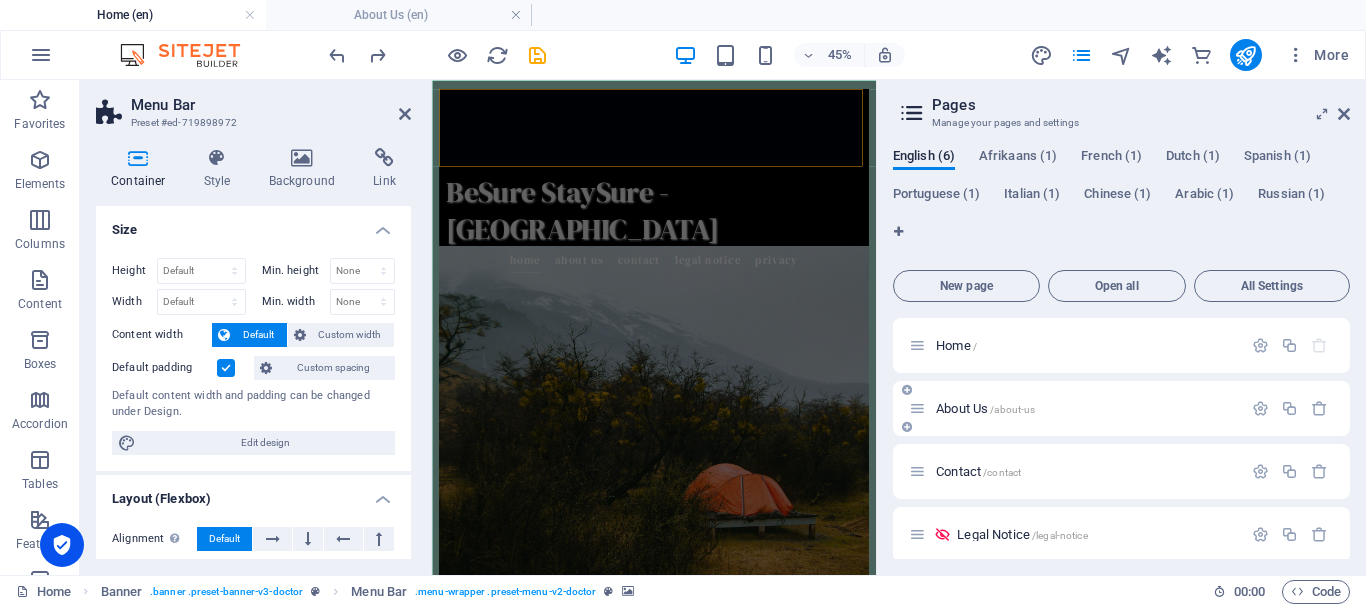 click on "About Us /about-us" at bounding box center (1075, 408) 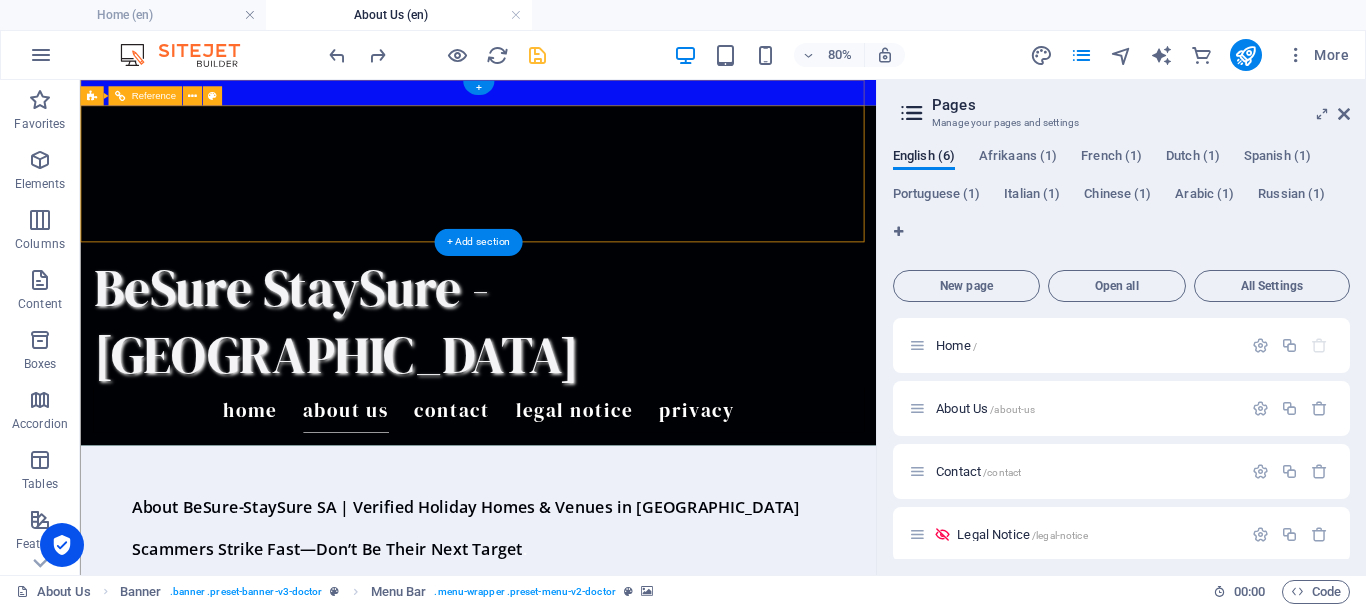 click at bounding box center [577, 197] 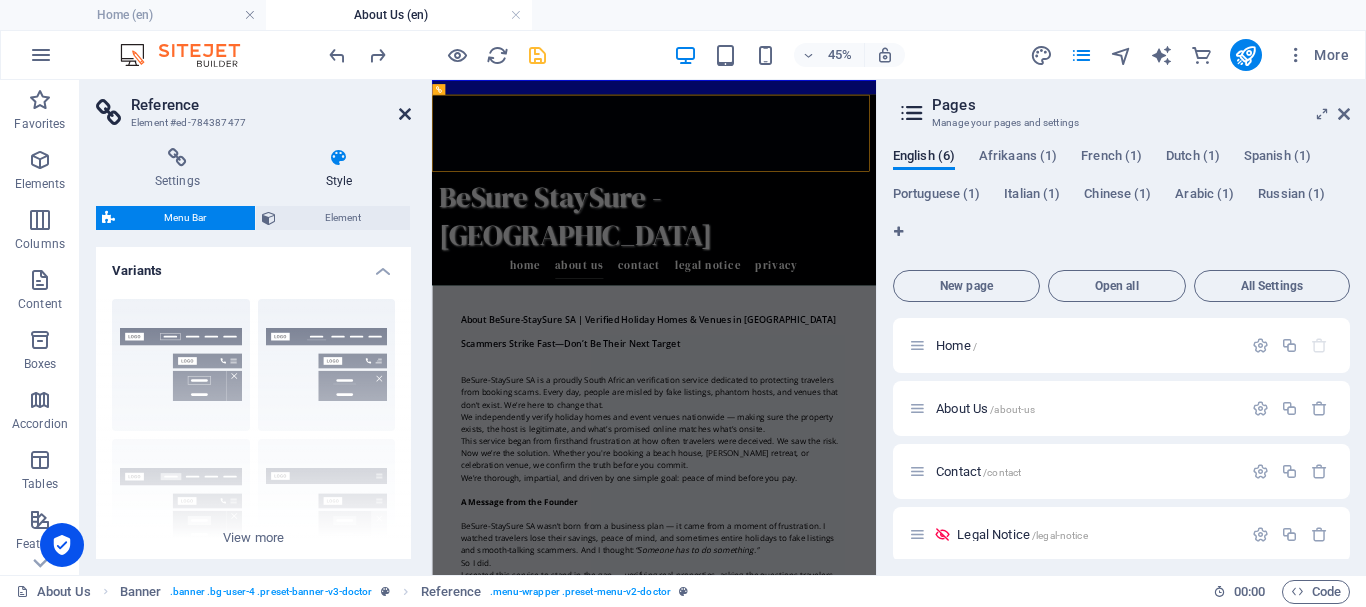 click at bounding box center [405, 114] 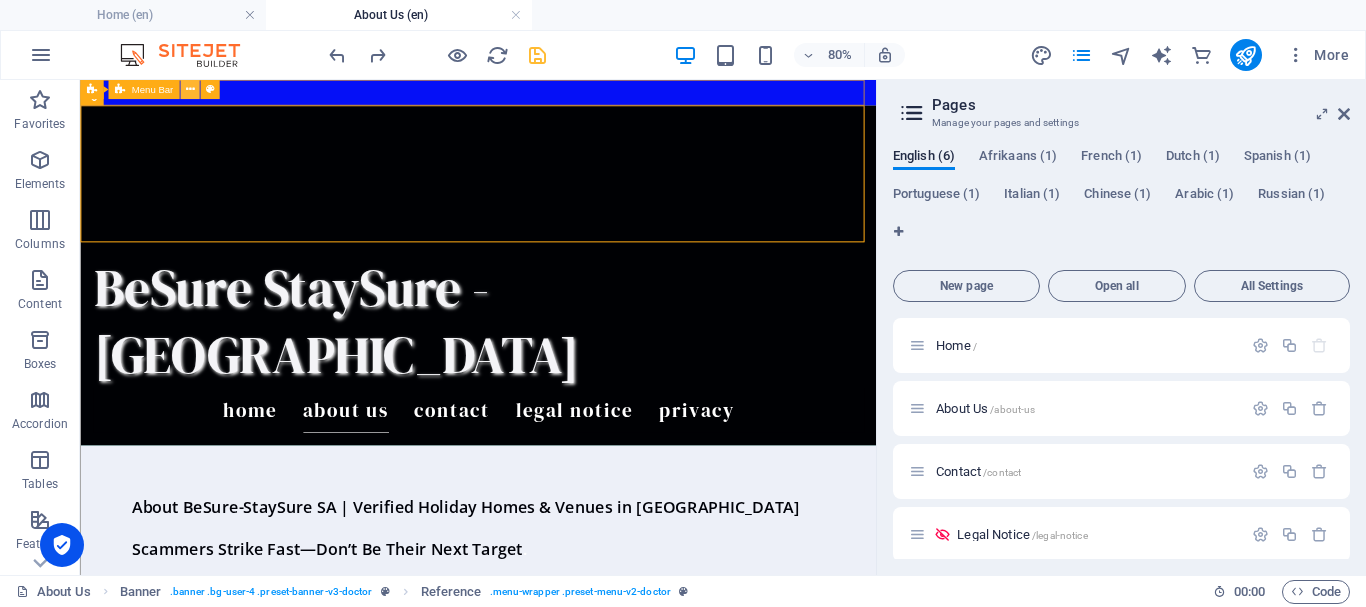 click at bounding box center (189, 89) 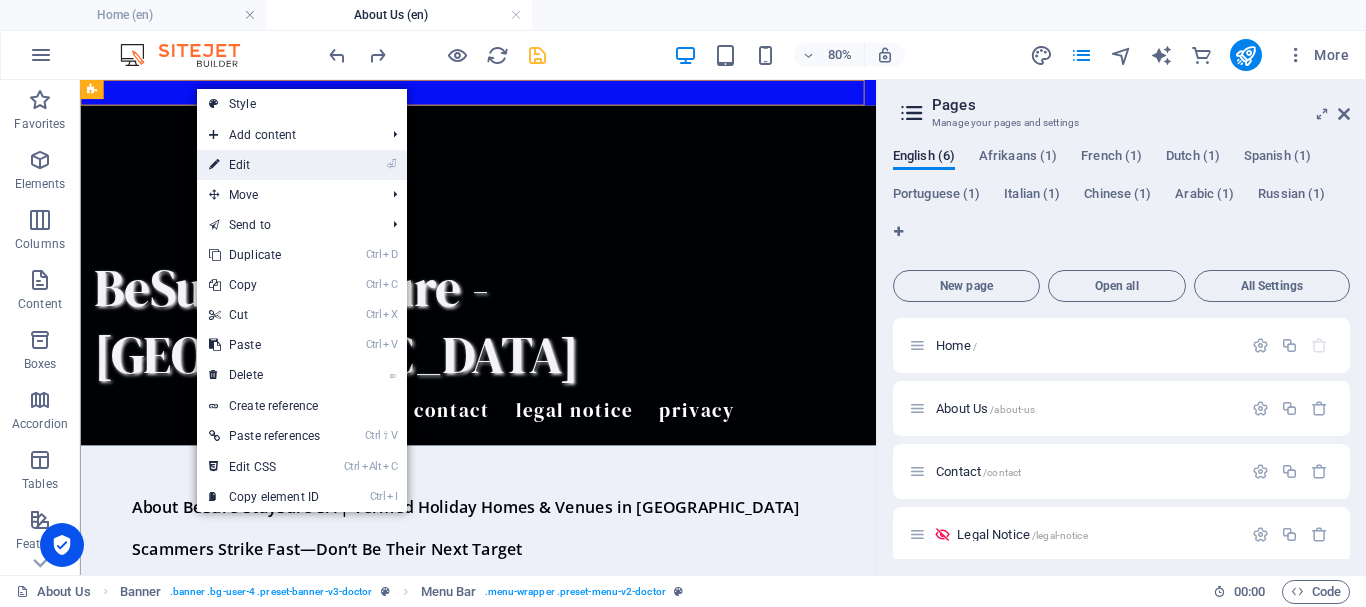 click on "⏎  Edit" at bounding box center [264, 165] 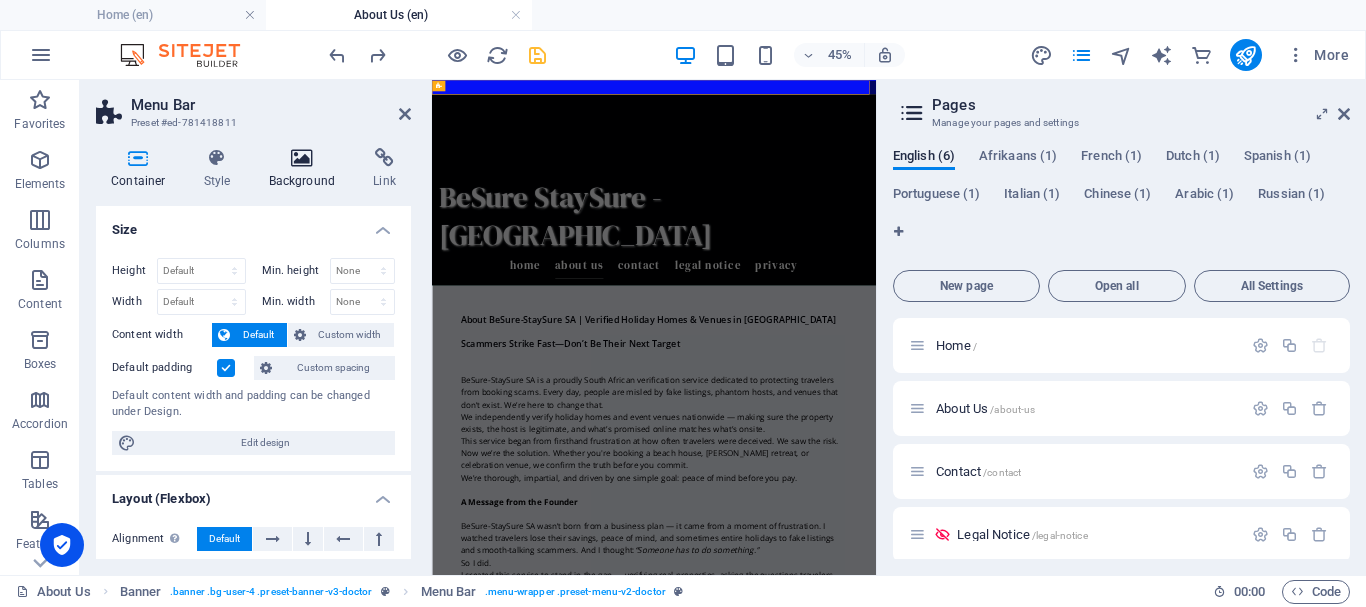 click at bounding box center (302, 158) 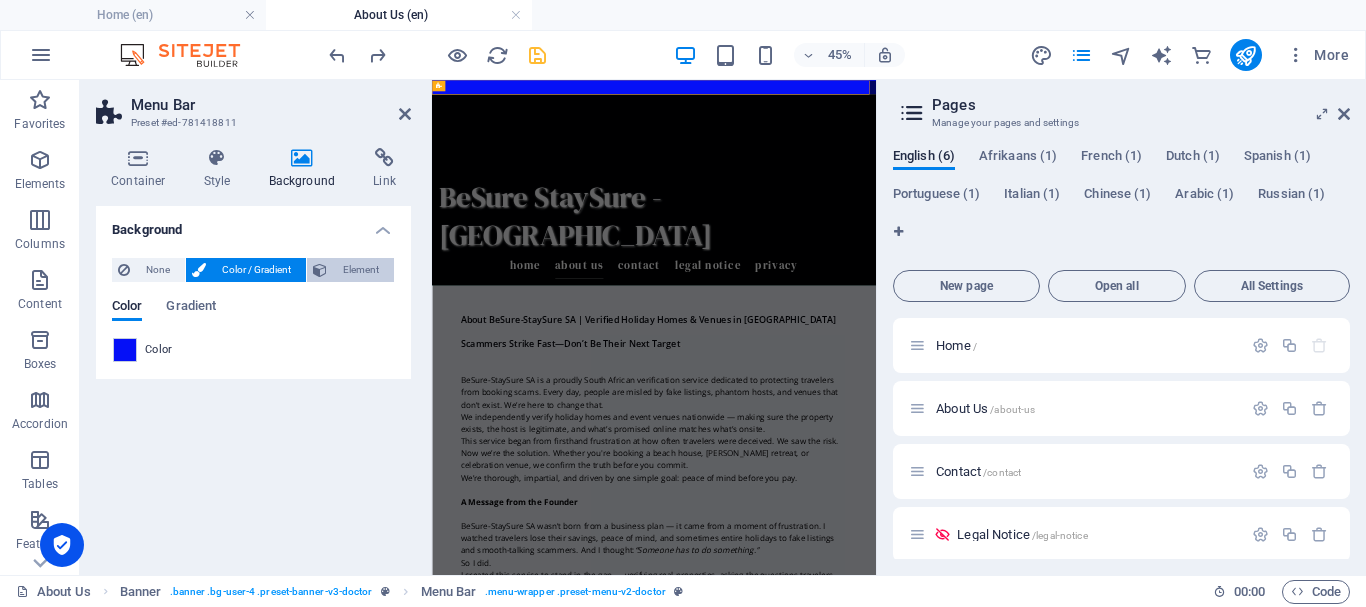 click on "Element" at bounding box center [360, 270] 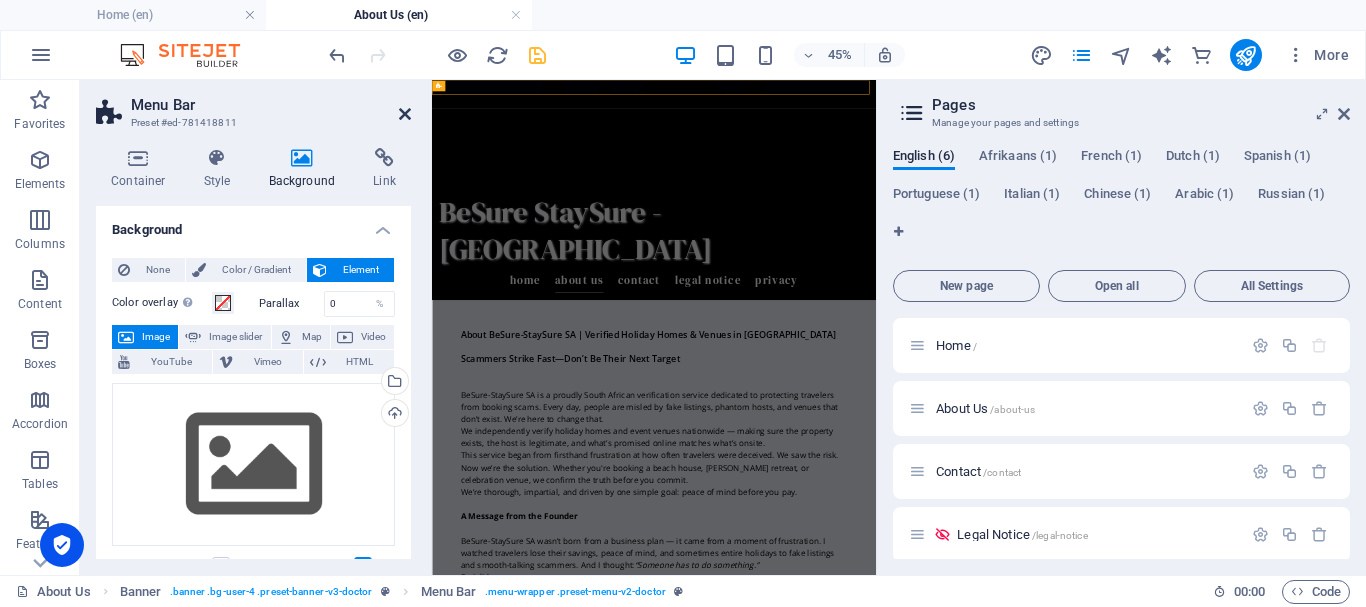 click at bounding box center (405, 114) 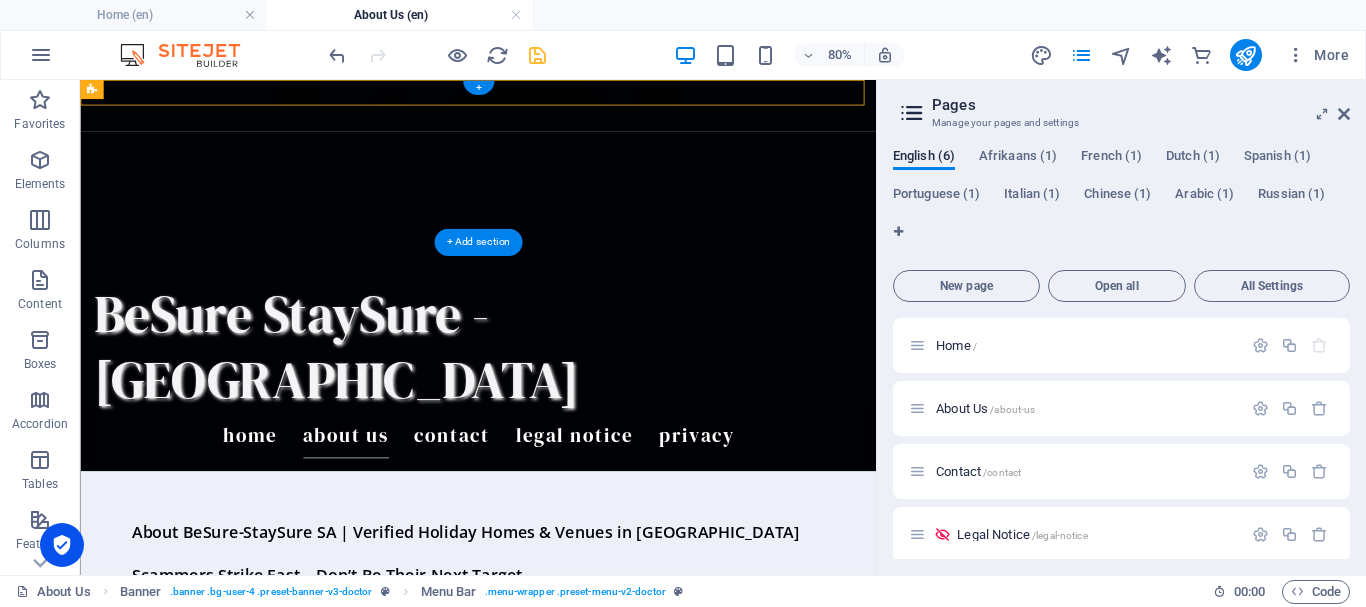 click at bounding box center (577, 96) 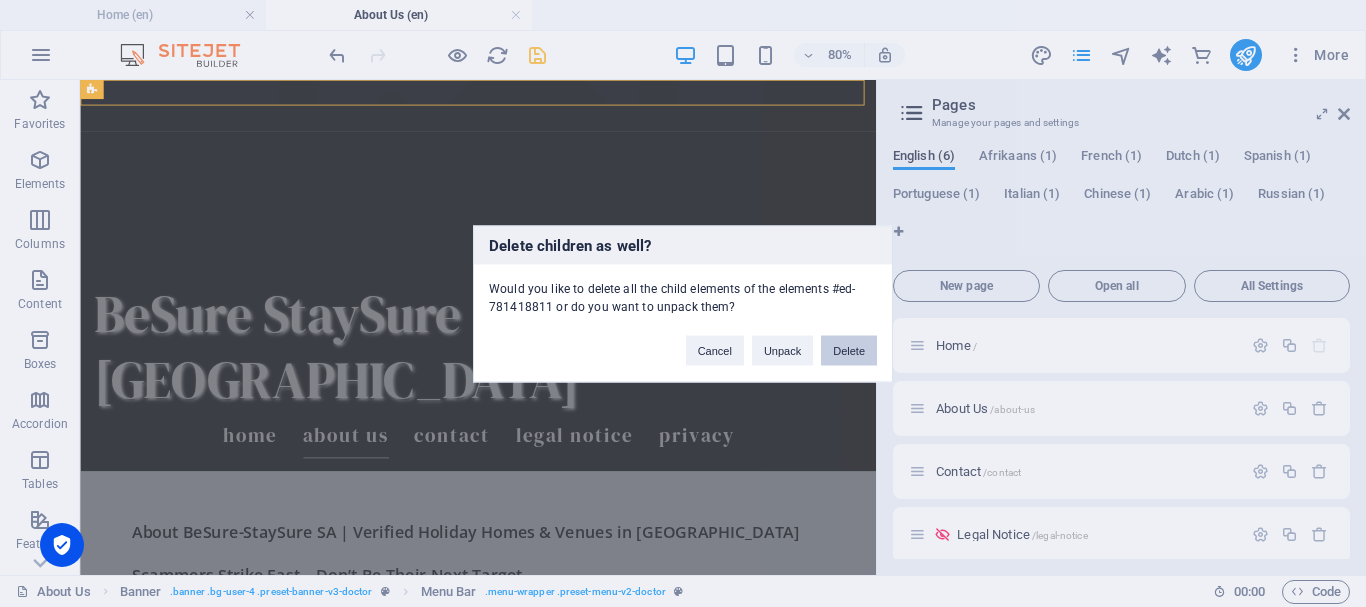 click on "Delete" at bounding box center (849, 350) 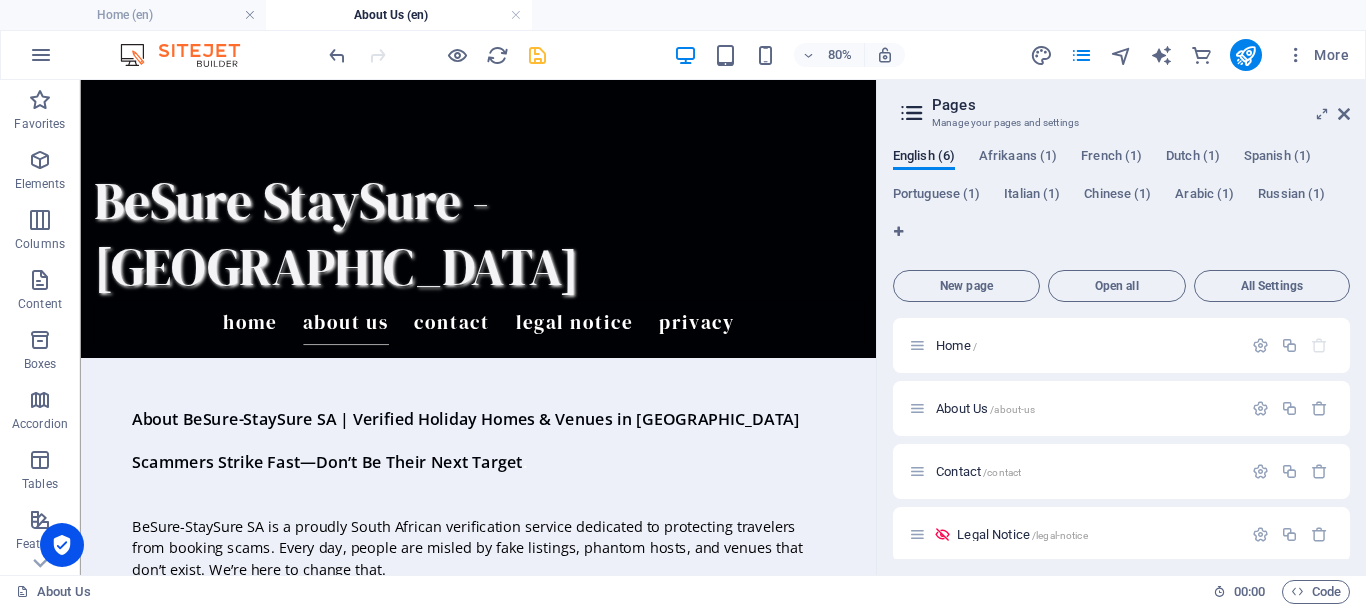 scroll, scrollTop: 0, scrollLeft: 0, axis: both 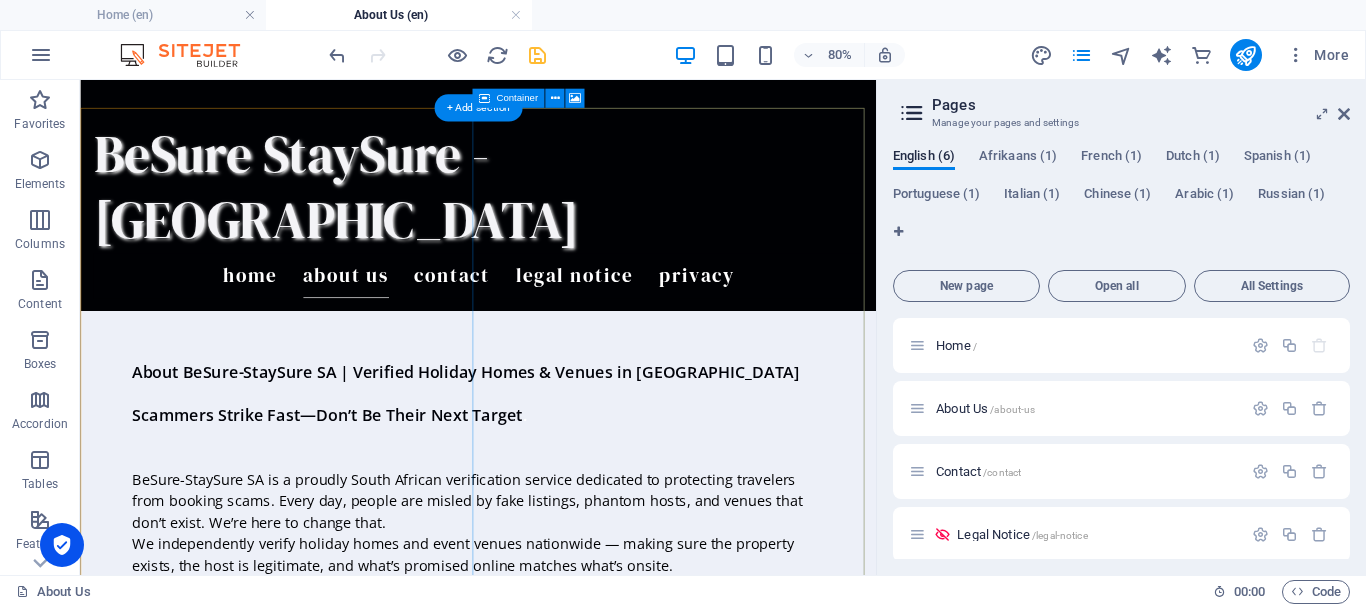 drag, startPoint x: 956, startPoint y: 407, endPoint x: 1048, endPoint y: 206, distance: 221.05429 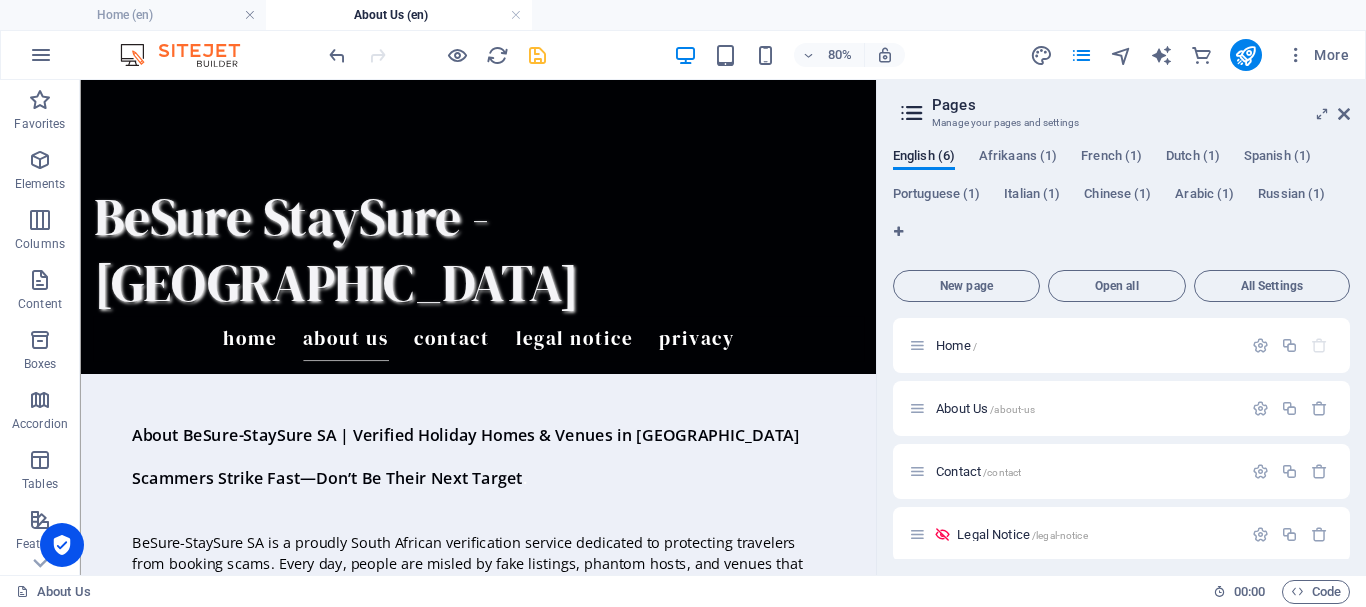scroll, scrollTop: 0, scrollLeft: 0, axis: both 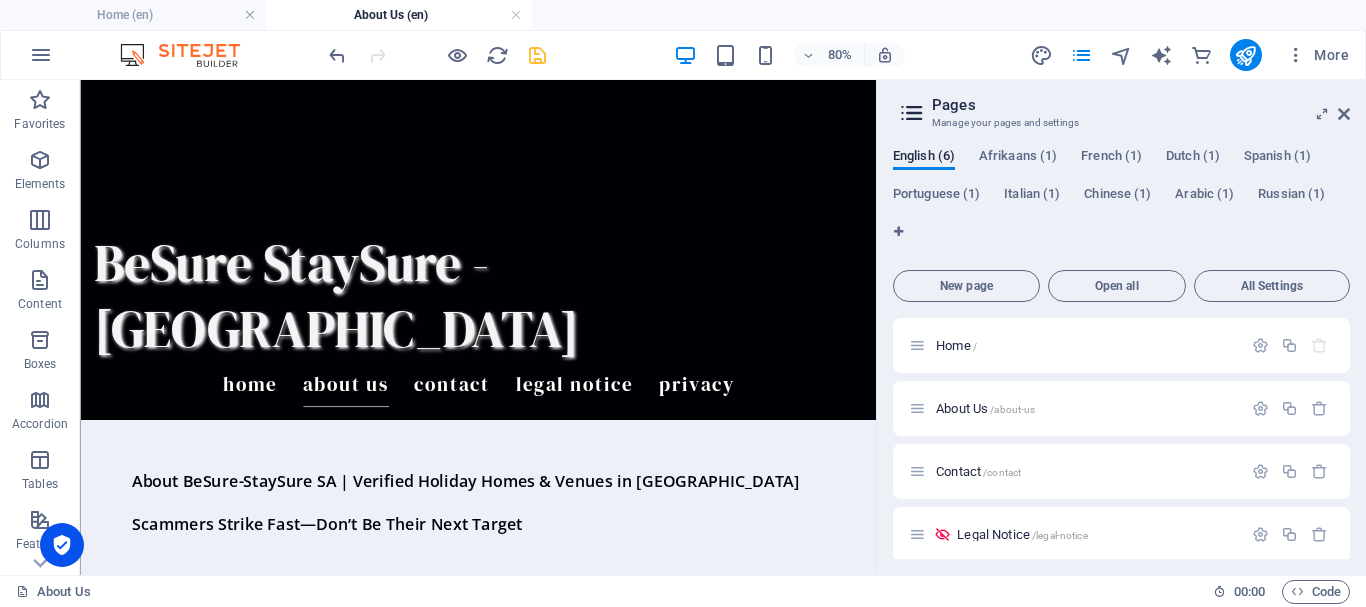 drag, startPoint x: 1070, startPoint y: 186, endPoint x: 959, endPoint y: 173, distance: 111.75867 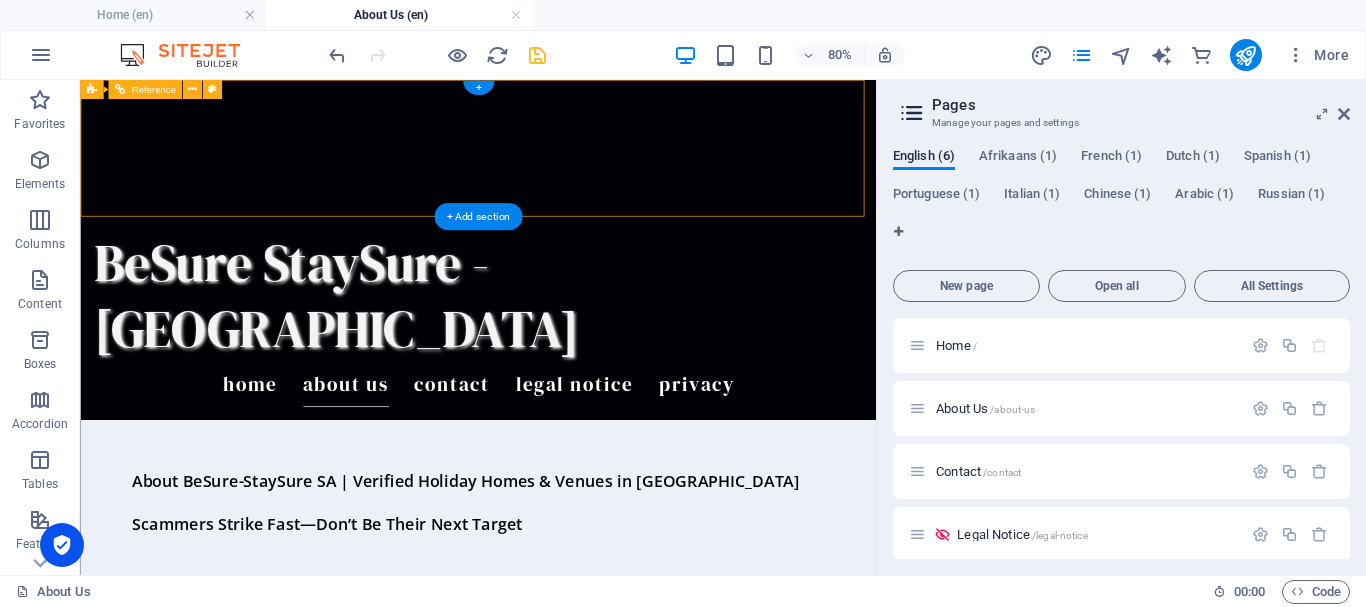 click on "BeSure StaySure - [GEOGRAPHIC_DATA]" at bounding box center [577, 350] 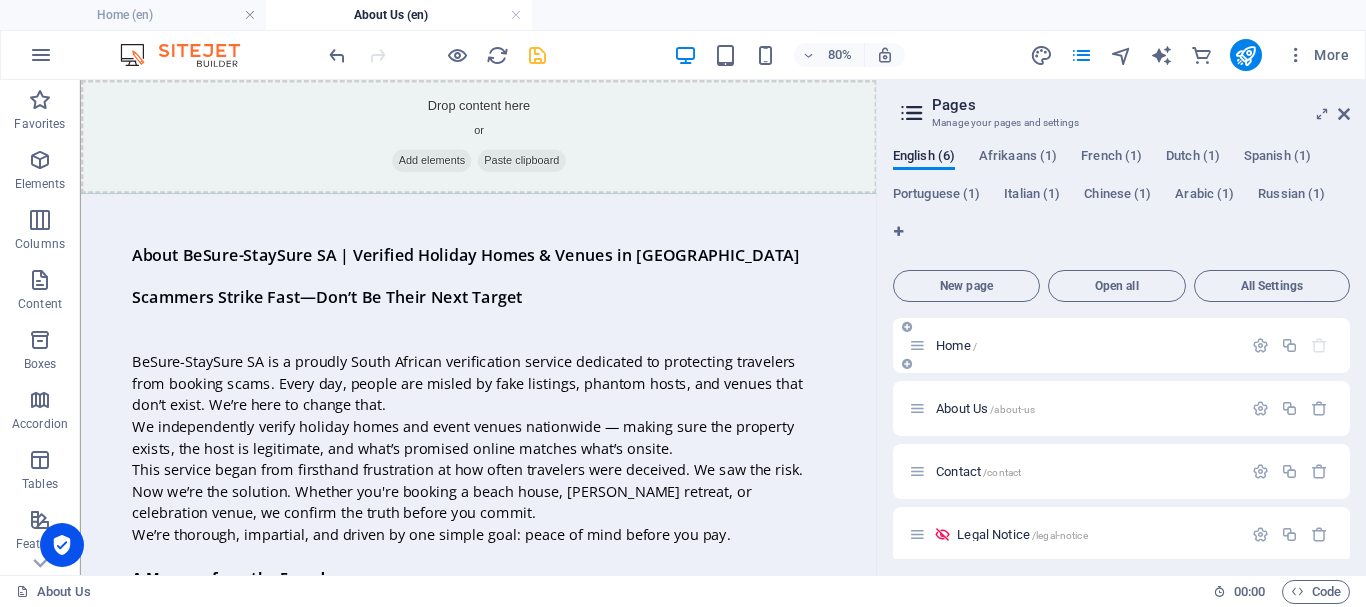 click on "Home /" at bounding box center (1086, 345) 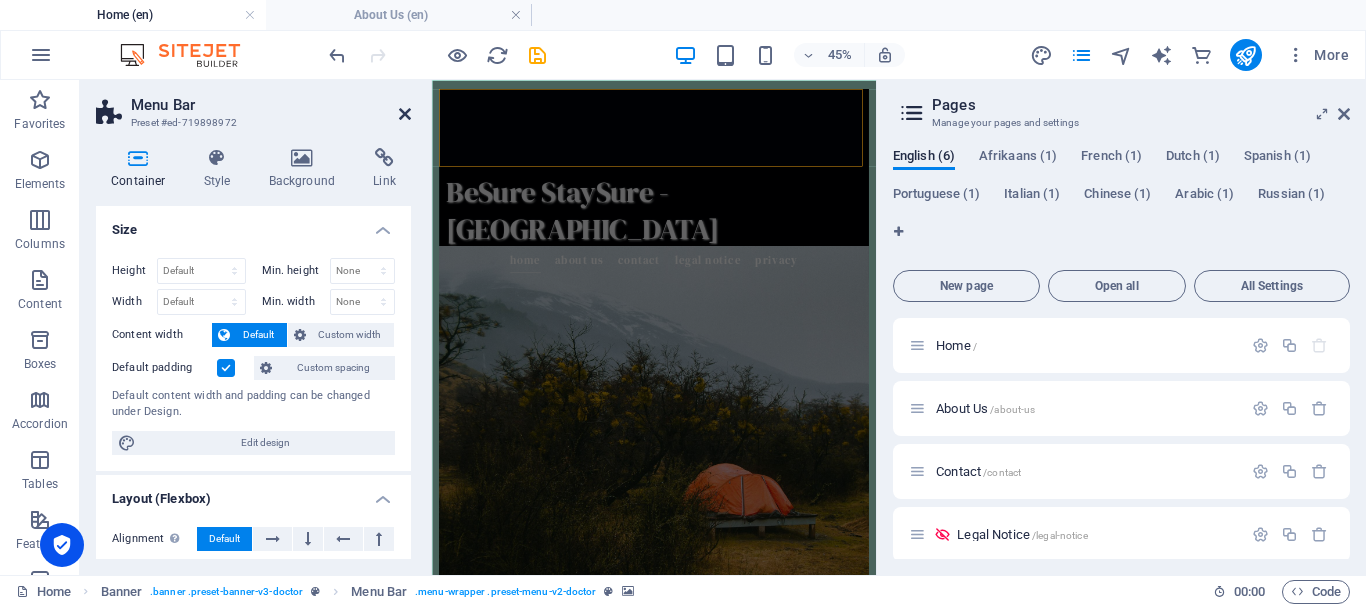 click at bounding box center [405, 114] 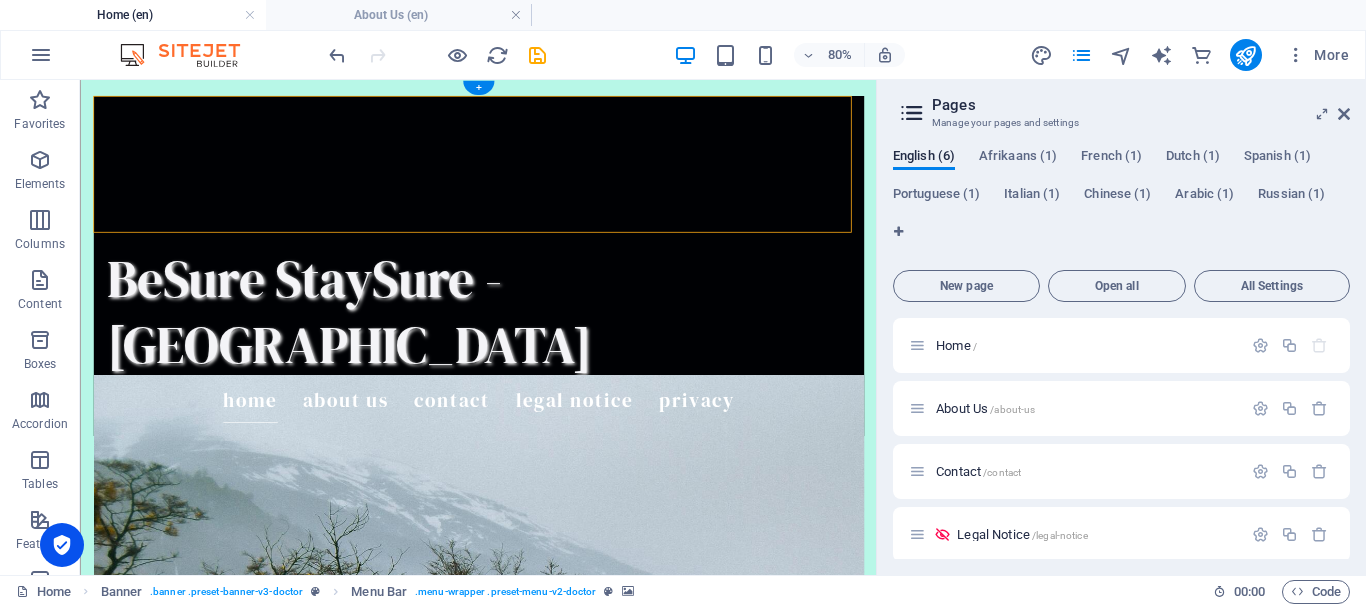 click at bounding box center (577, 185) 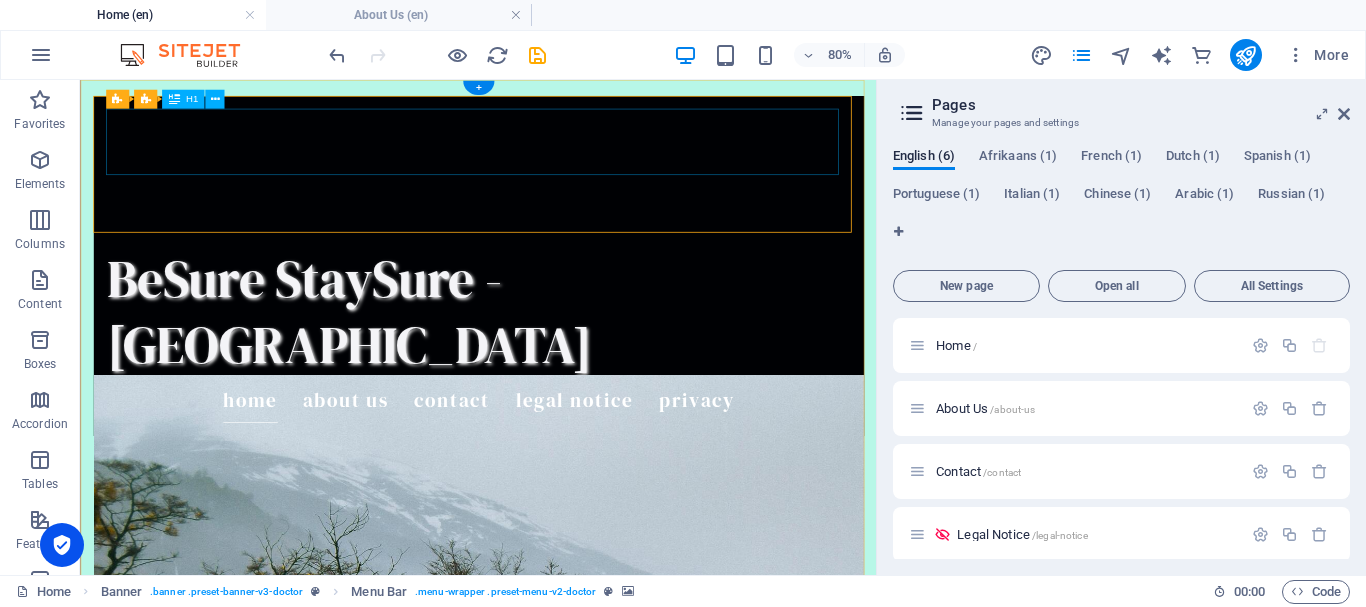 click on "BeSure StaySure - [GEOGRAPHIC_DATA]" at bounding box center (577, 370) 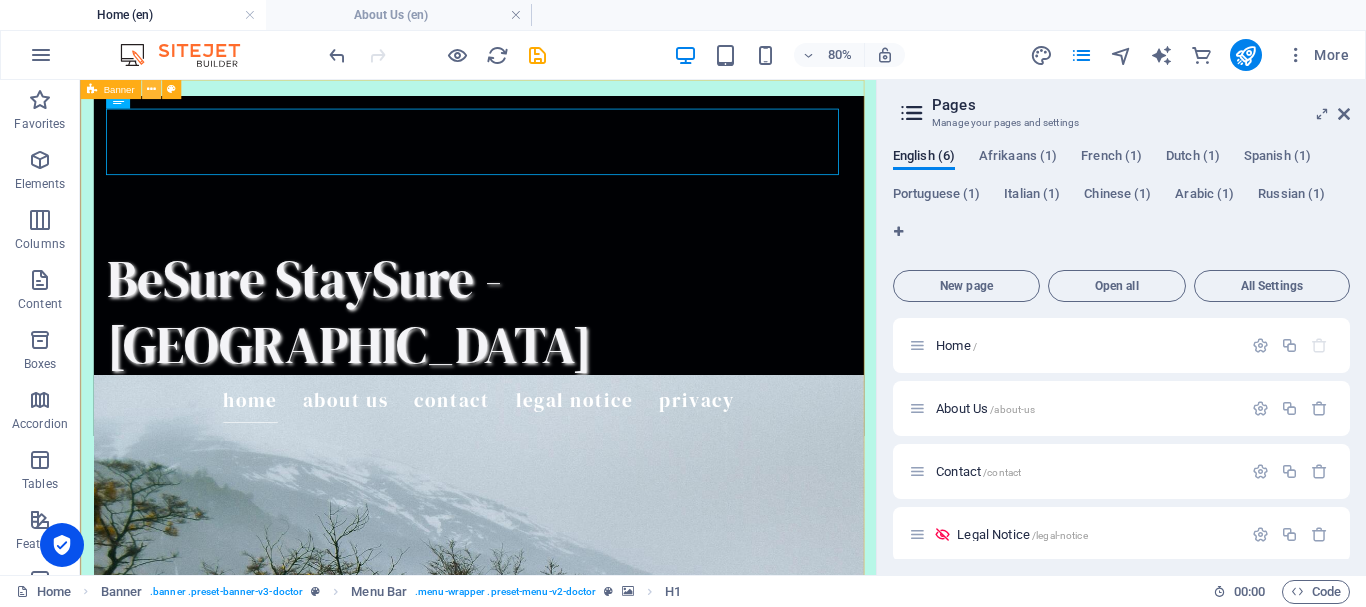 click at bounding box center (151, 89) 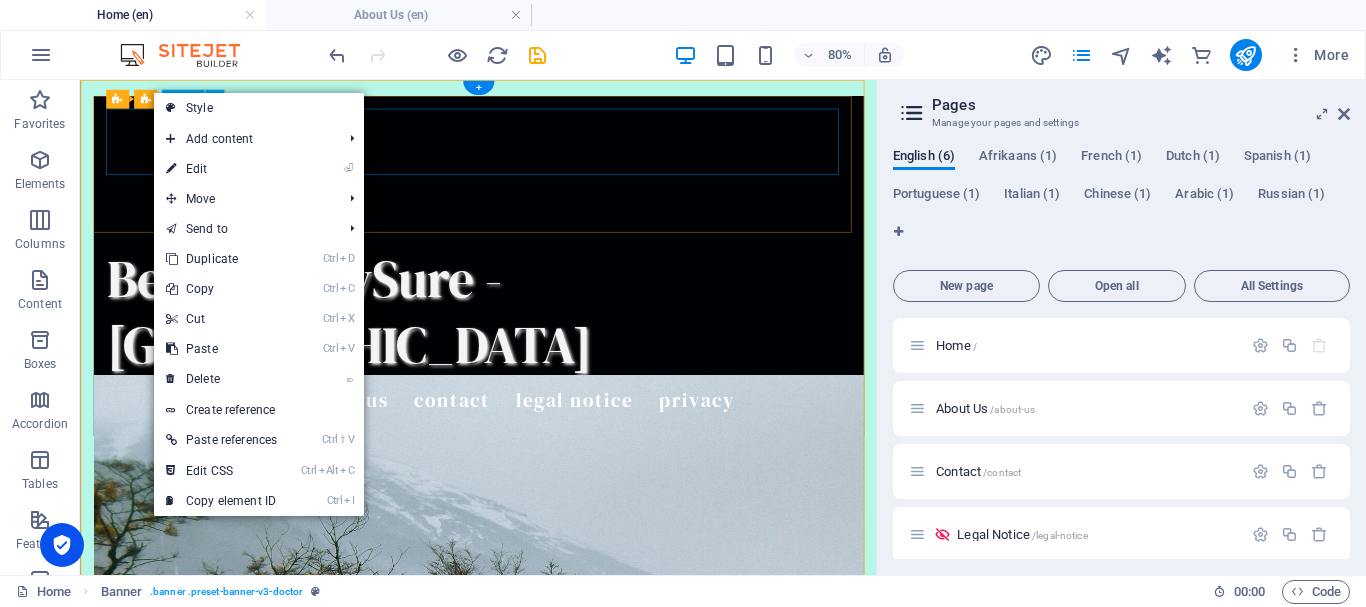 click on "BeSure StaySure - [GEOGRAPHIC_DATA]" at bounding box center (577, 370) 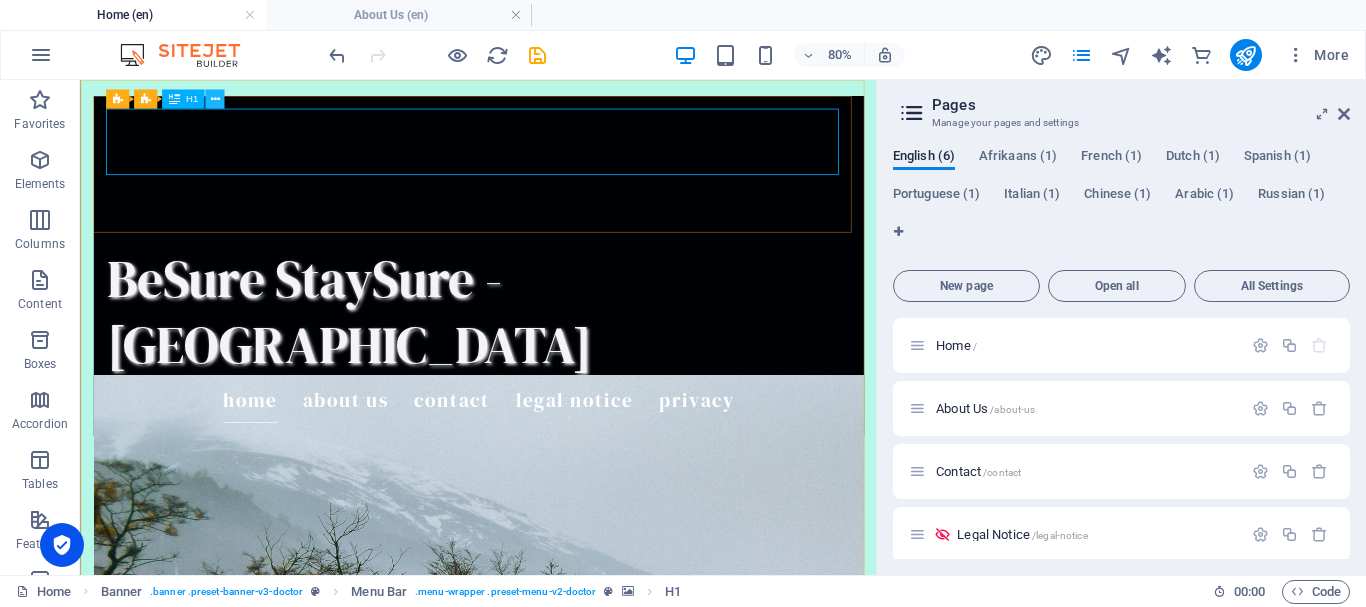 click at bounding box center (214, 99) 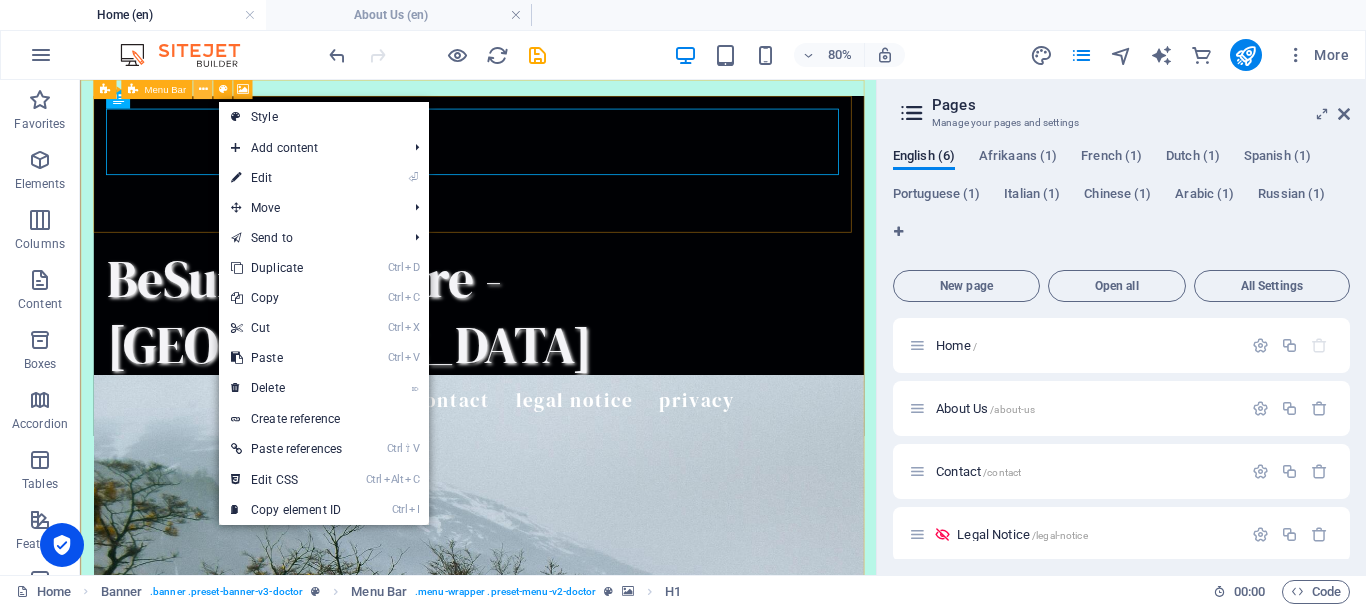 click at bounding box center [202, 89] 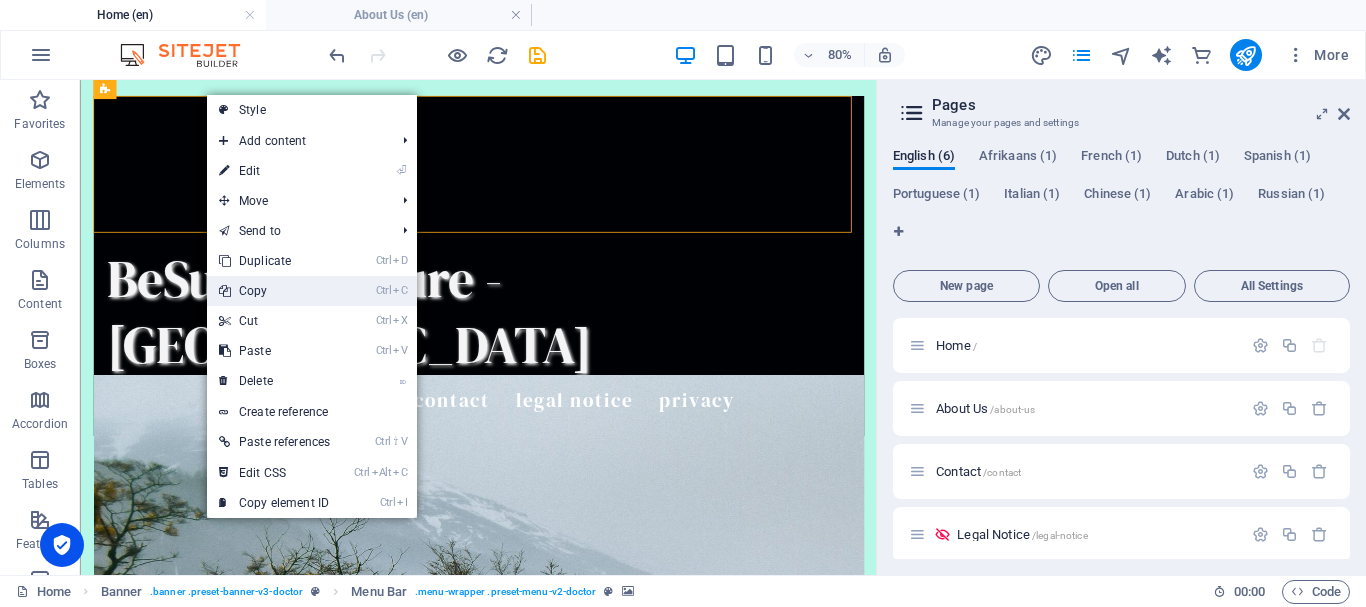 click on "Ctrl C  Copy" at bounding box center [274, 291] 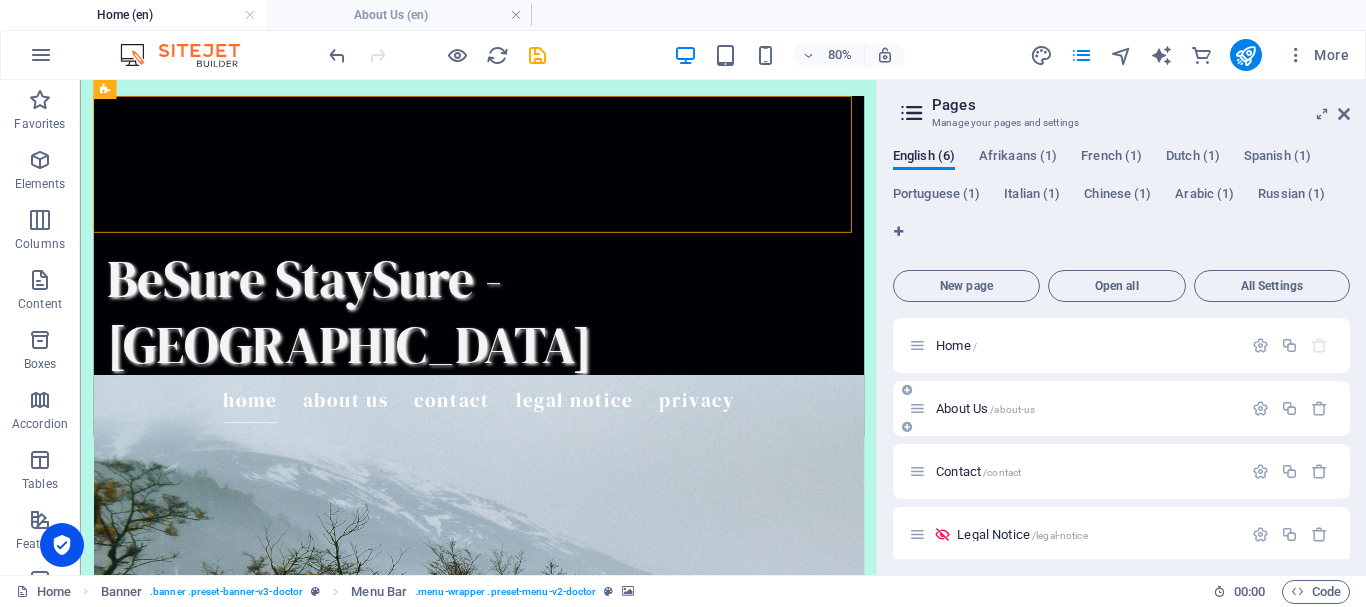 click on "About Us /about-us" at bounding box center (985, 408) 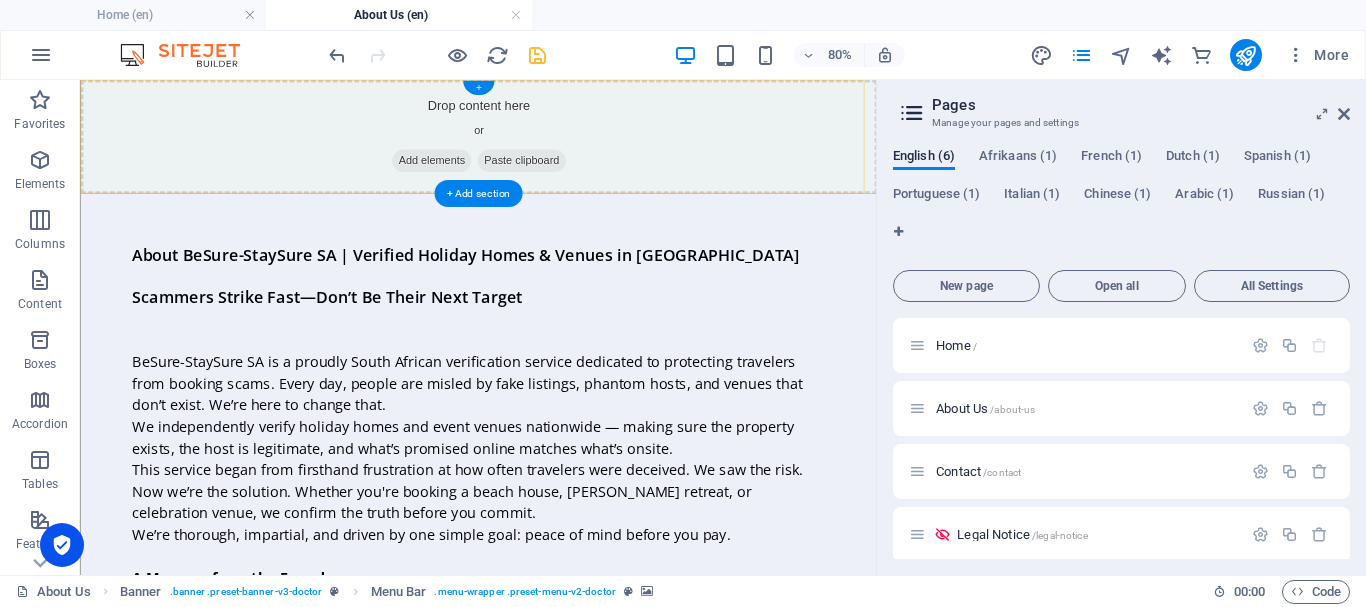 click on "+" at bounding box center [477, 88] 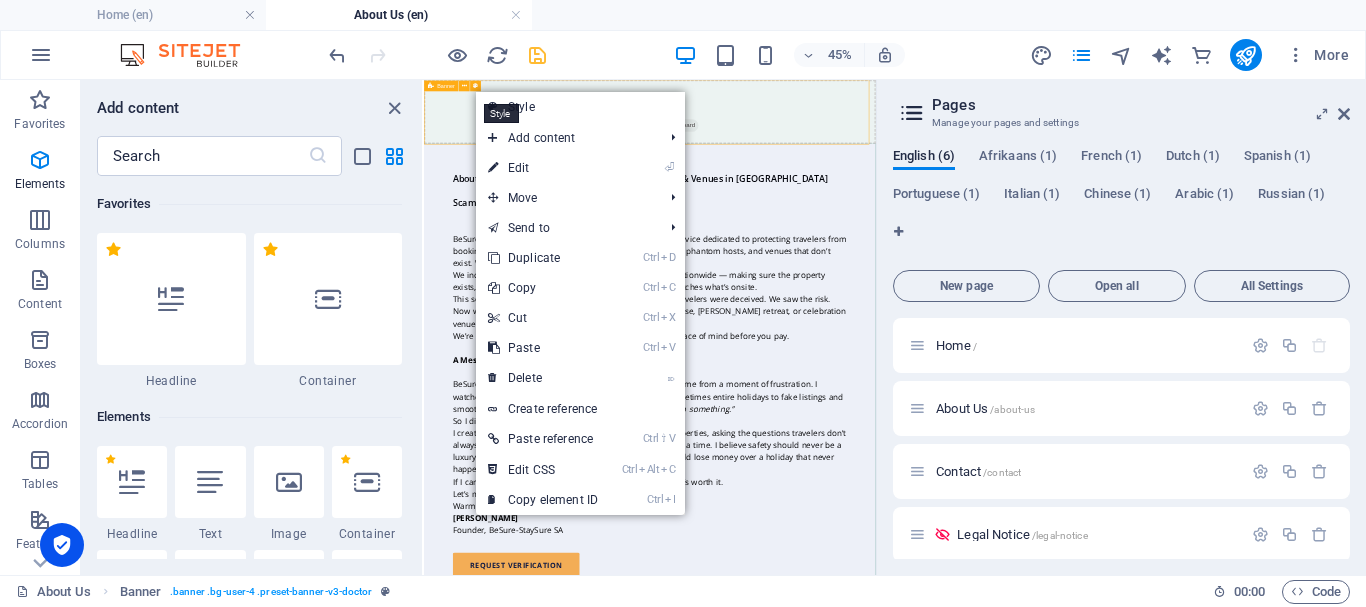 scroll, scrollTop: 3499, scrollLeft: 0, axis: vertical 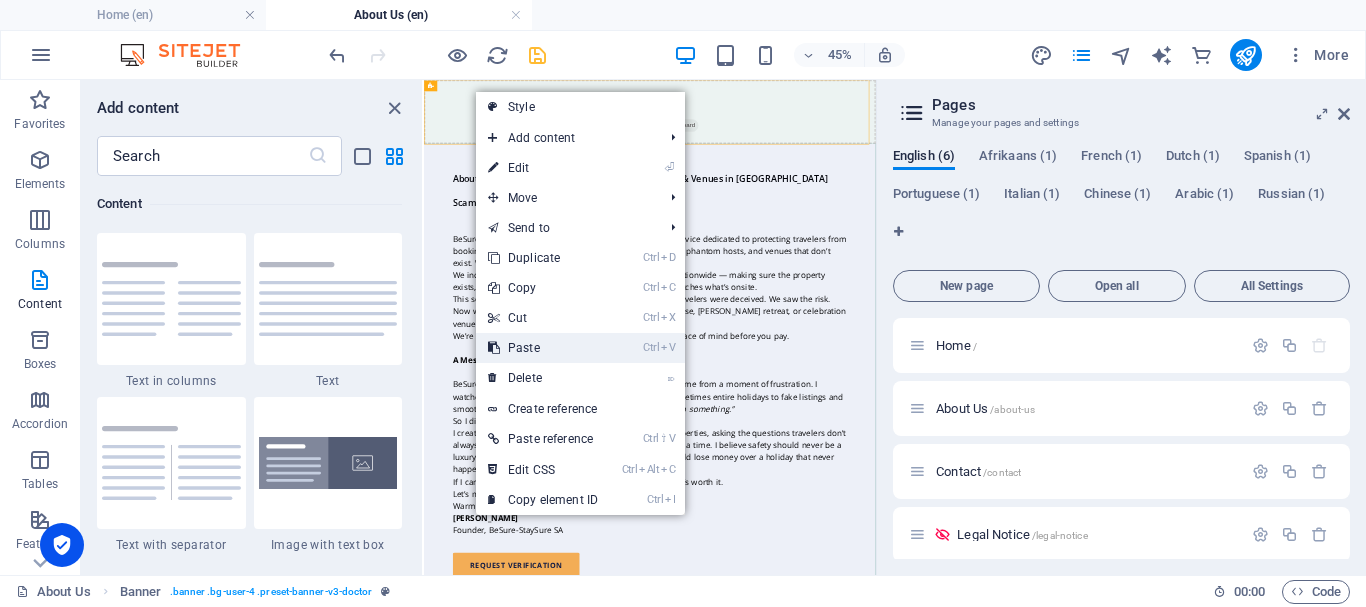 click on "Ctrl V  Paste" at bounding box center [543, 348] 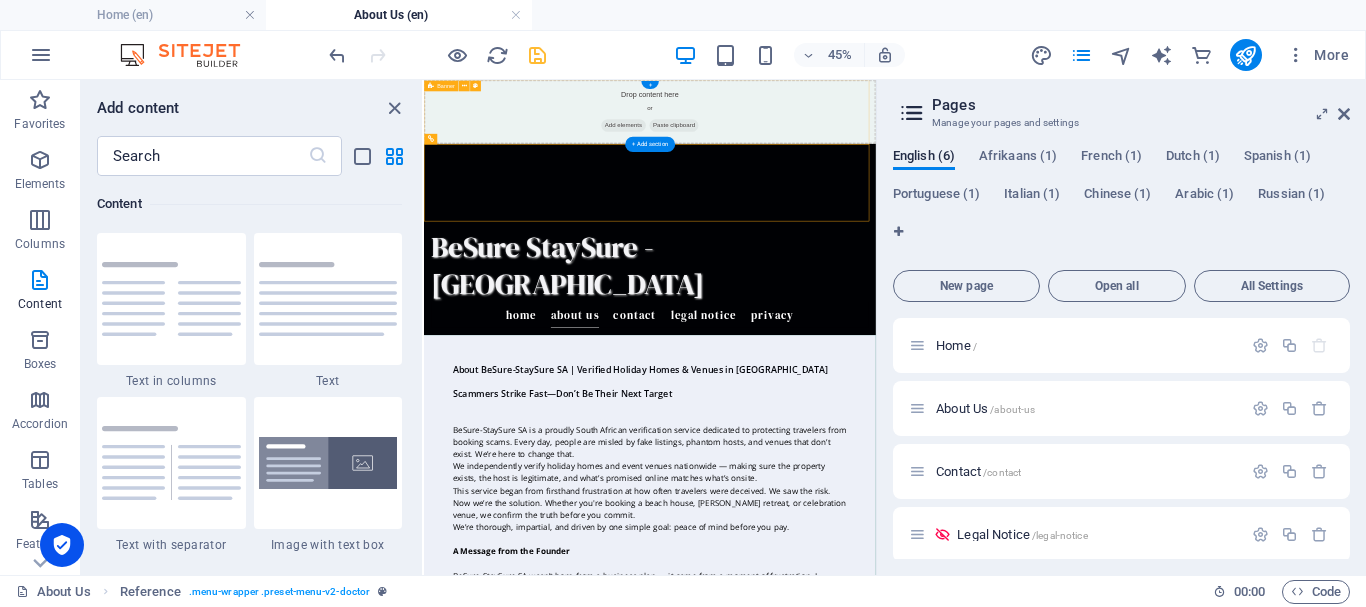 click on "Drop content here or  Add elements  Paste clipboard" at bounding box center [926, 151] 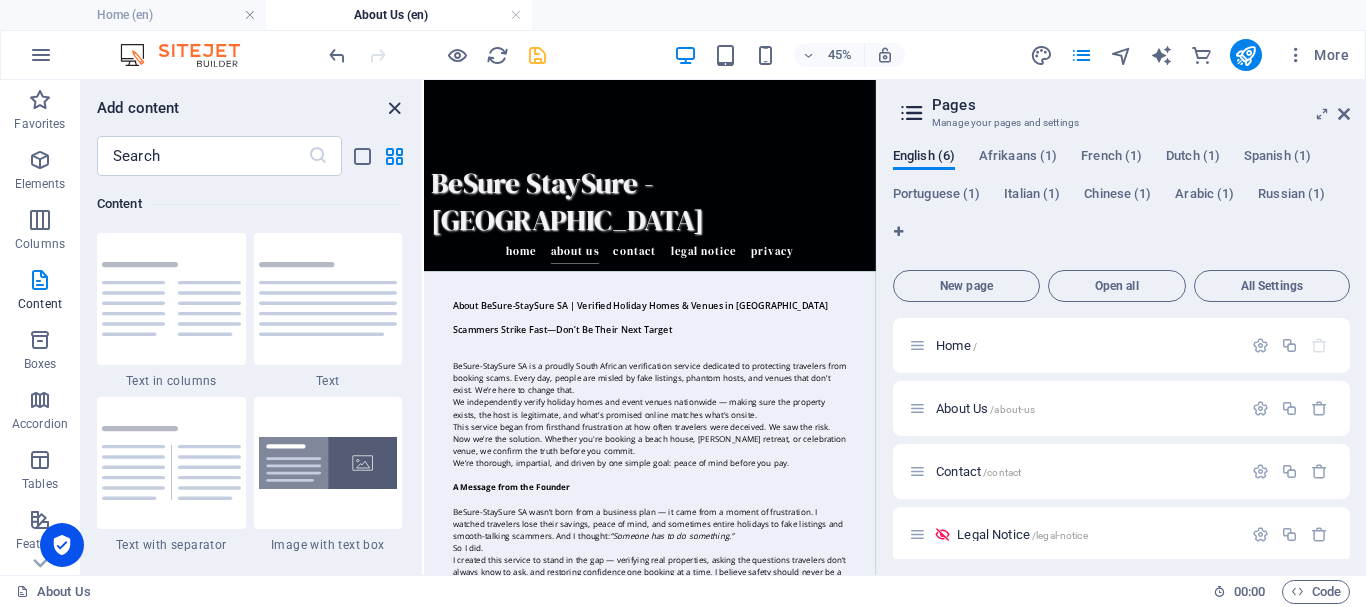 click at bounding box center [394, 108] 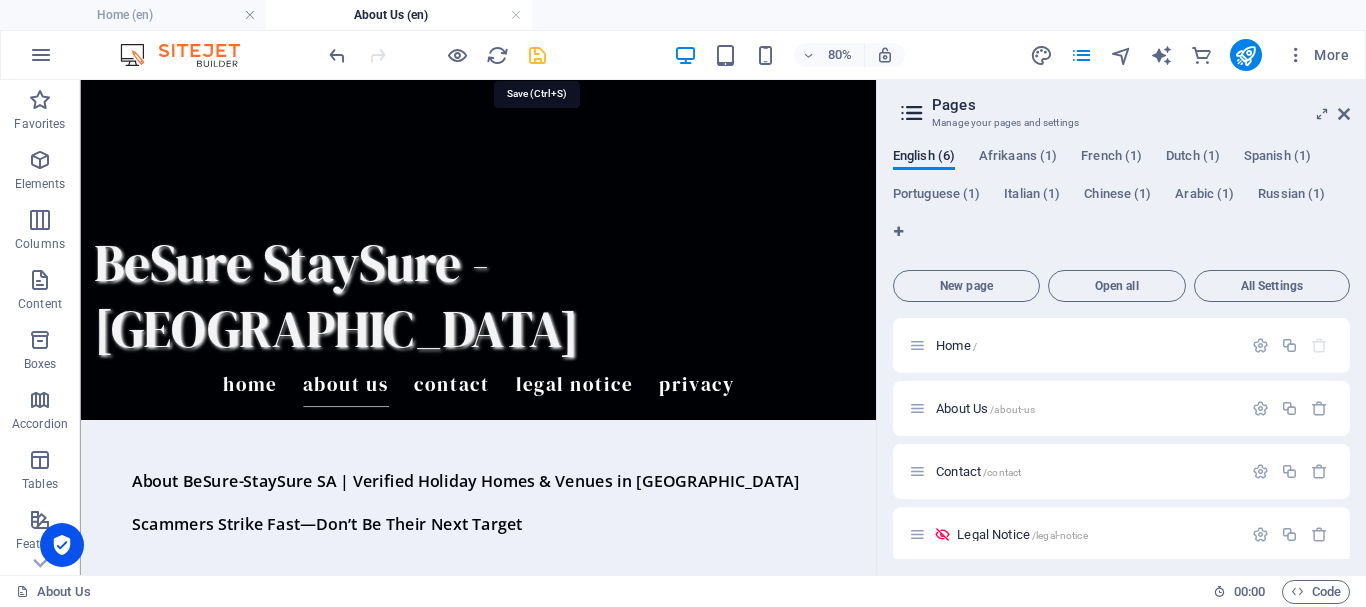 click at bounding box center [537, 55] 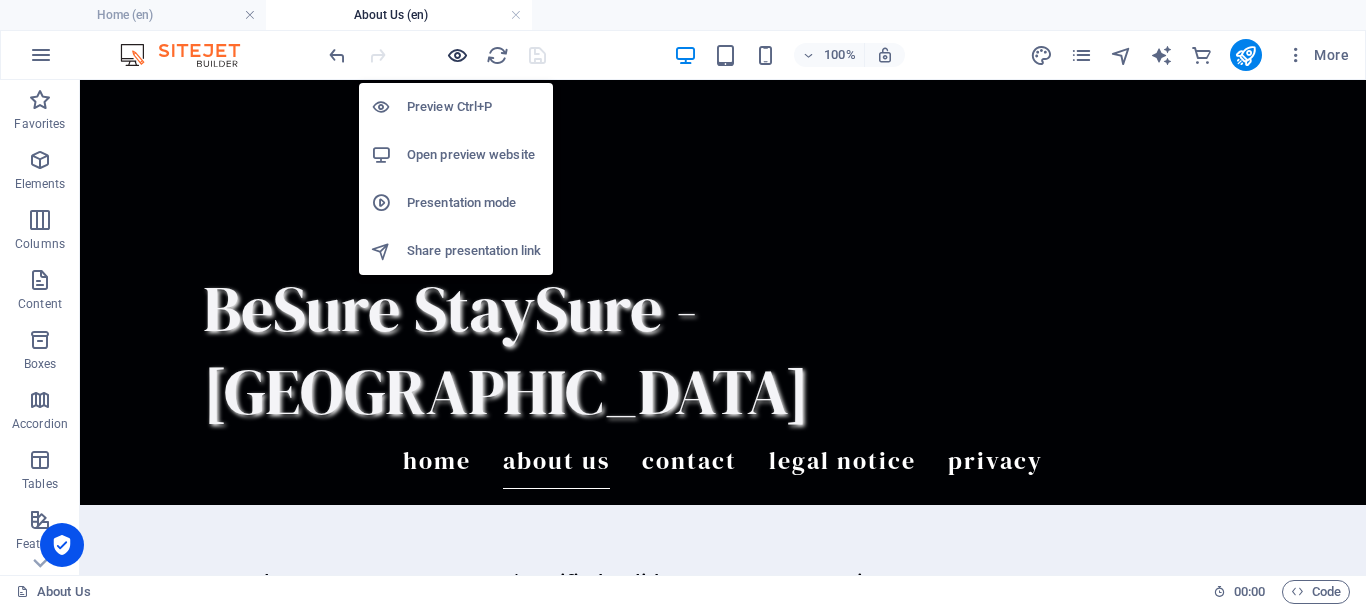 click at bounding box center [457, 55] 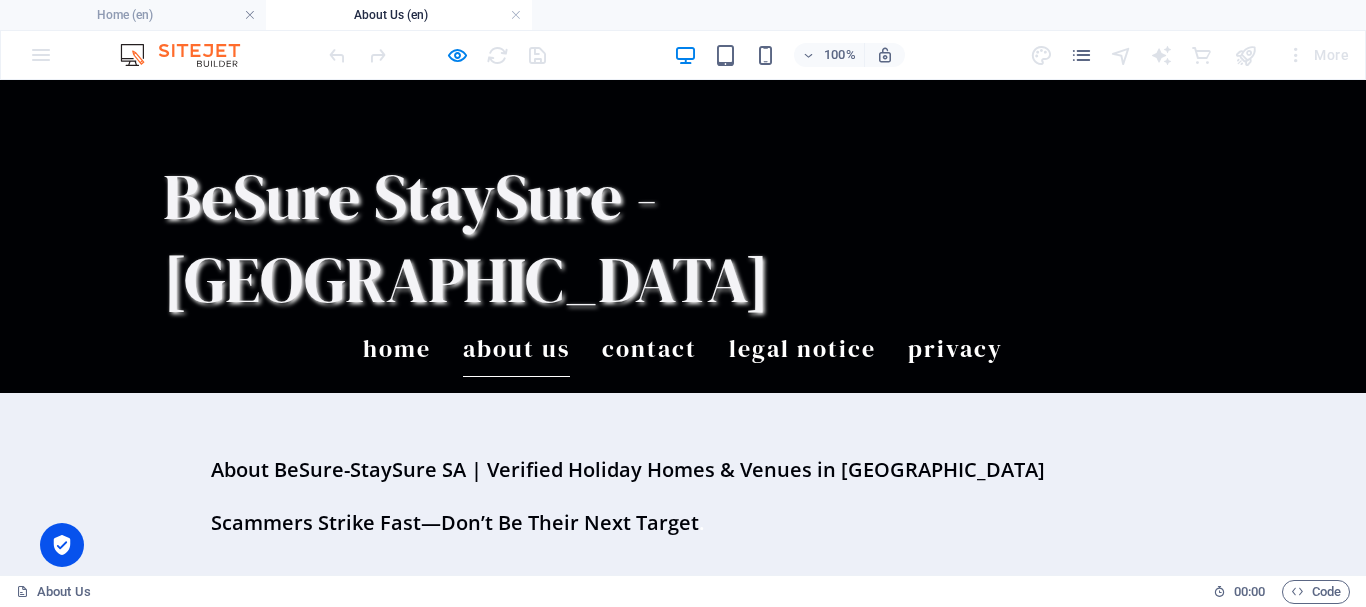 scroll, scrollTop: 0, scrollLeft: 0, axis: both 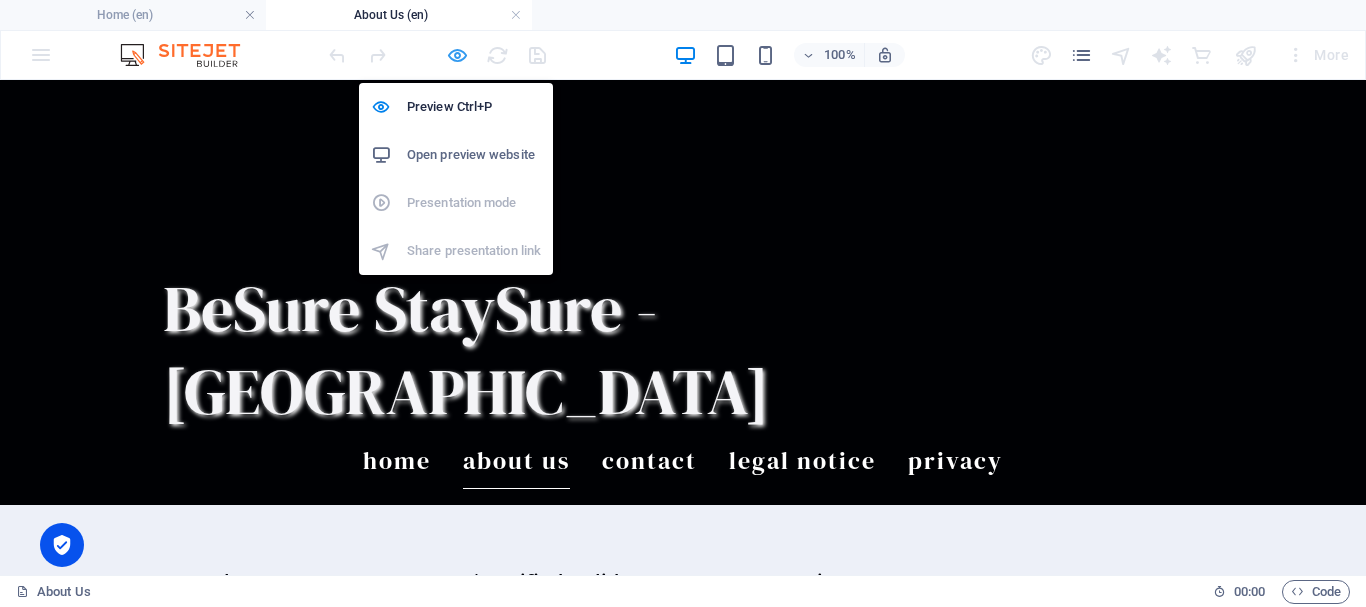 click at bounding box center (457, 55) 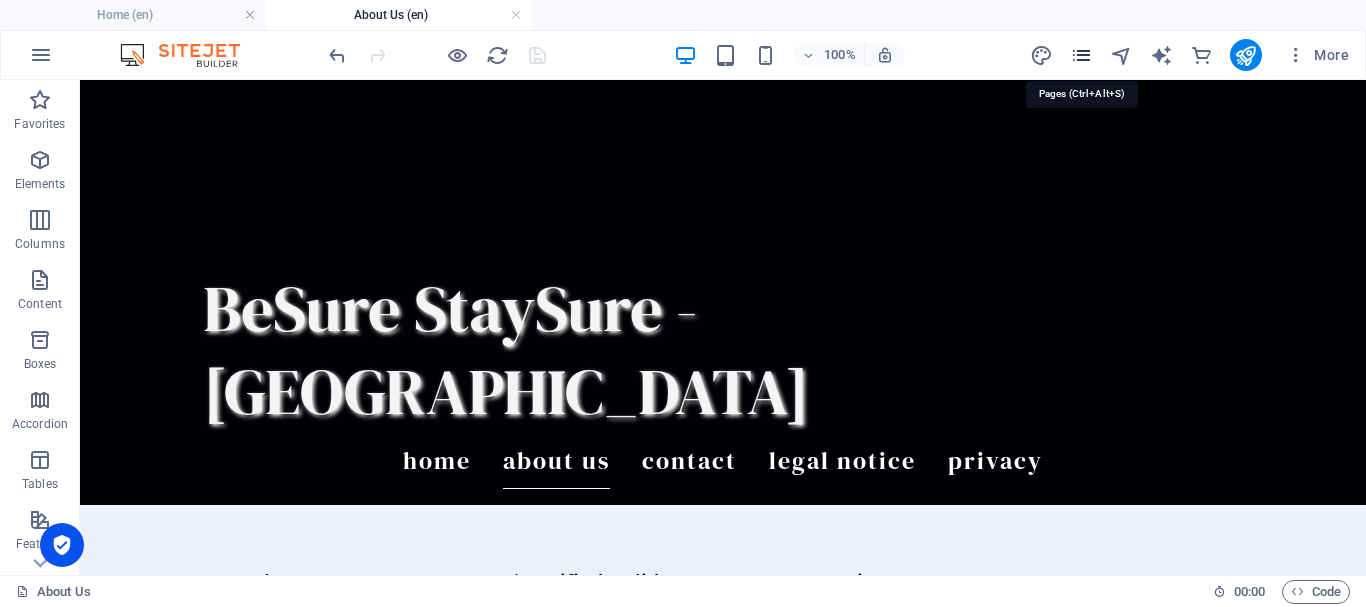 click at bounding box center [1081, 55] 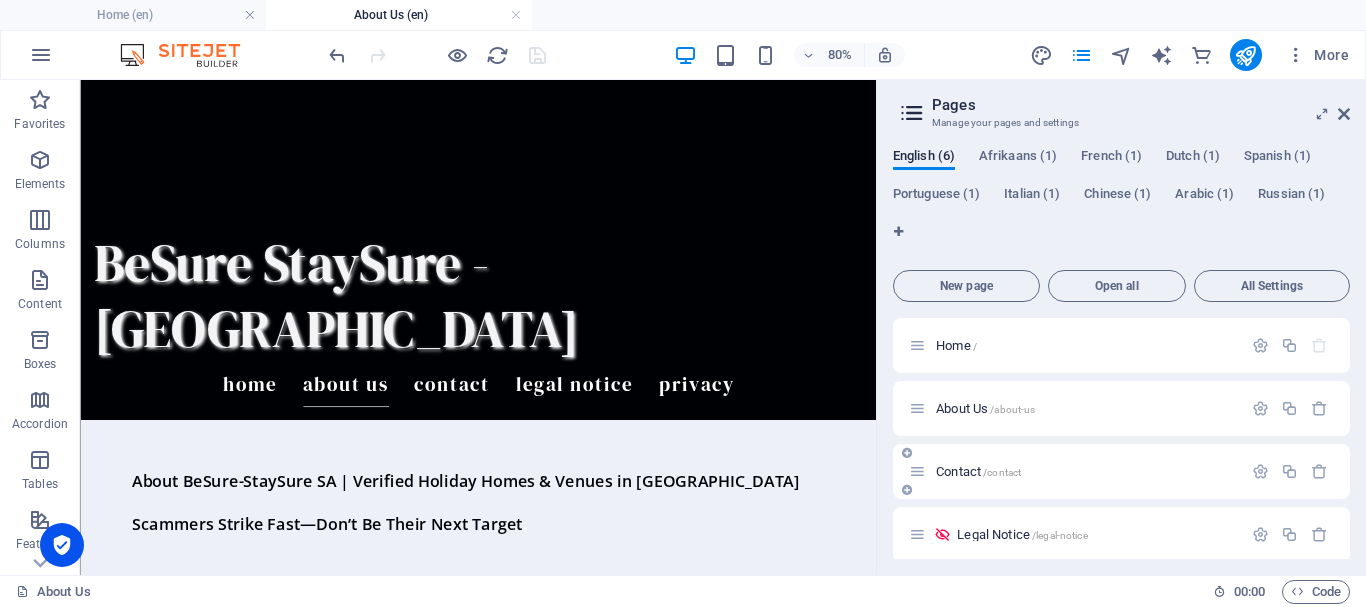 click on "Contact /contact" at bounding box center [1086, 471] 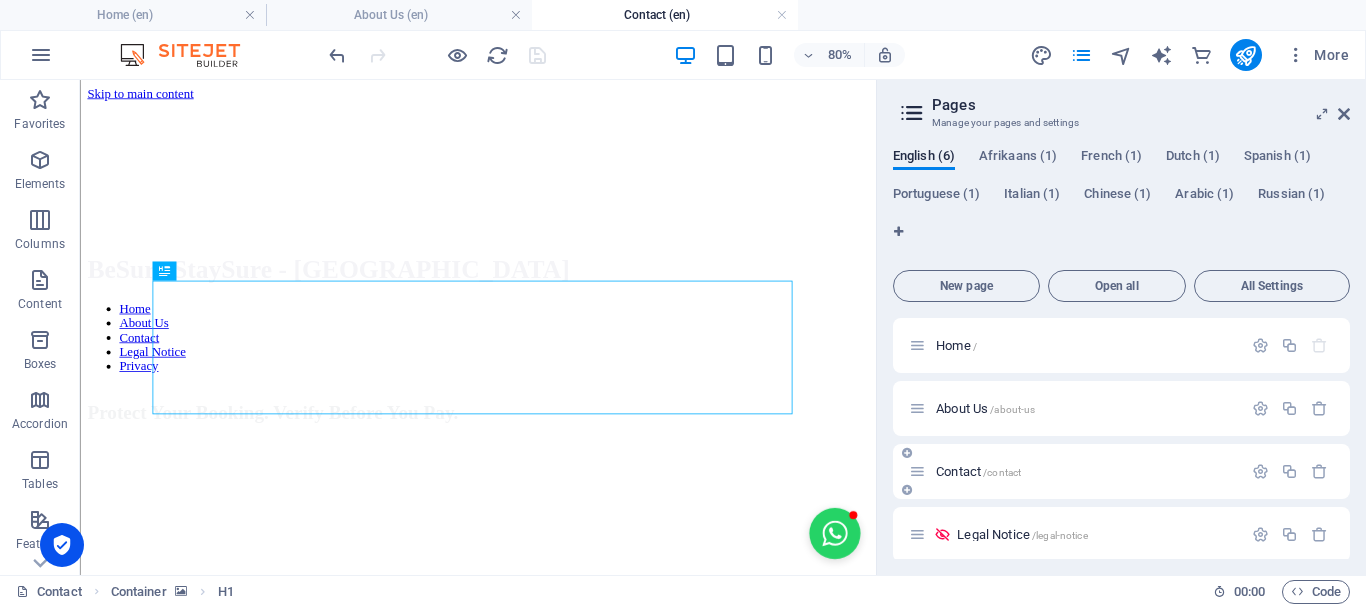 scroll, scrollTop: 0, scrollLeft: 0, axis: both 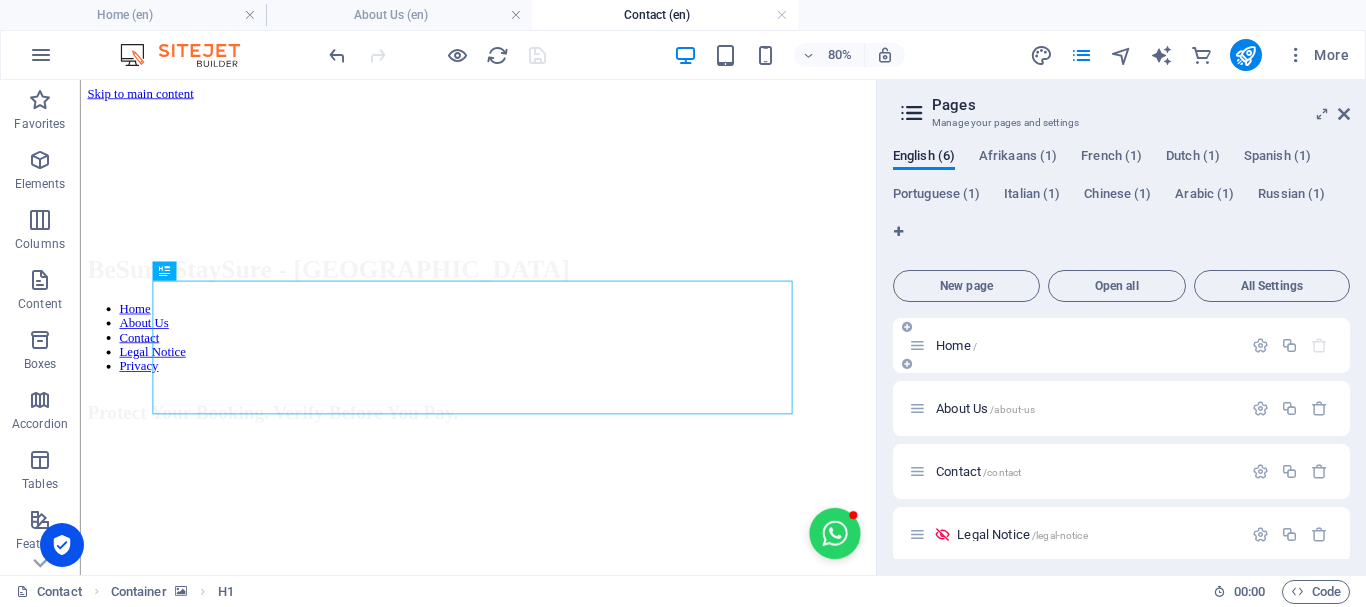 click on "Home /" at bounding box center [1075, 345] 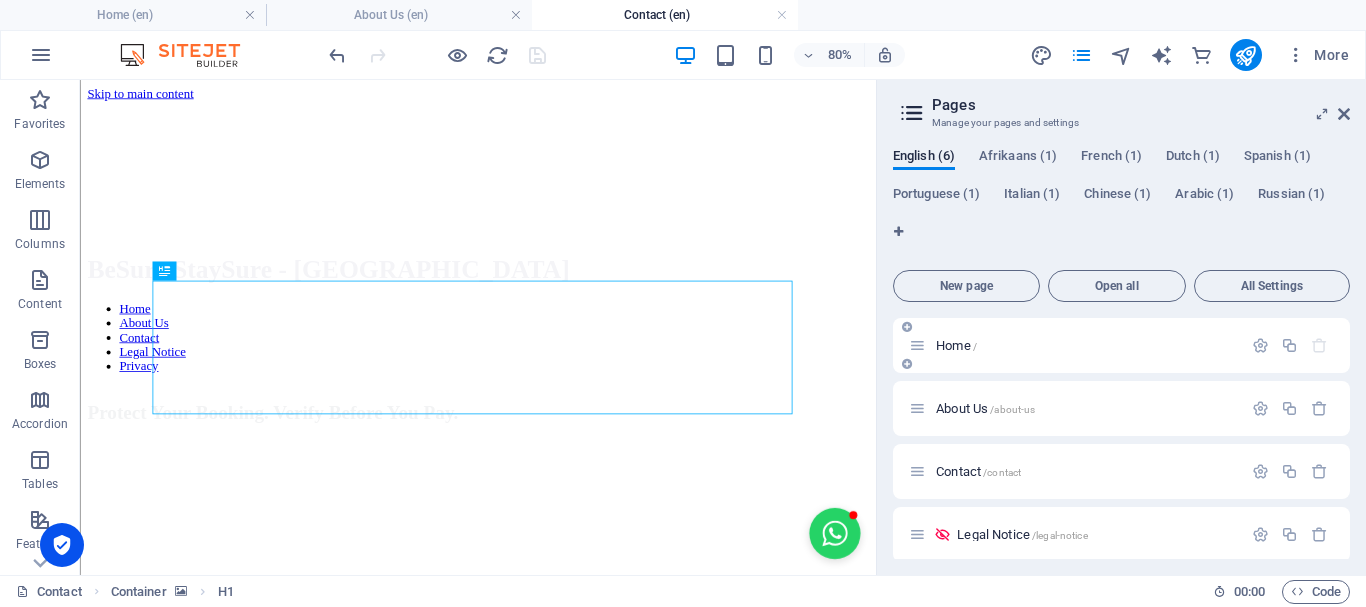 click on "Home /" at bounding box center [1086, 345] 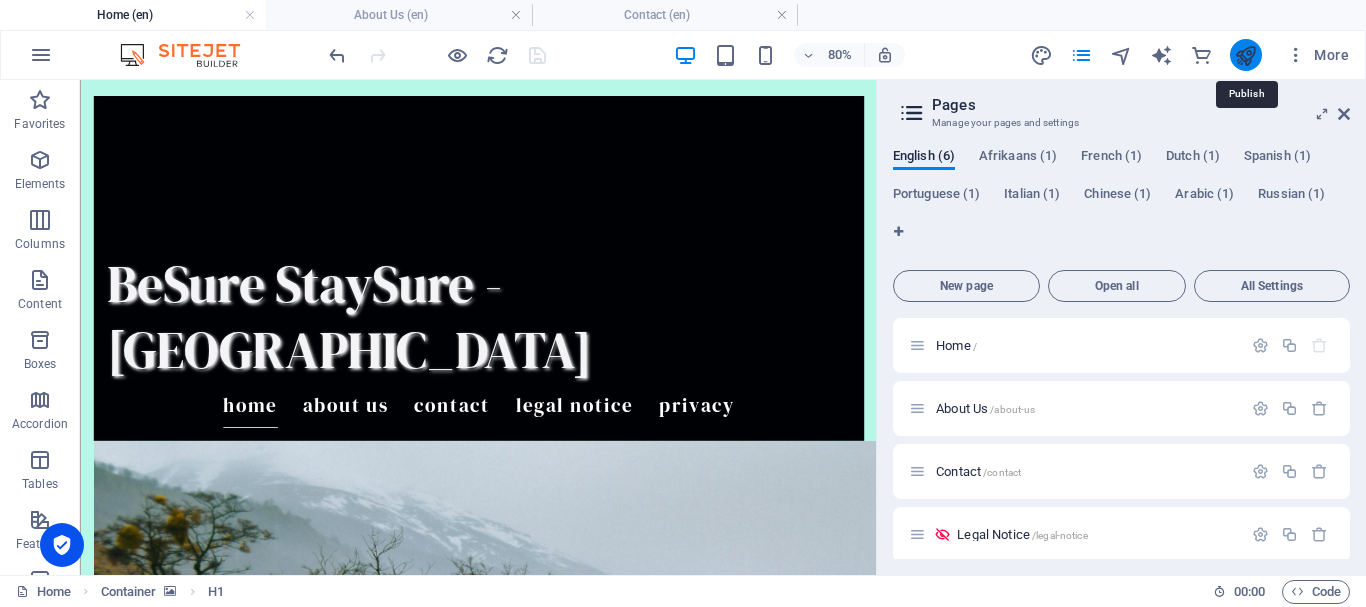 click at bounding box center [1245, 55] 